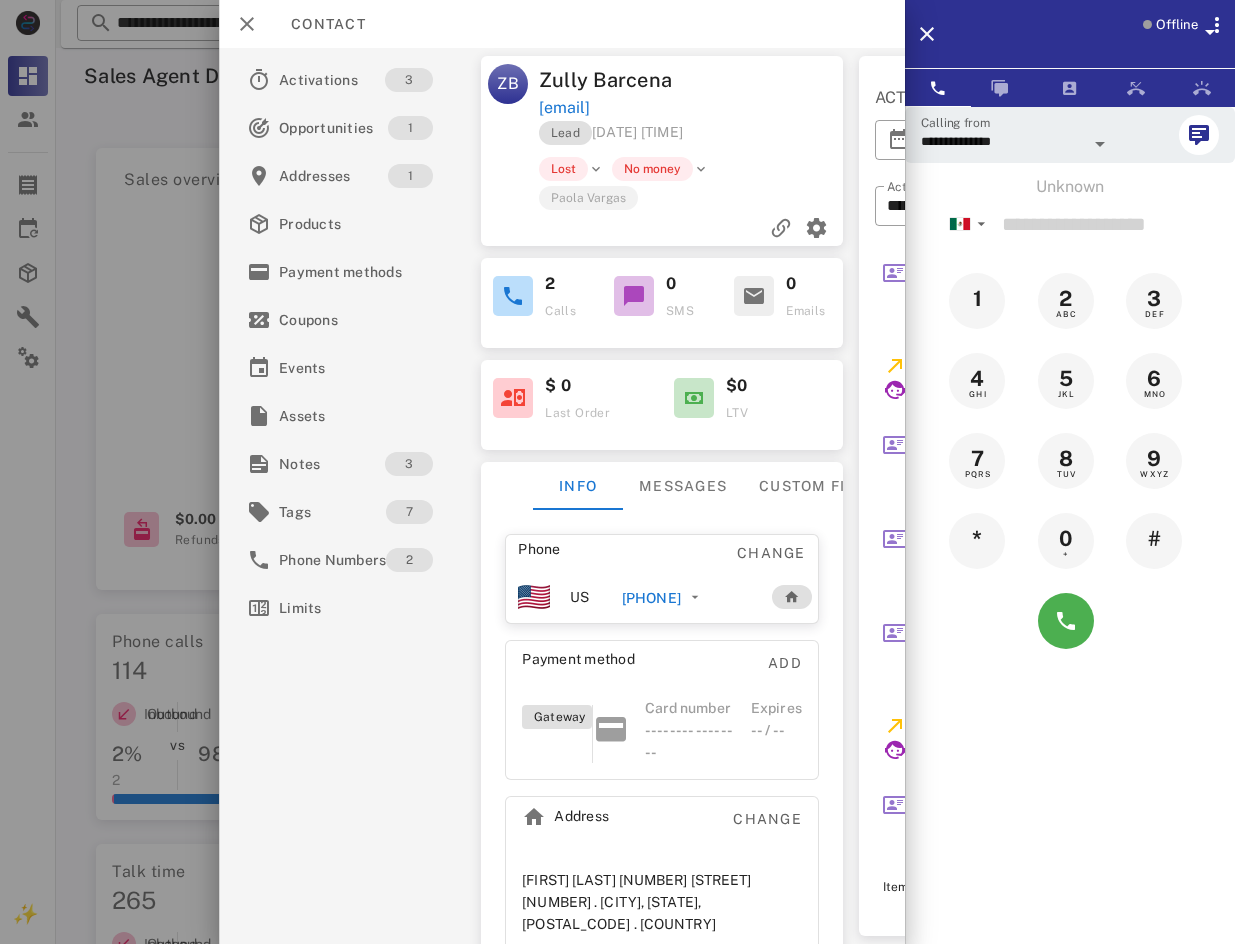 scroll, scrollTop: 317, scrollLeft: 0, axis: vertical 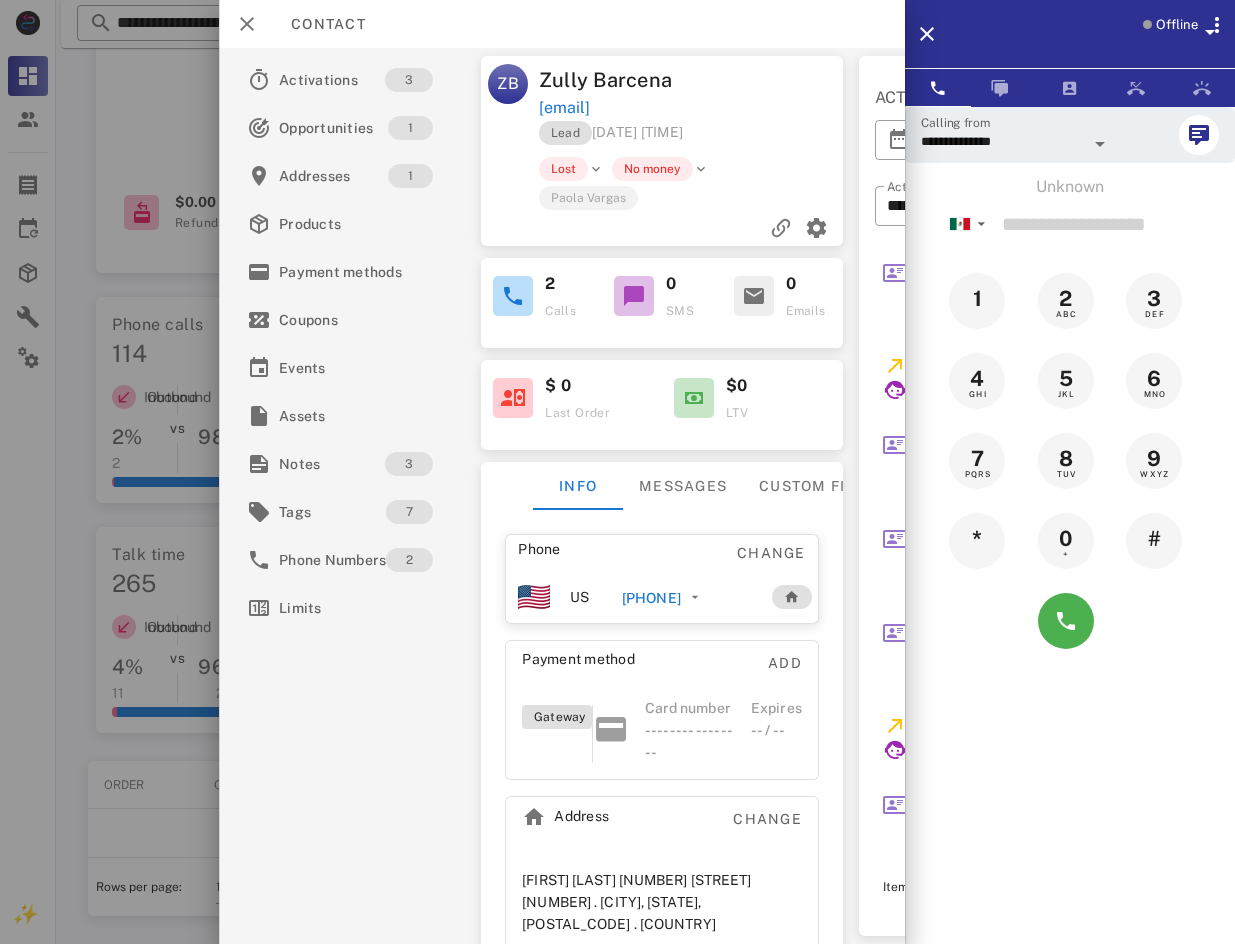 click at bounding box center (1208, 28) 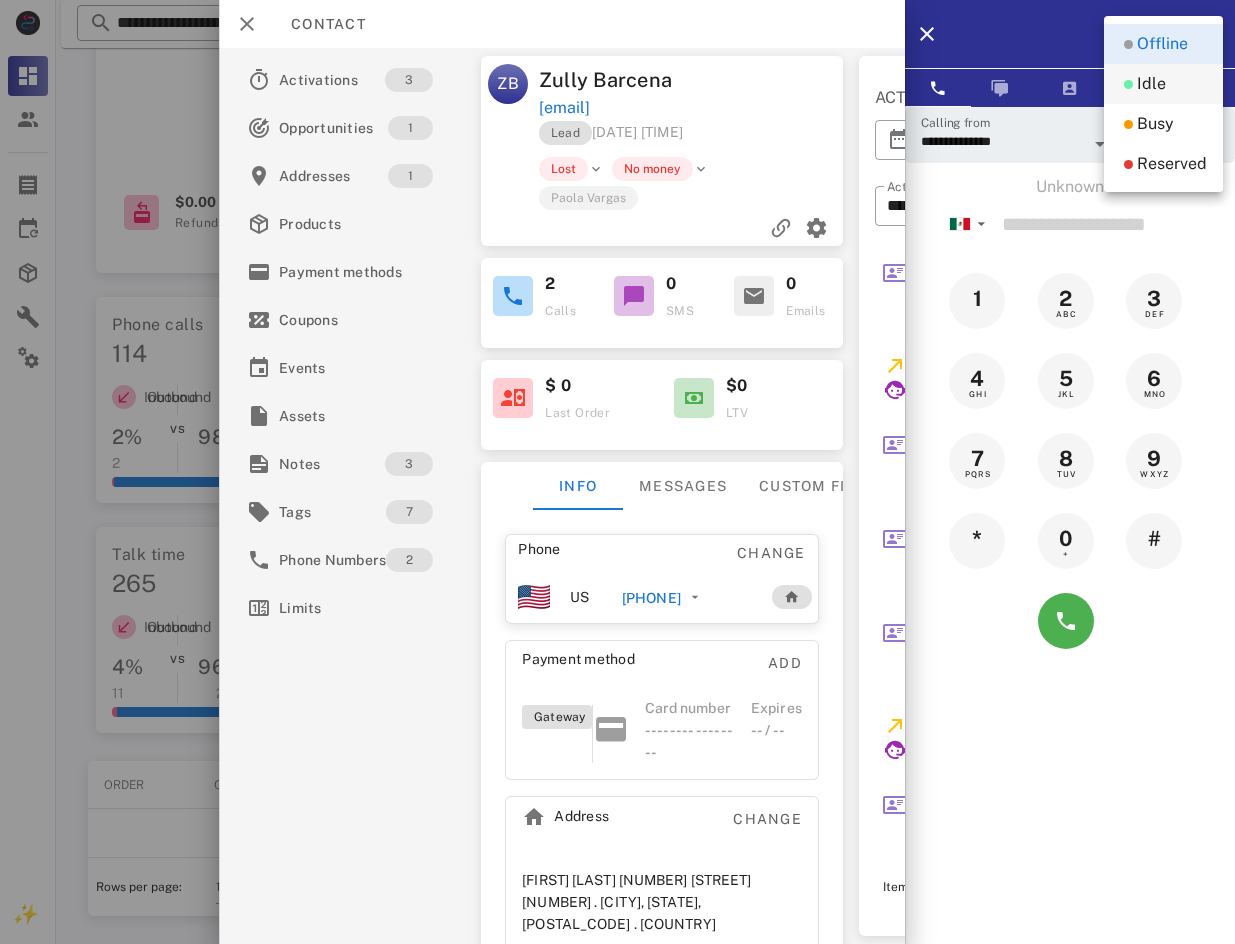 click on "Idle" at bounding box center [1151, 84] 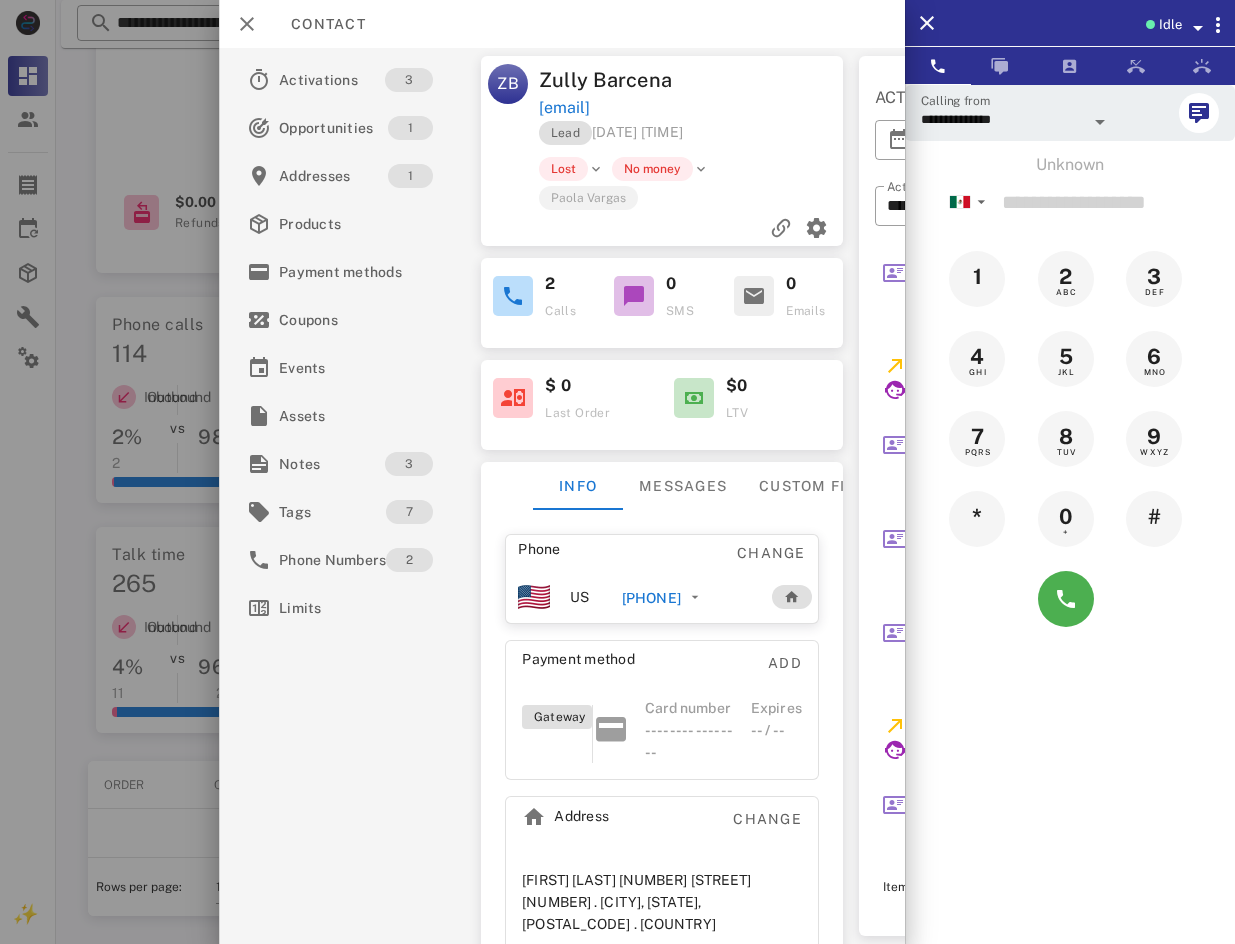 click at bounding box center (617, 472) 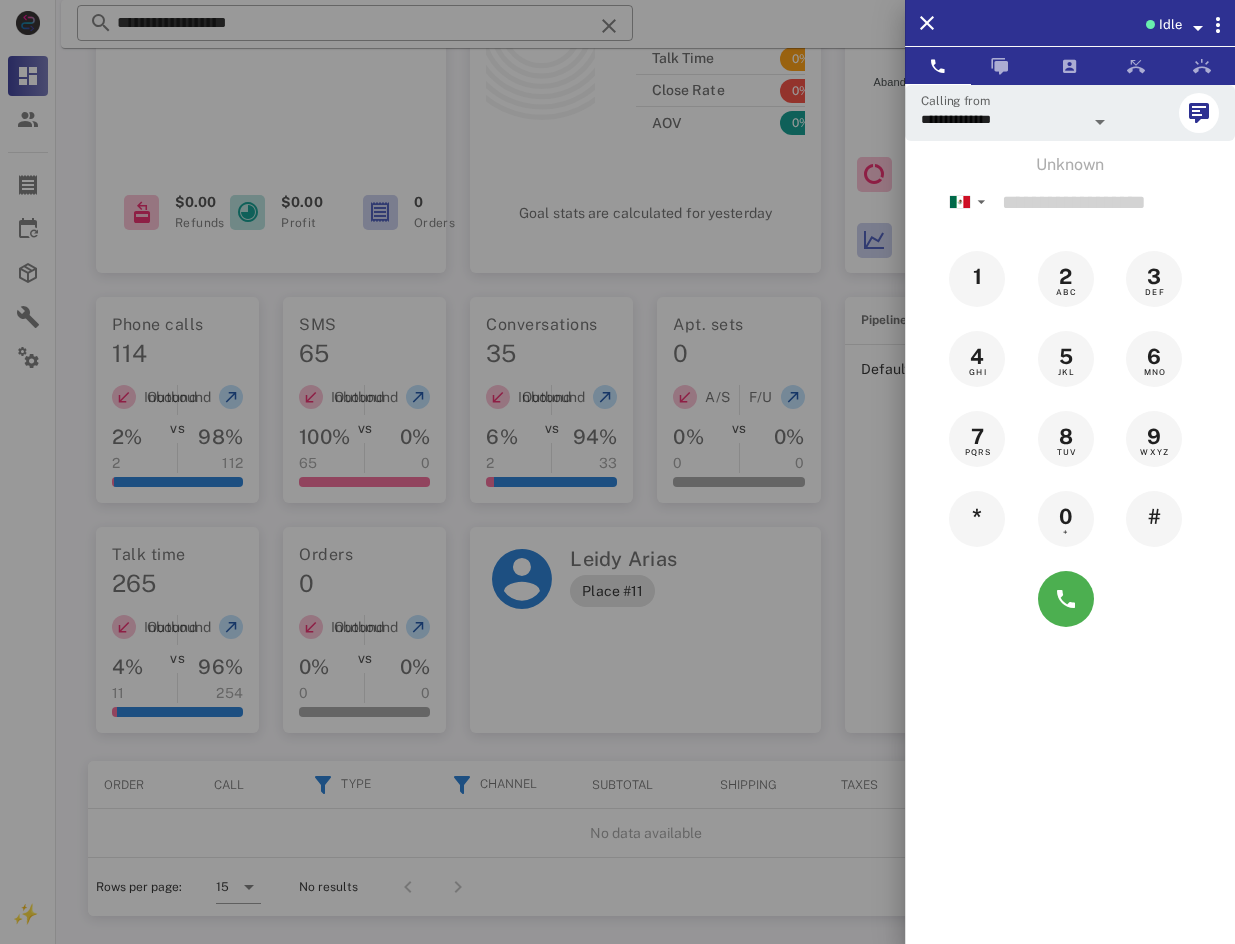 click at bounding box center [617, 472] 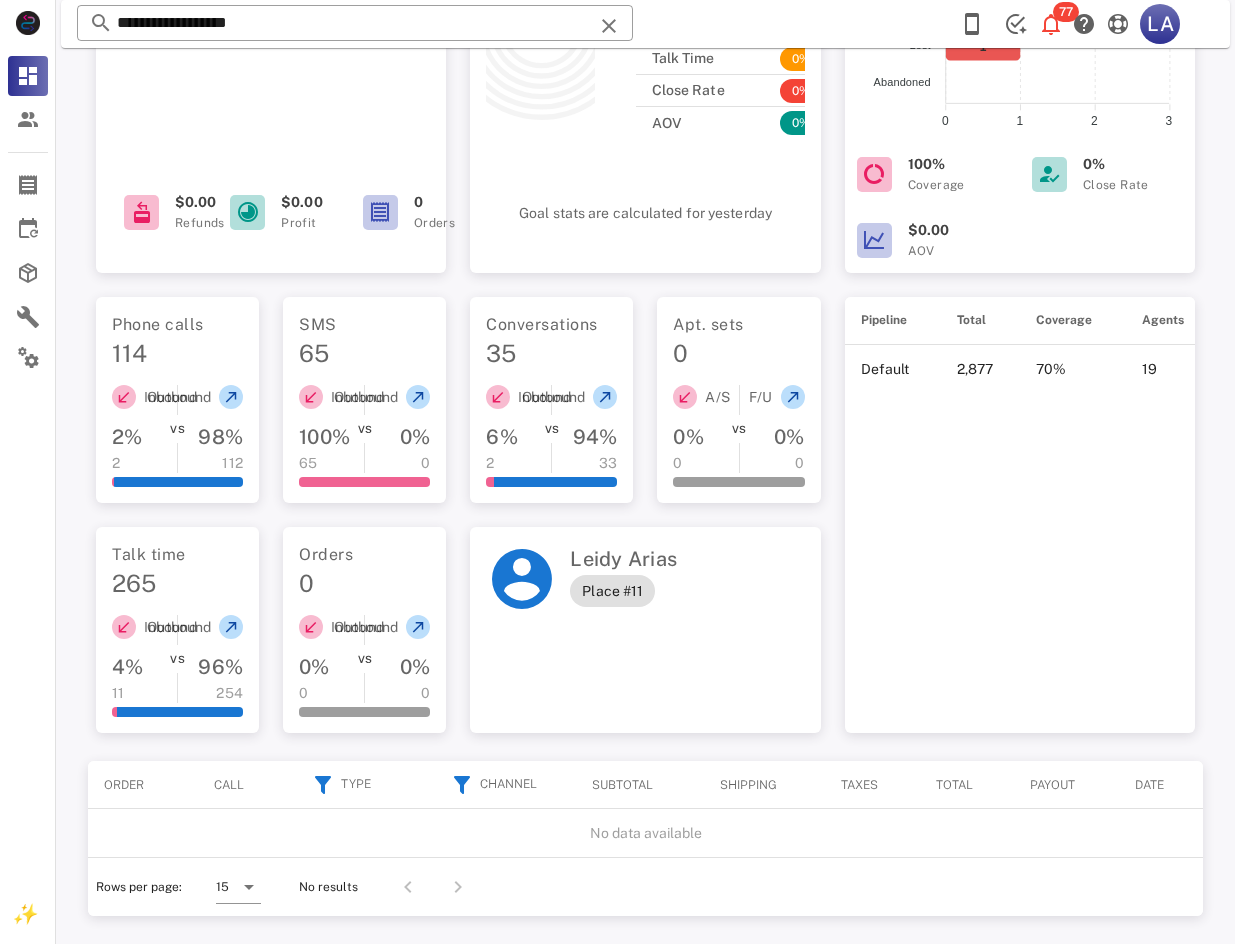 click on "**********" at bounding box center [355, 23] 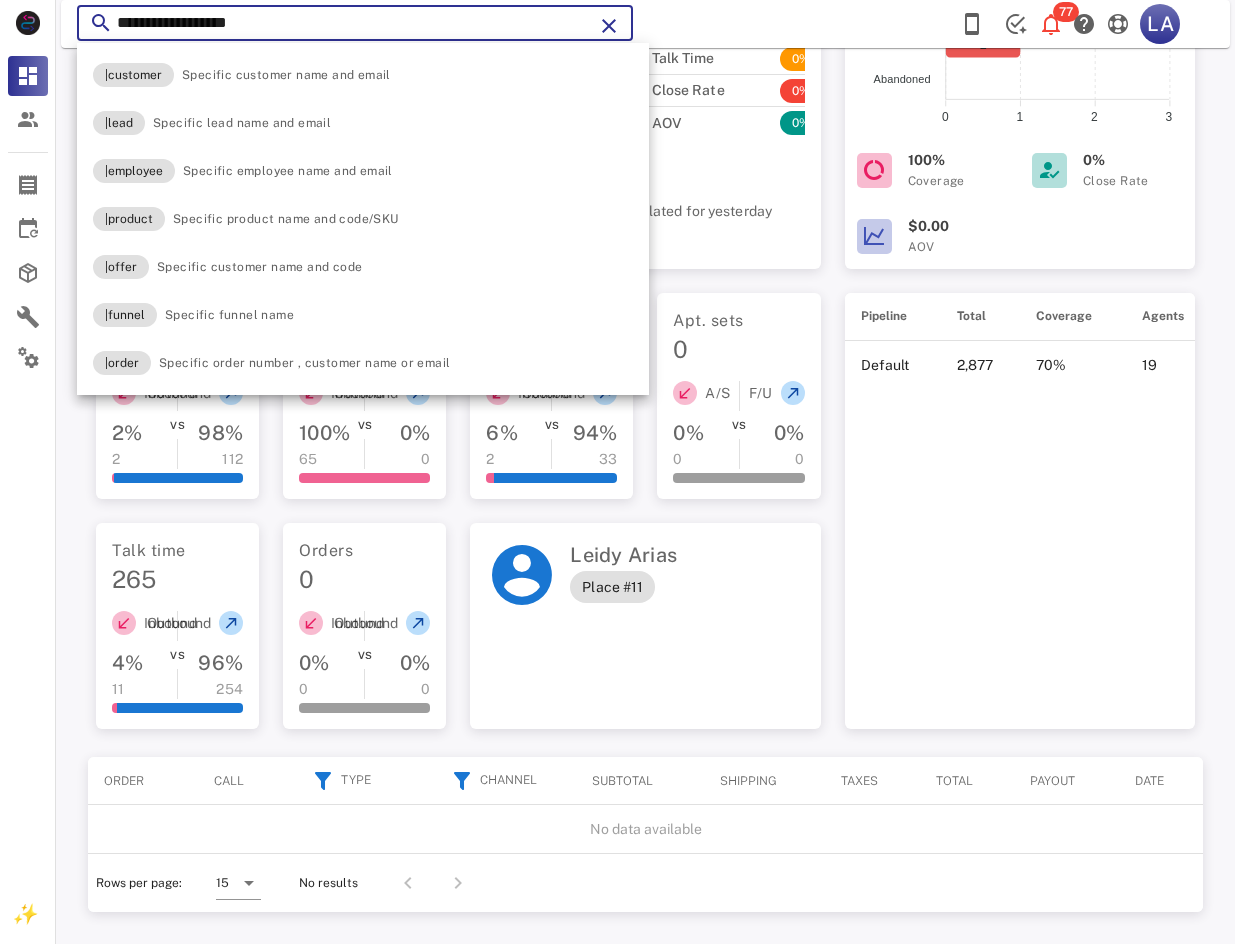 paste on "*" 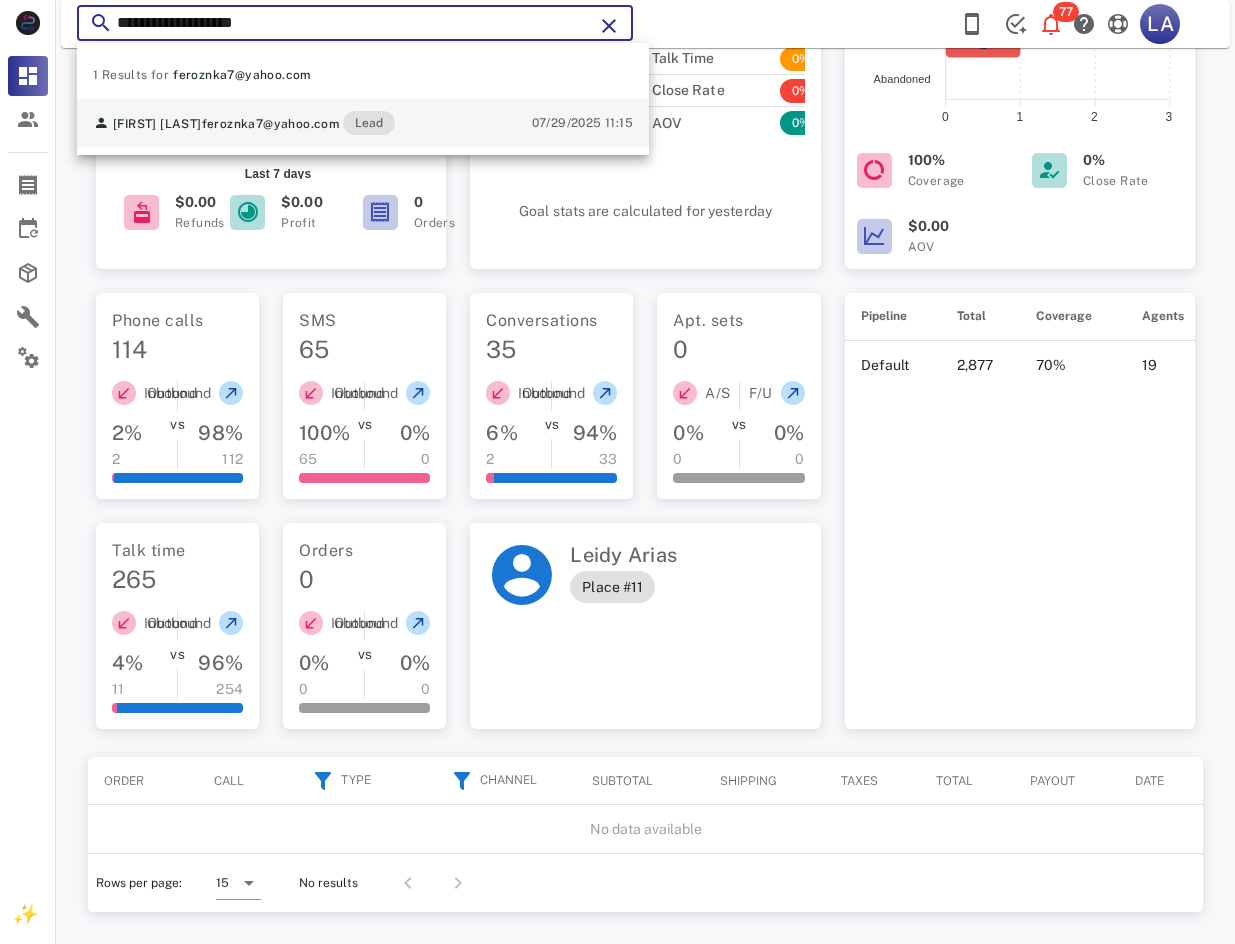 type on "**********" 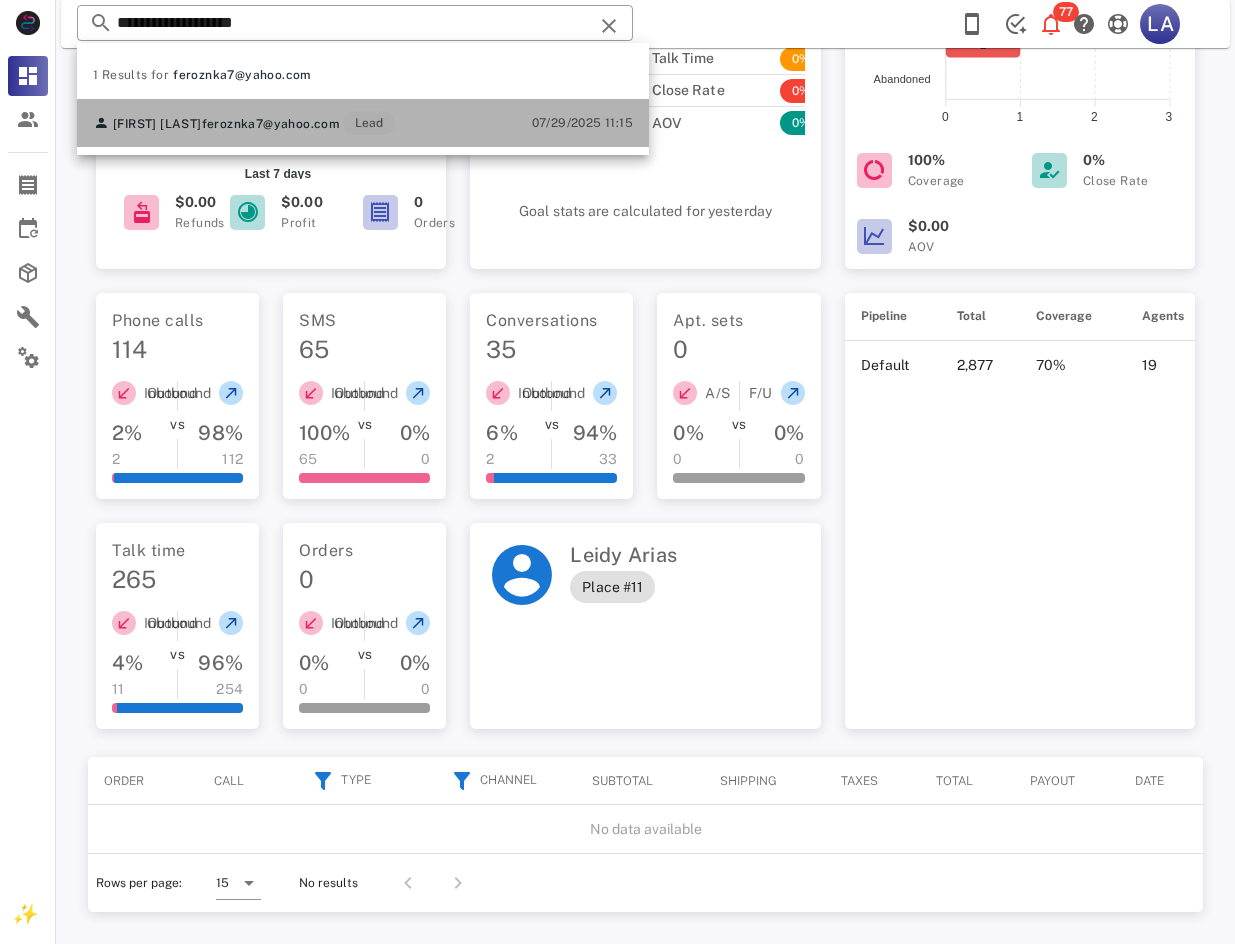 click on "[FIRST] [LAST]   [EMAIL]   Lead" at bounding box center [244, 123] 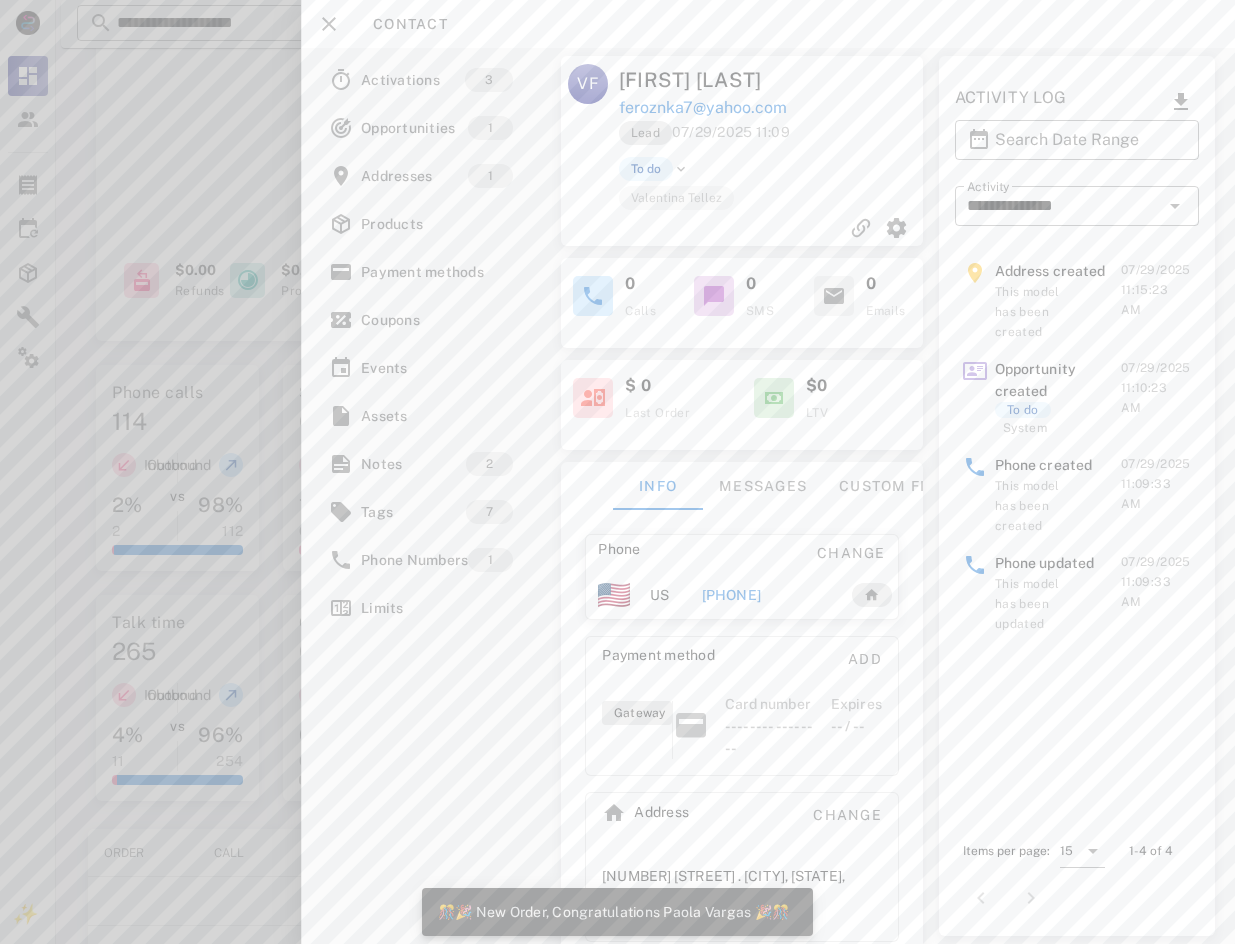 scroll, scrollTop: 317, scrollLeft: 0, axis: vertical 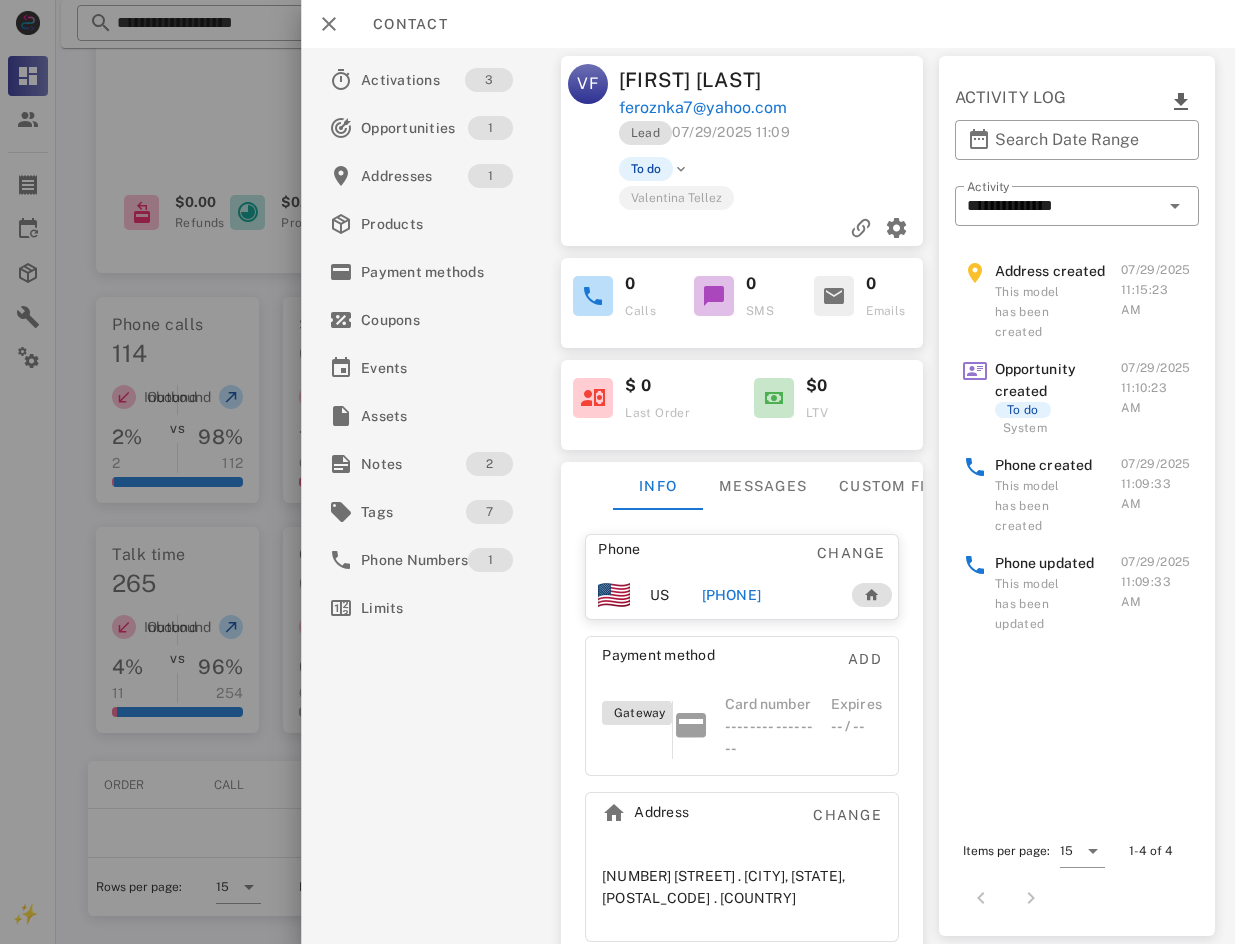 click on "[PHONE]" at bounding box center [731, 595] 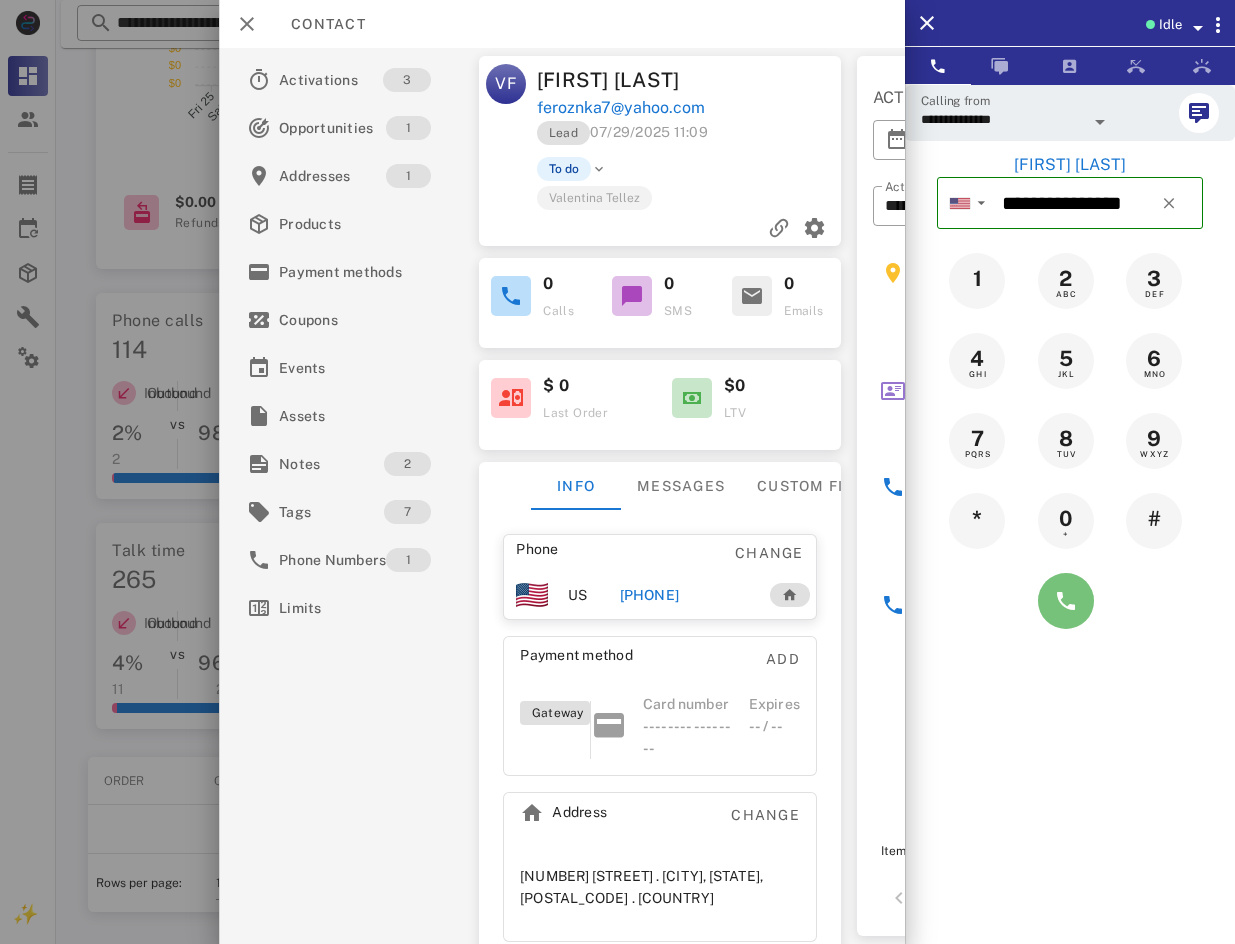 click at bounding box center [1066, 601] 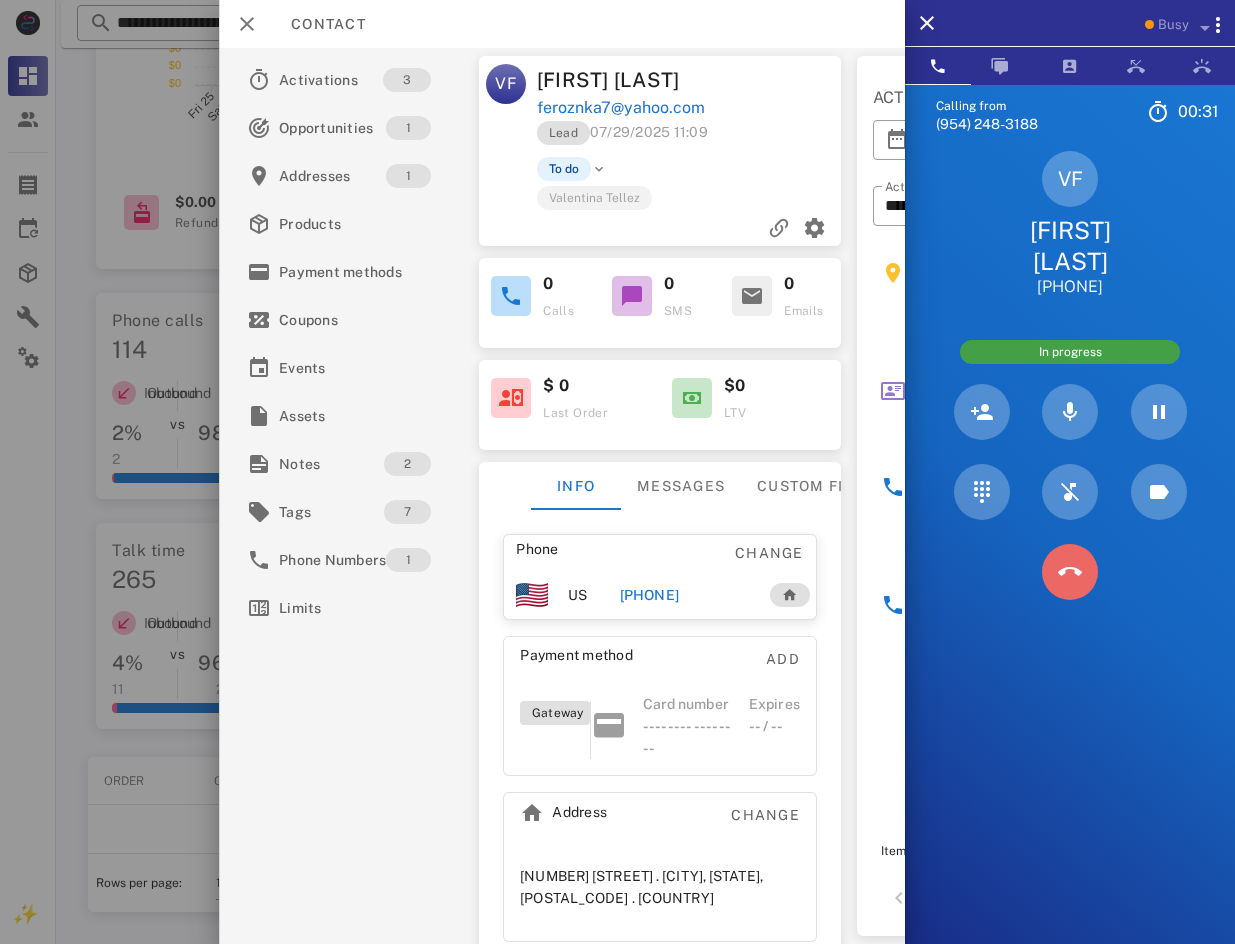 click at bounding box center [1070, 572] 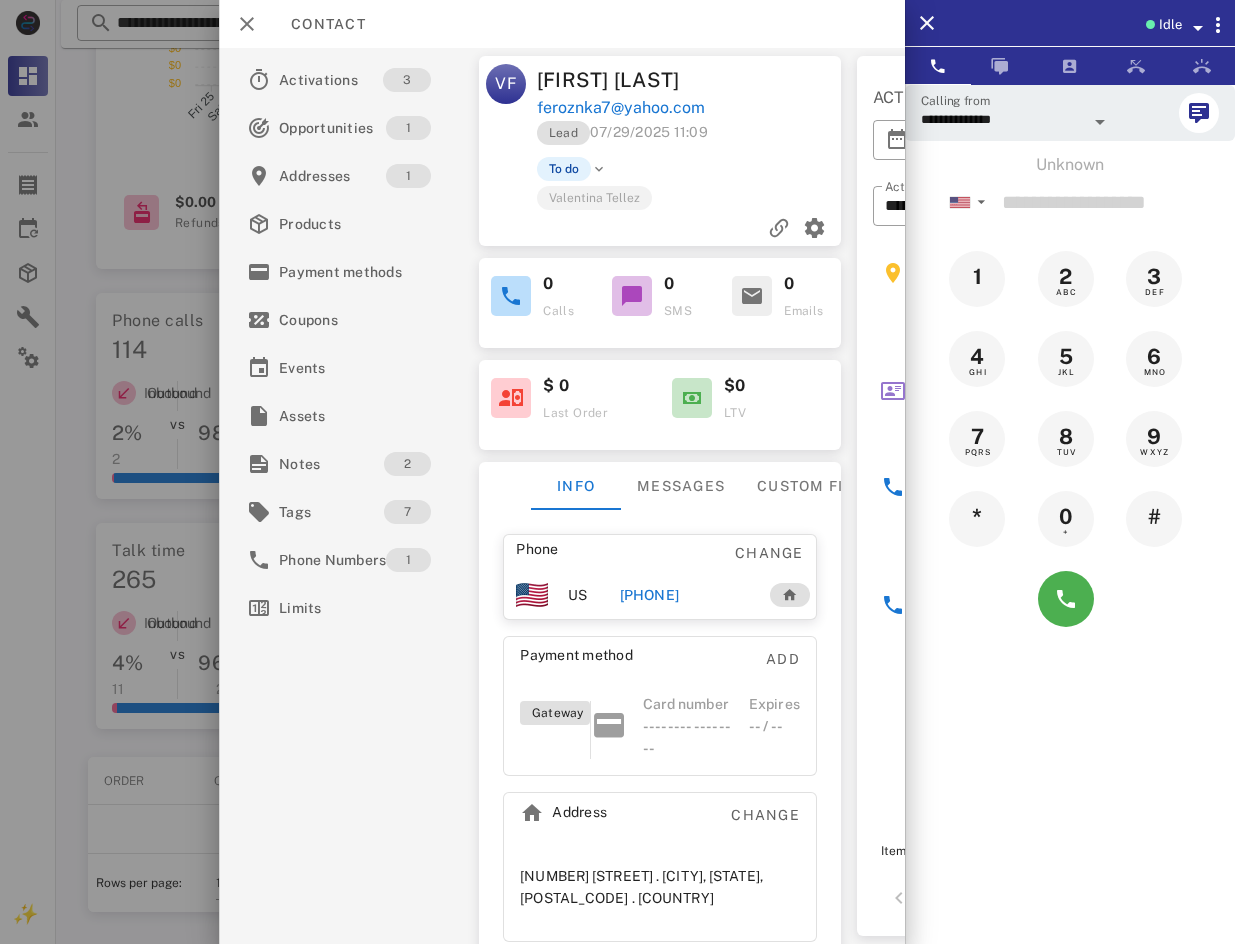 click on "[PHONE]" at bounding box center (649, 595) 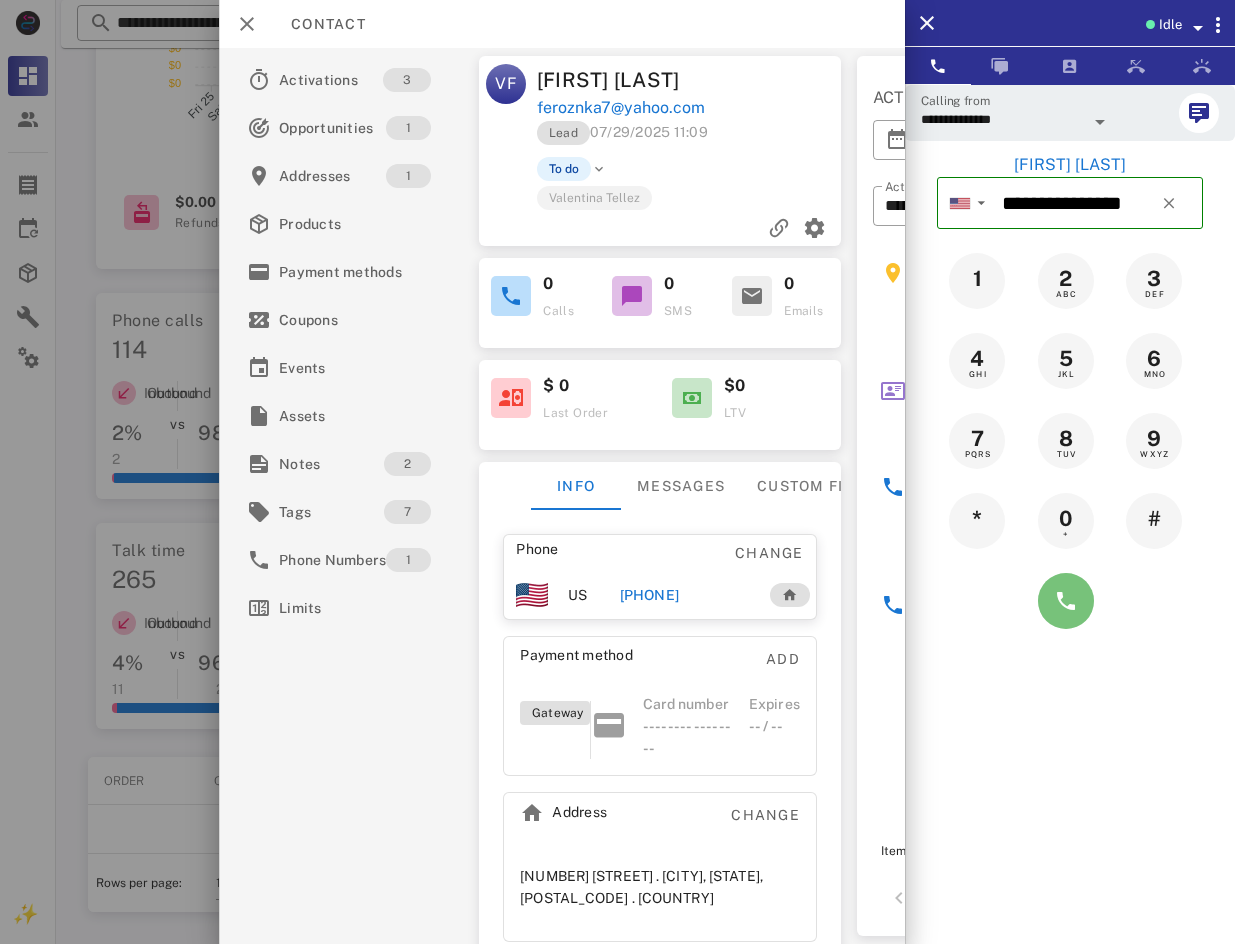 click at bounding box center [1066, 601] 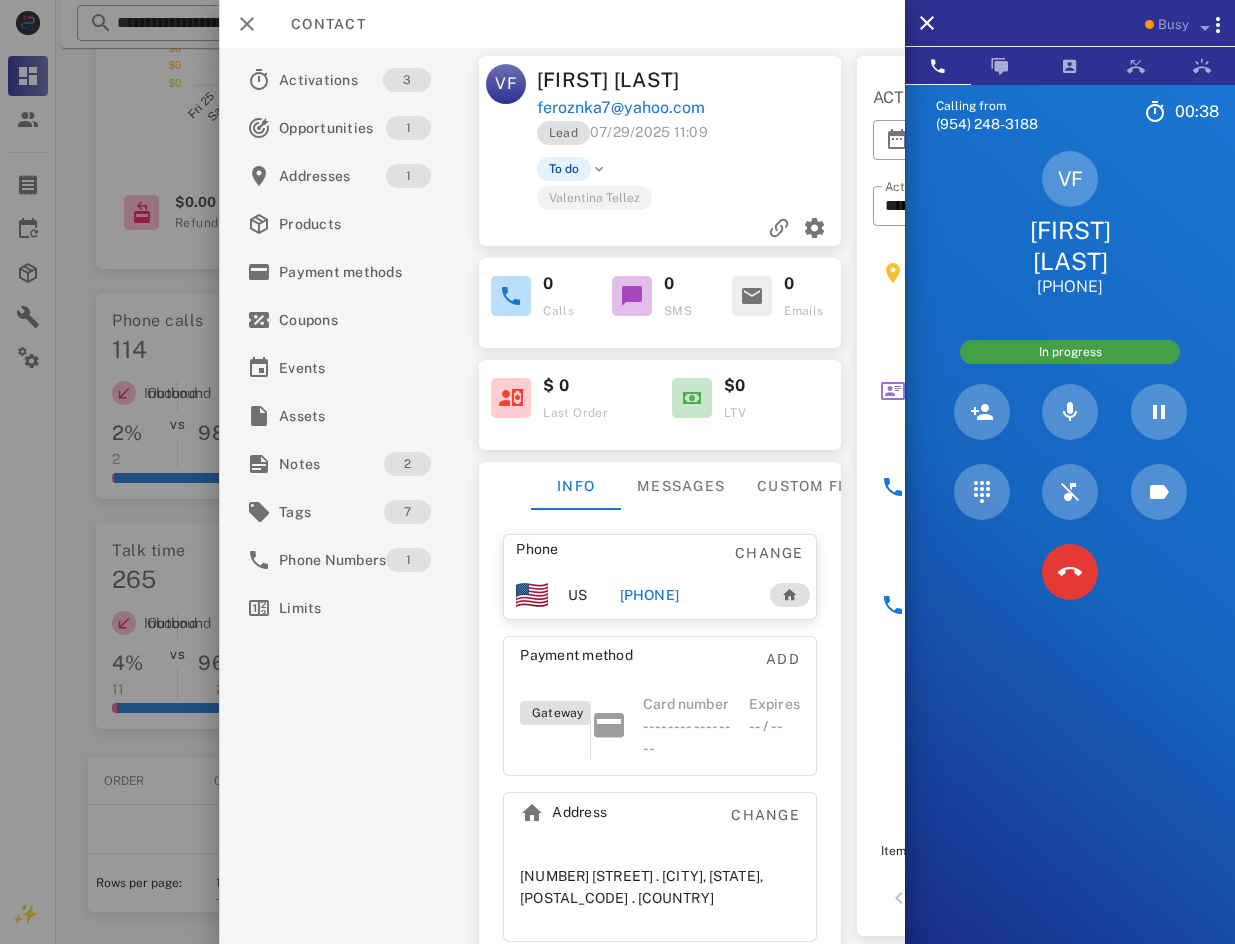click at bounding box center (1070, 572) 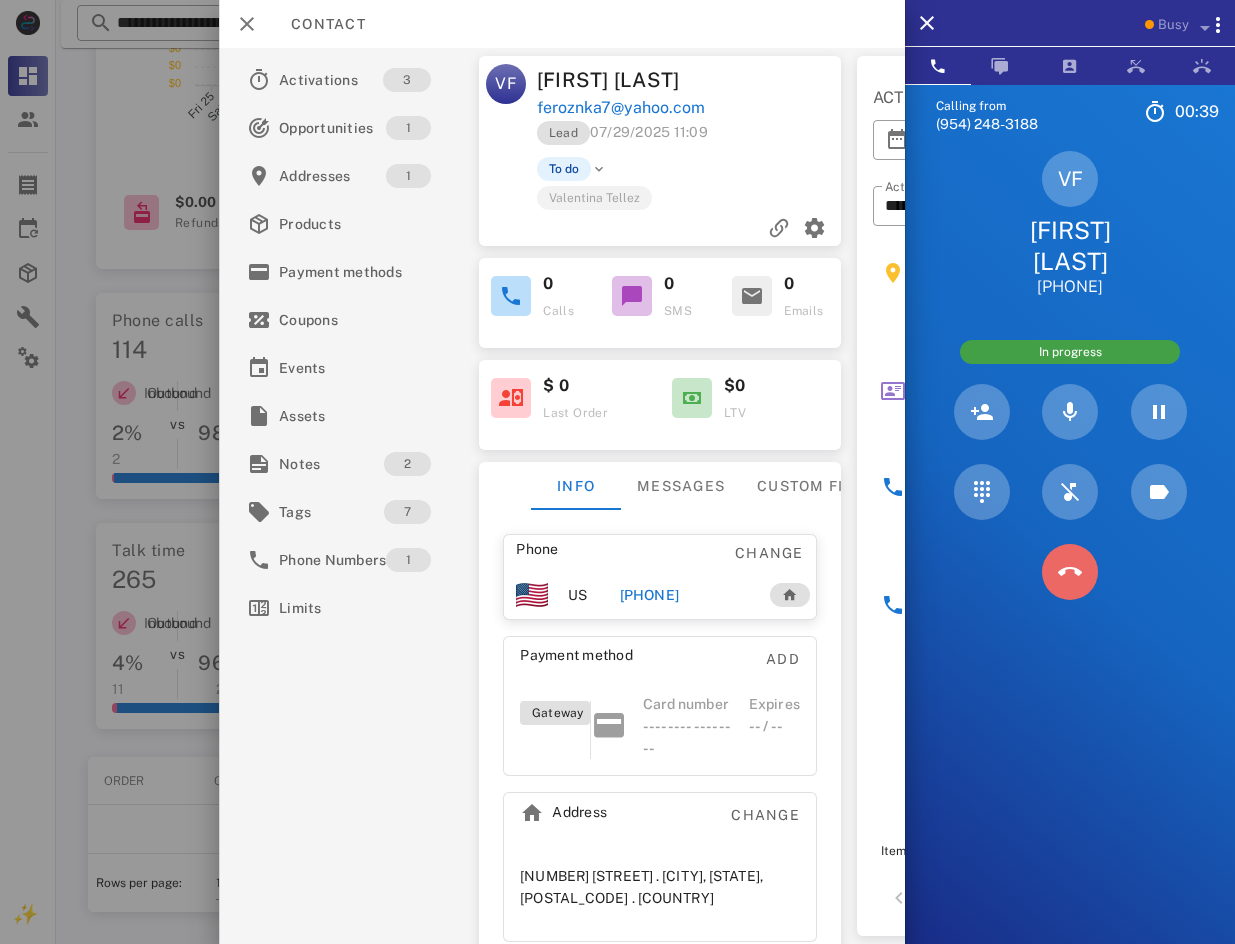 click at bounding box center (1070, 572) 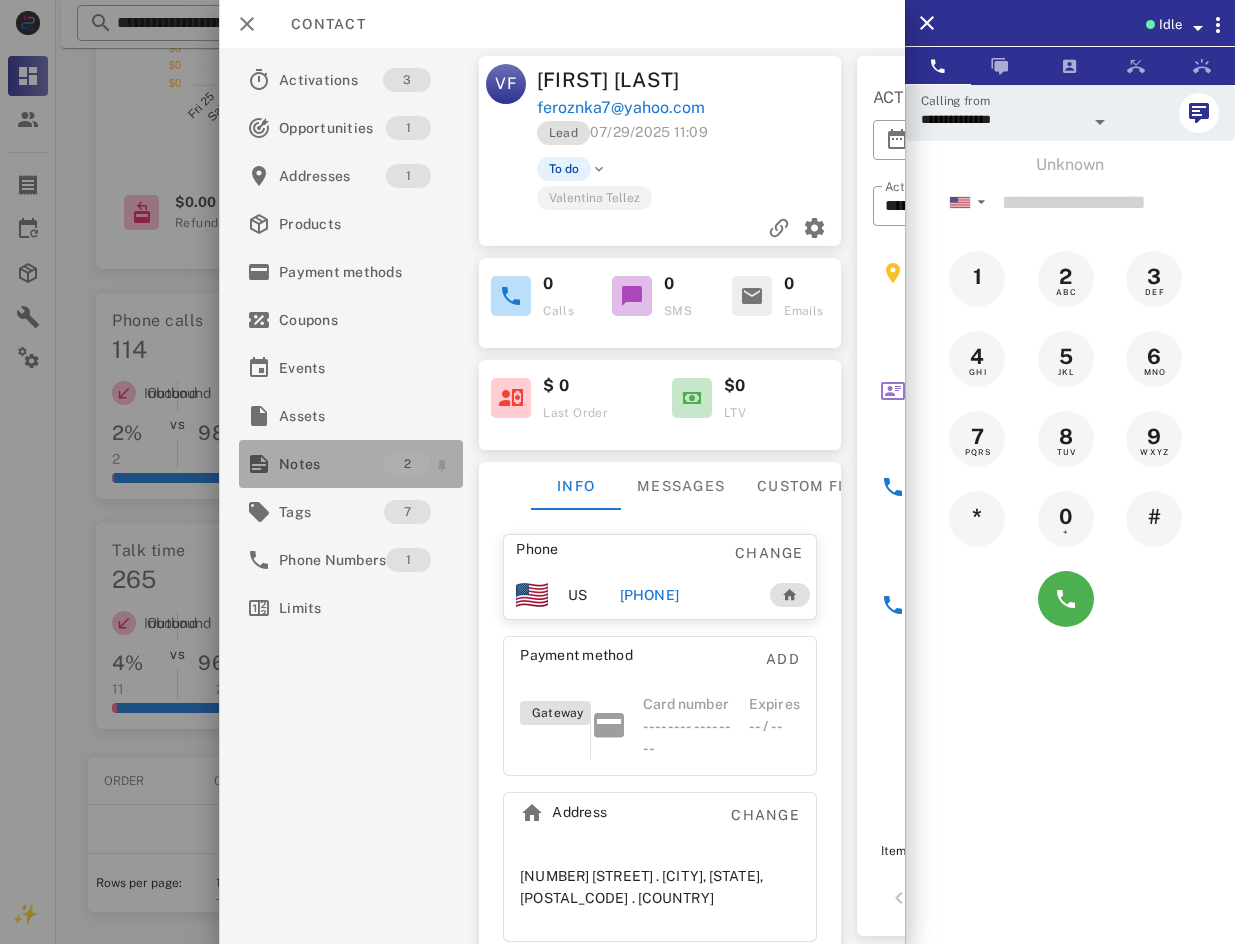 click on "Notes" at bounding box center [331, 464] 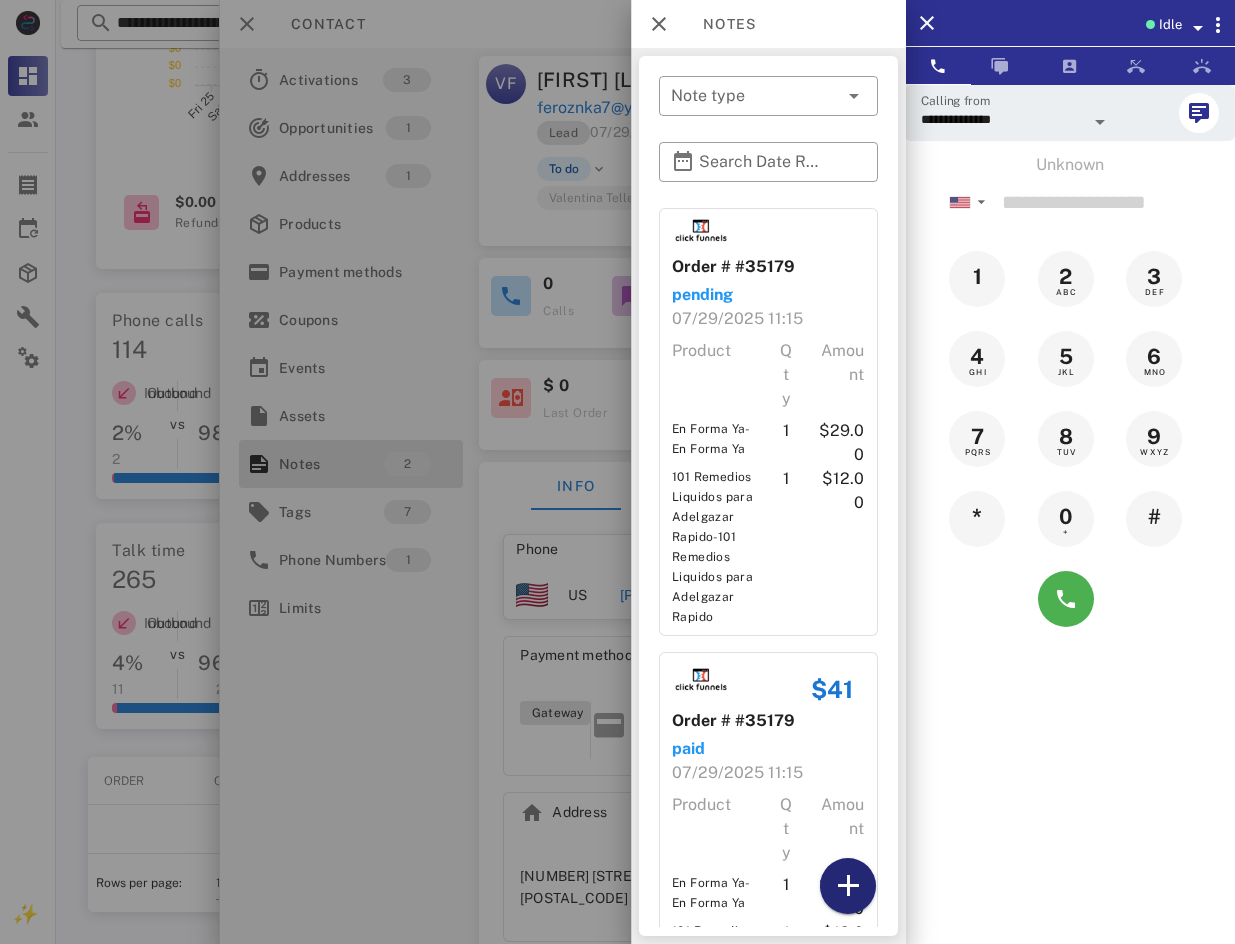 click at bounding box center [847, 886] 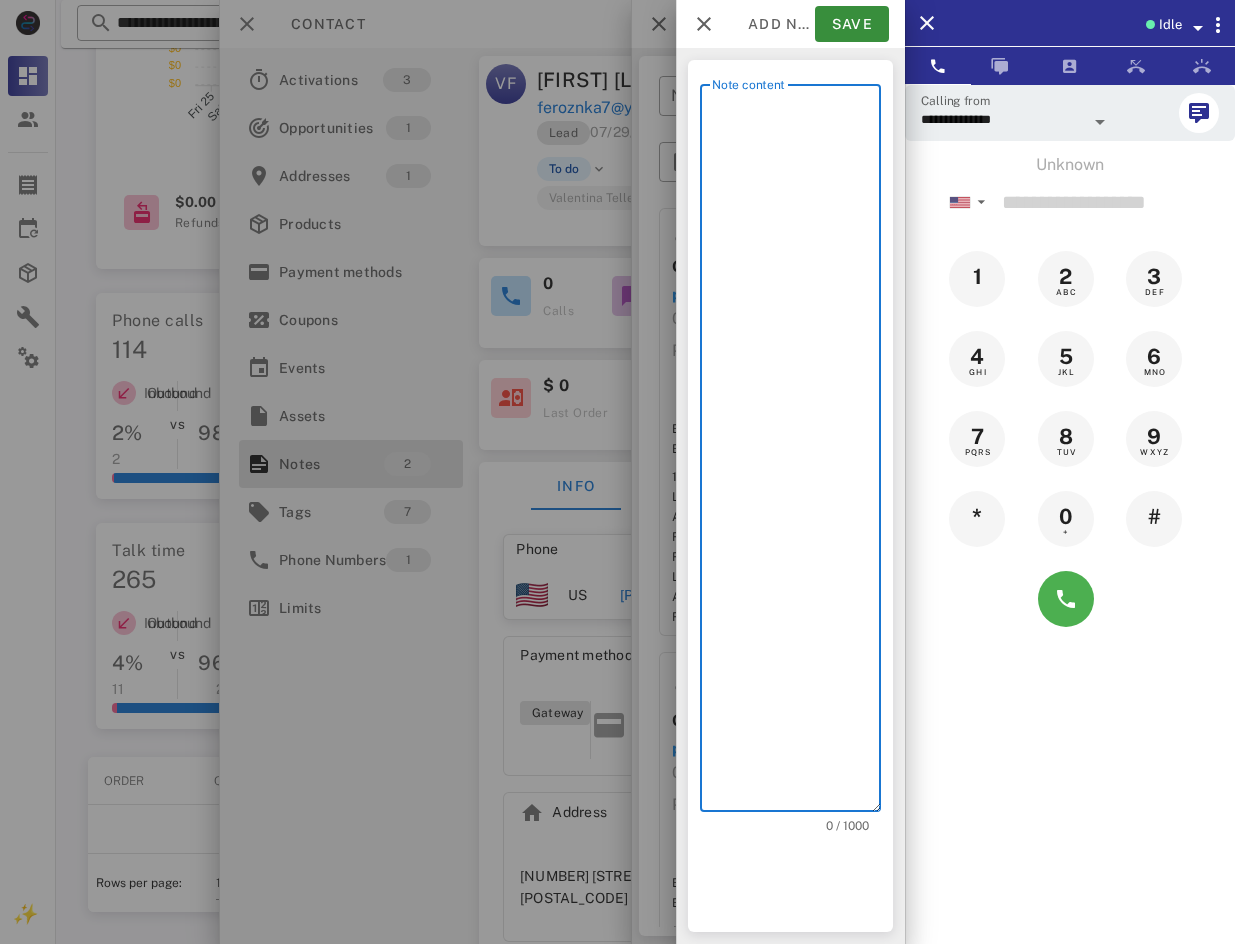 click on "Note content" at bounding box center (796, 453) 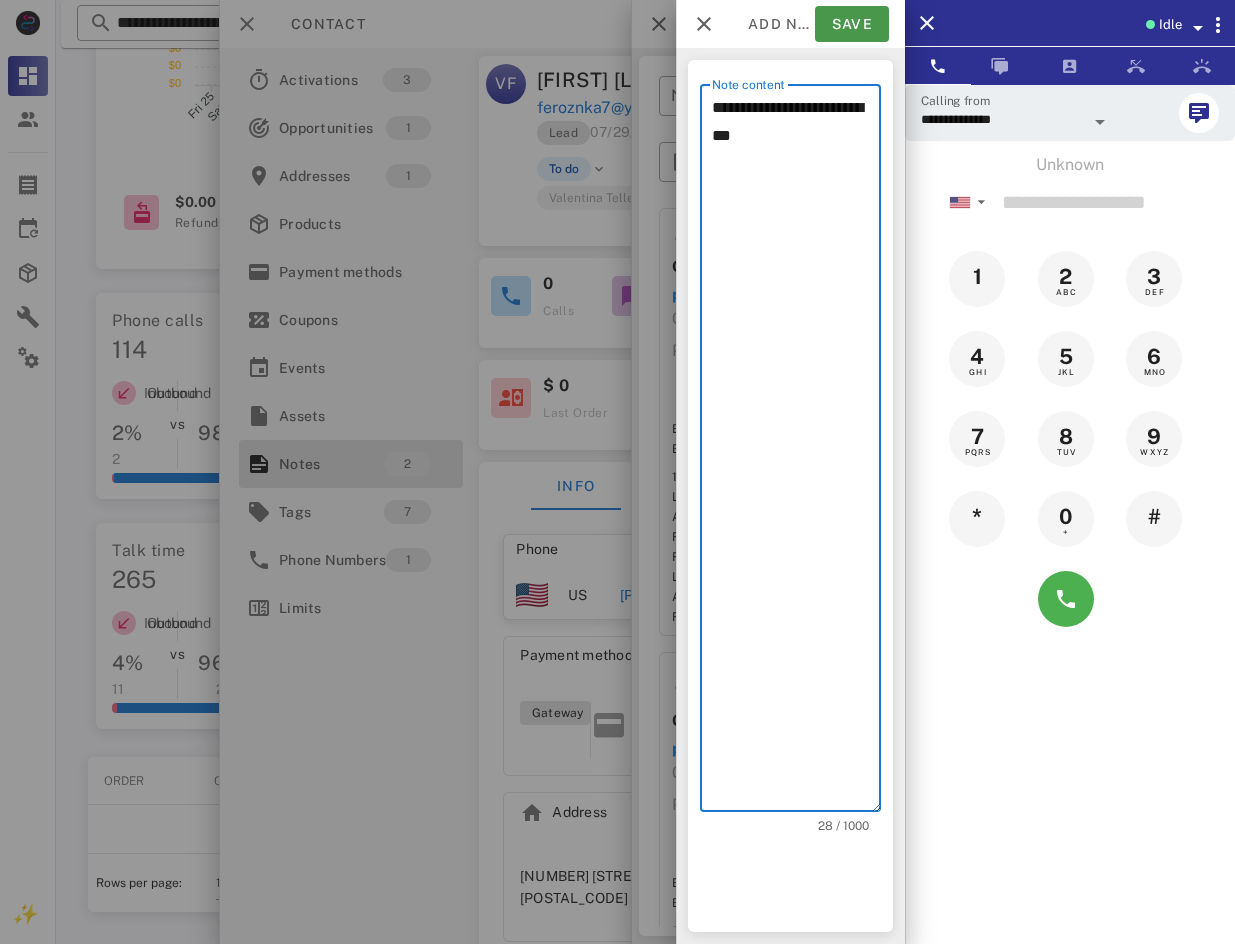 type on "**********" 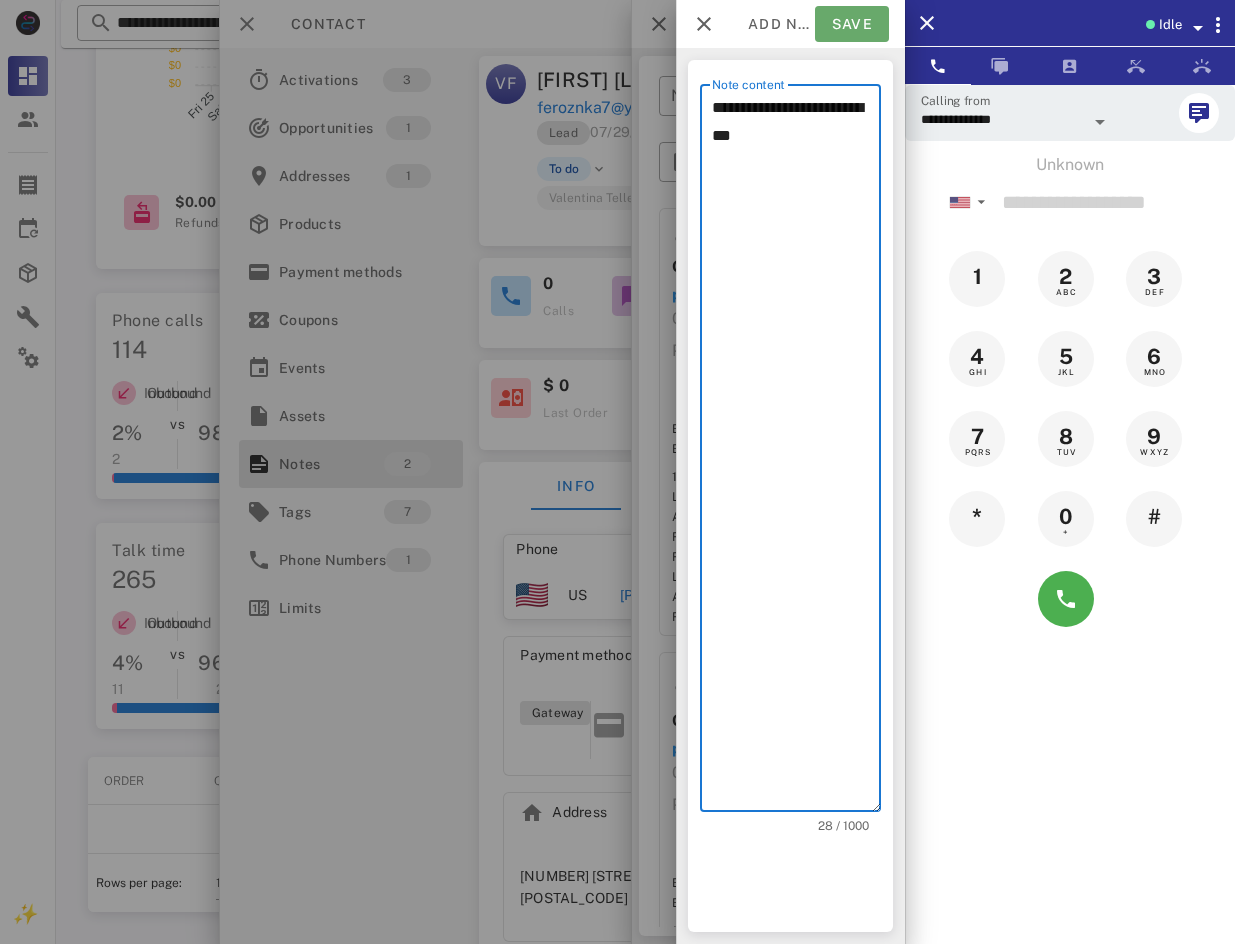 click on "Save" at bounding box center [852, 24] 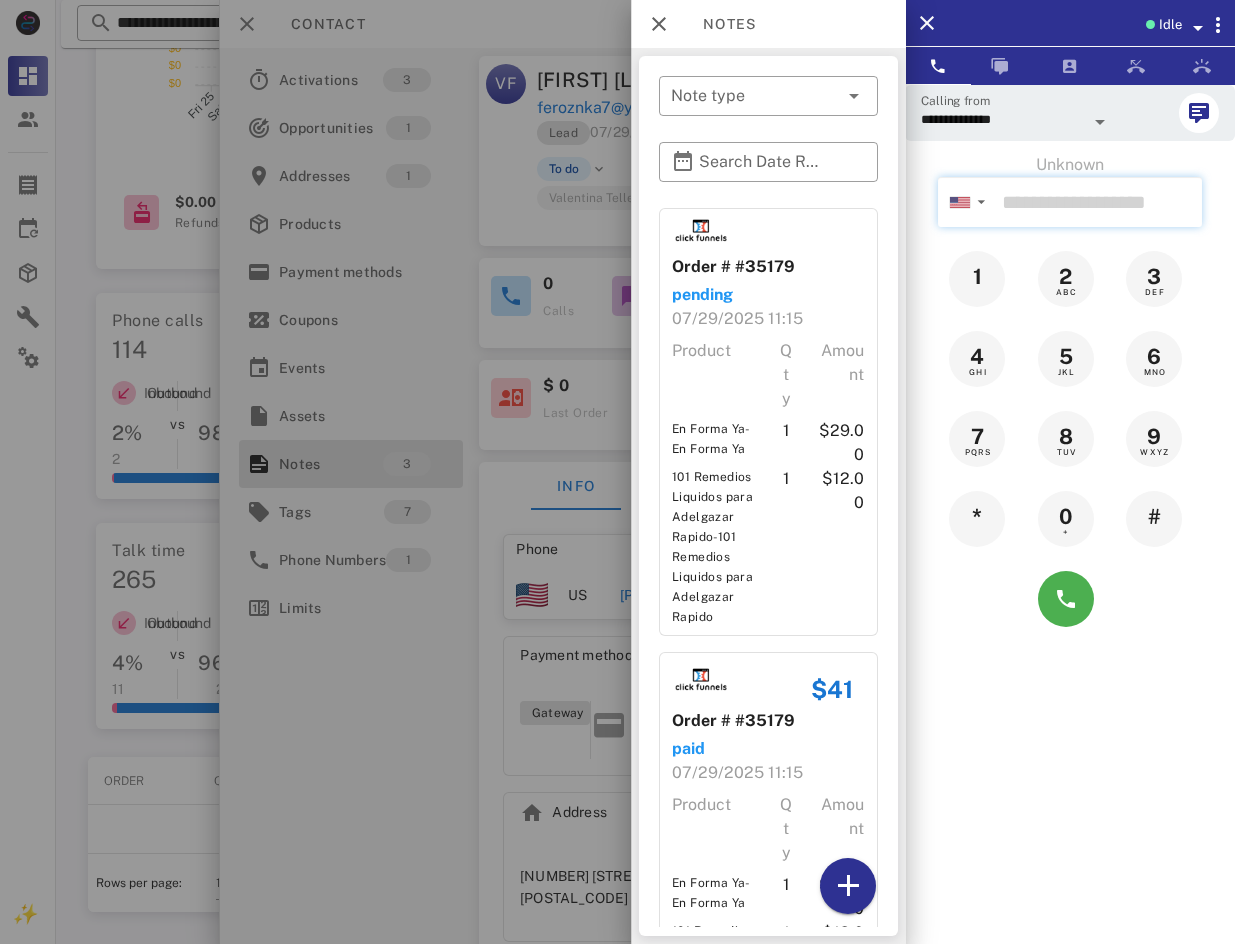 click at bounding box center [1098, 202] 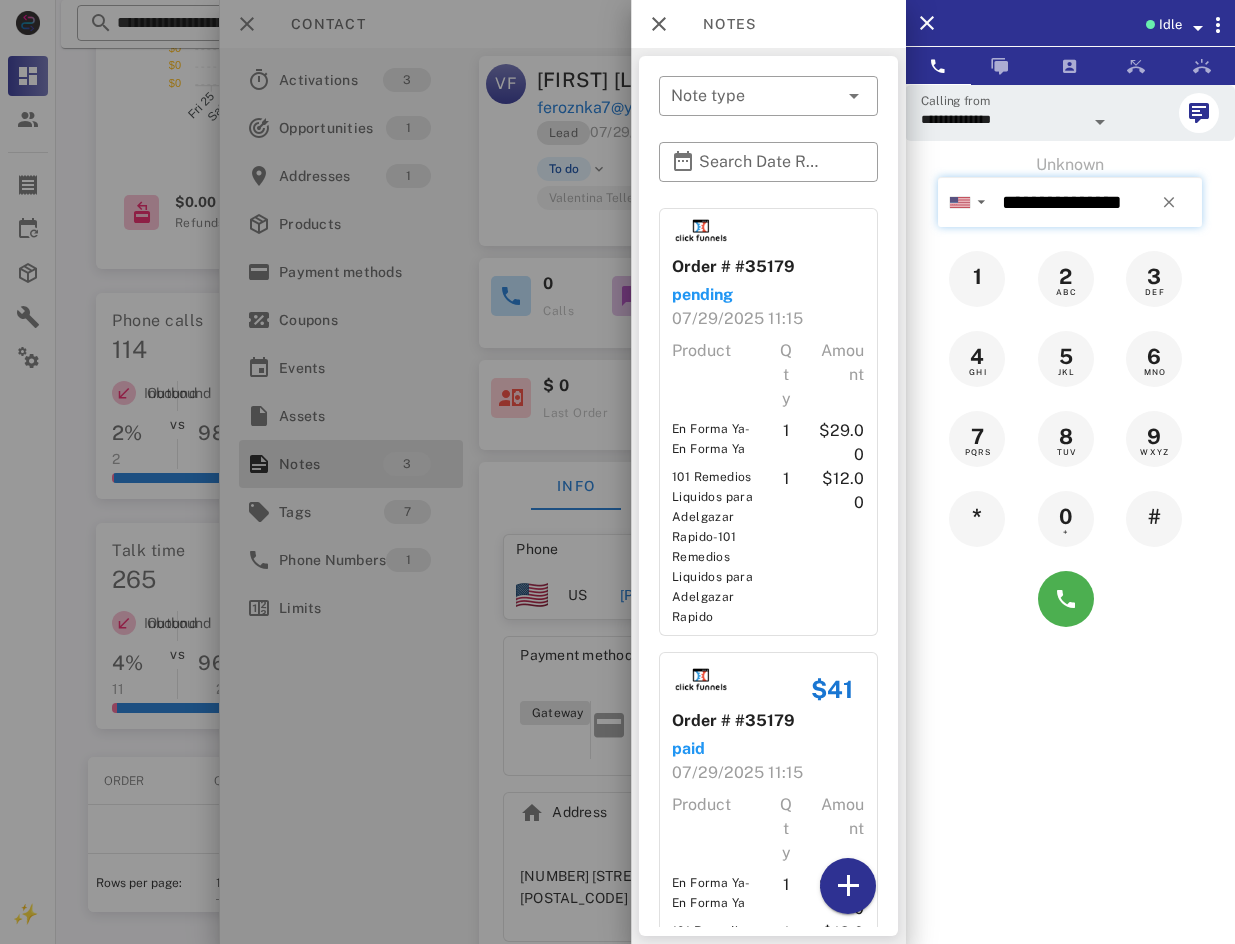 click on "**********" at bounding box center (1098, 202) 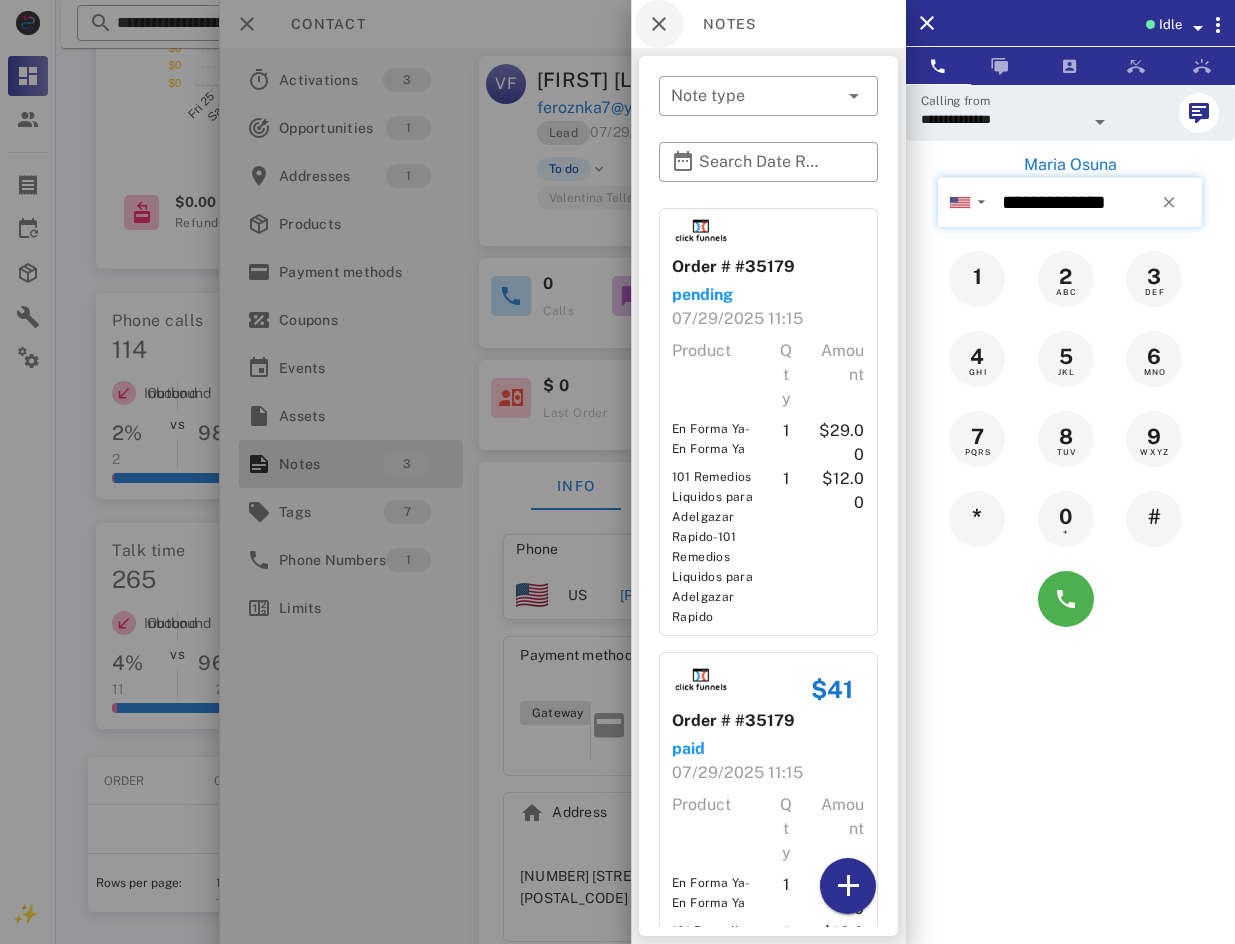 type on "**********" 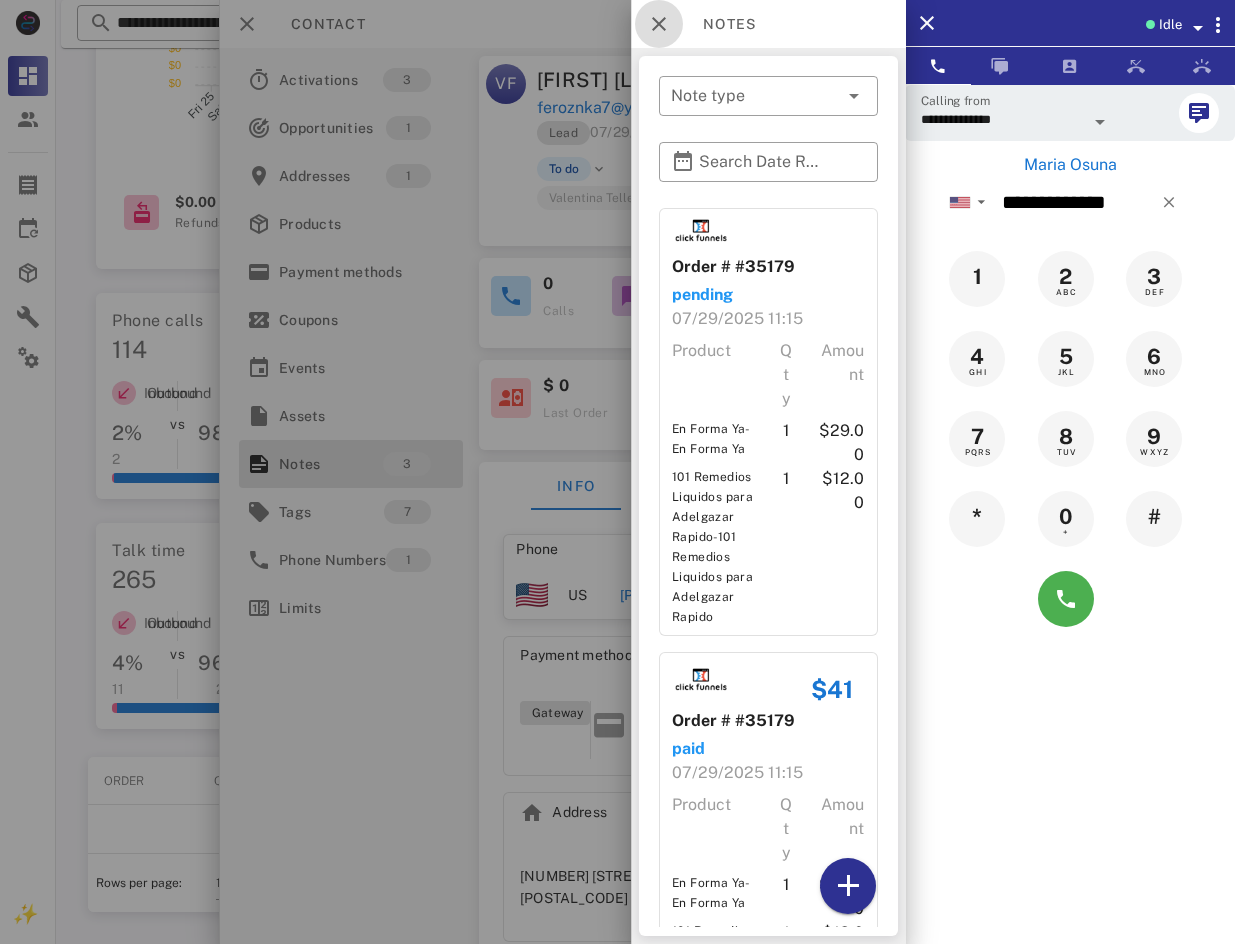 click at bounding box center [659, 24] 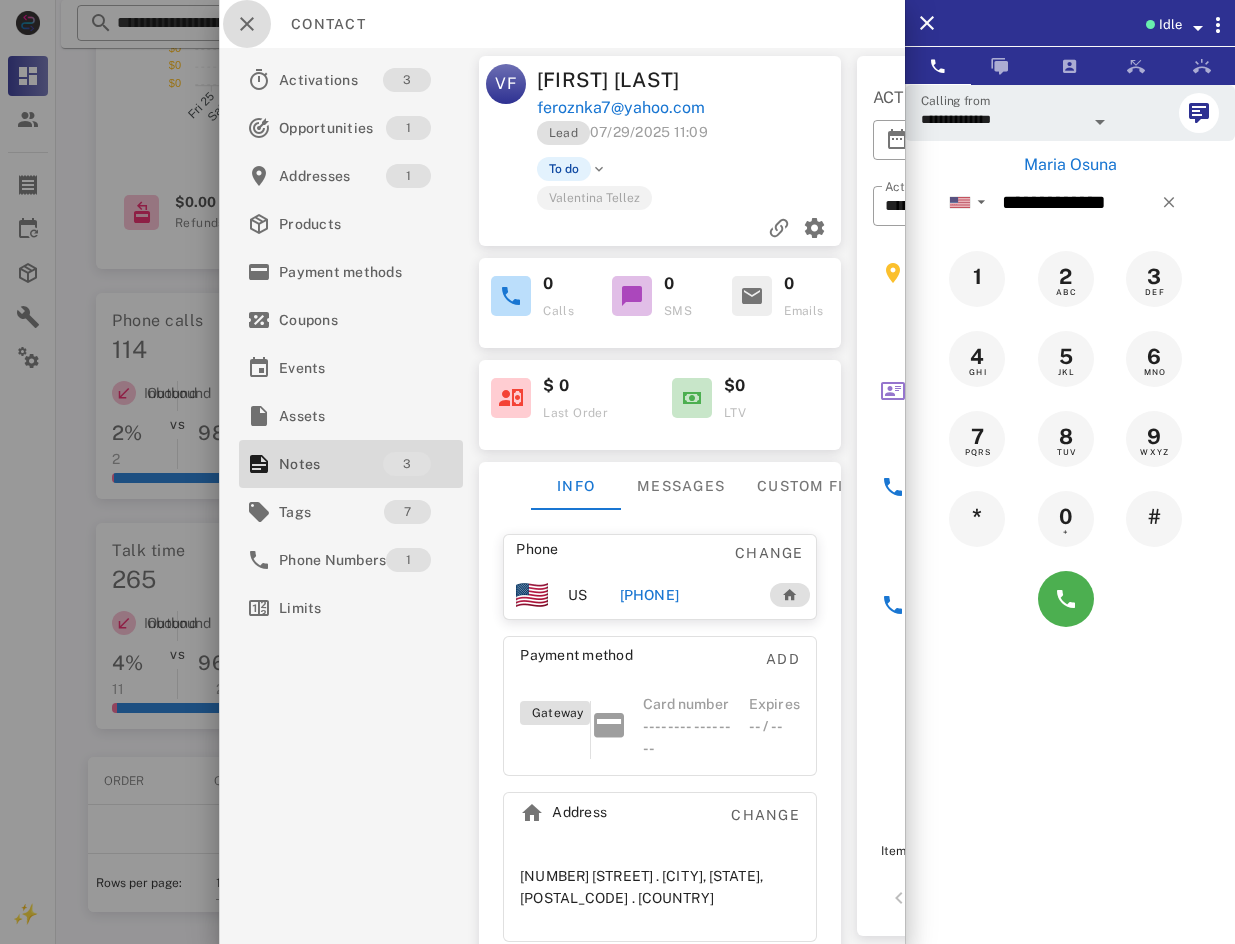 click at bounding box center [247, 24] 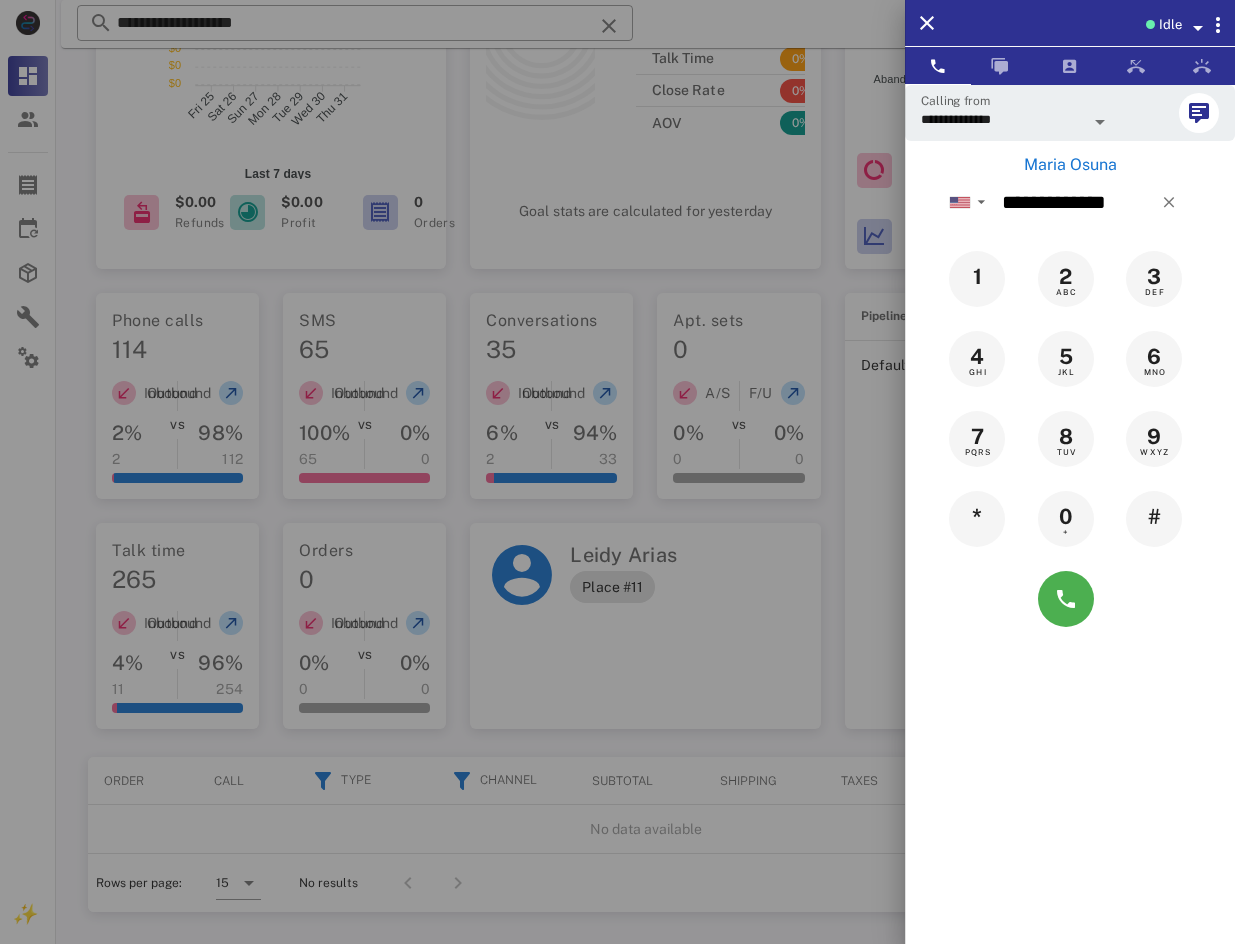 click on "Maria Osuna" at bounding box center (1070, 165) 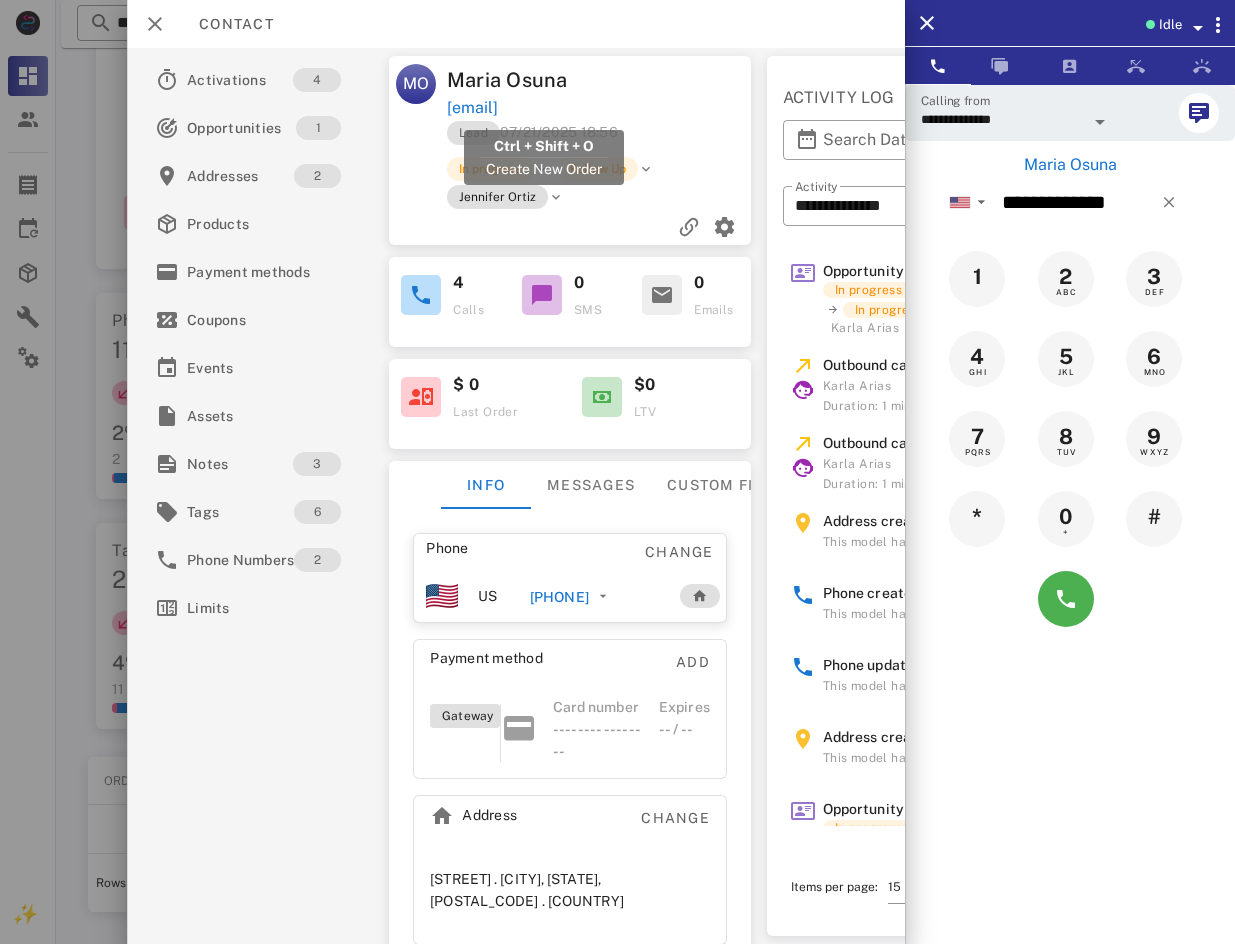 drag, startPoint x: 638, startPoint y: 116, endPoint x: 449, endPoint y: 108, distance: 189.16924 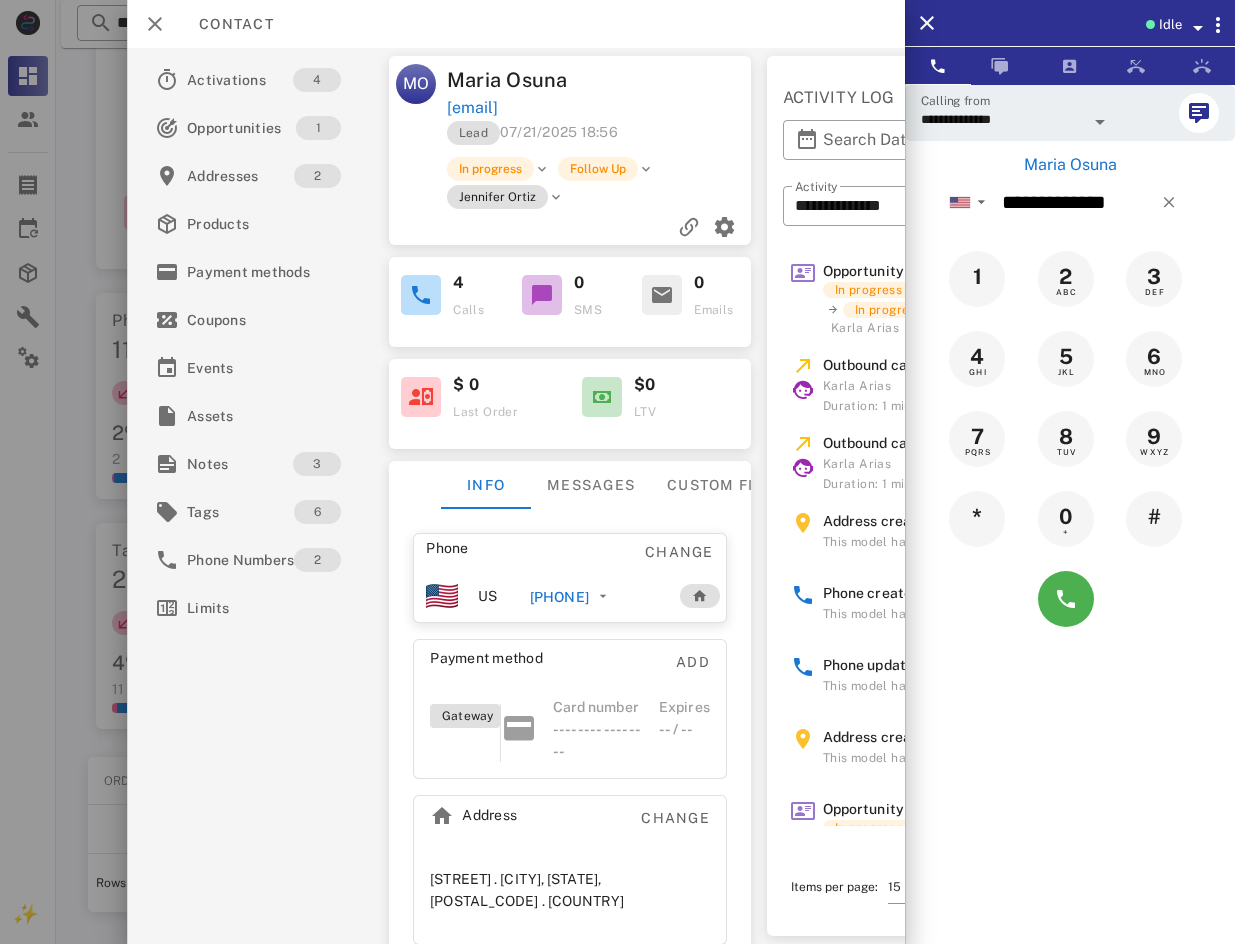 copy on "[EMAIL]" 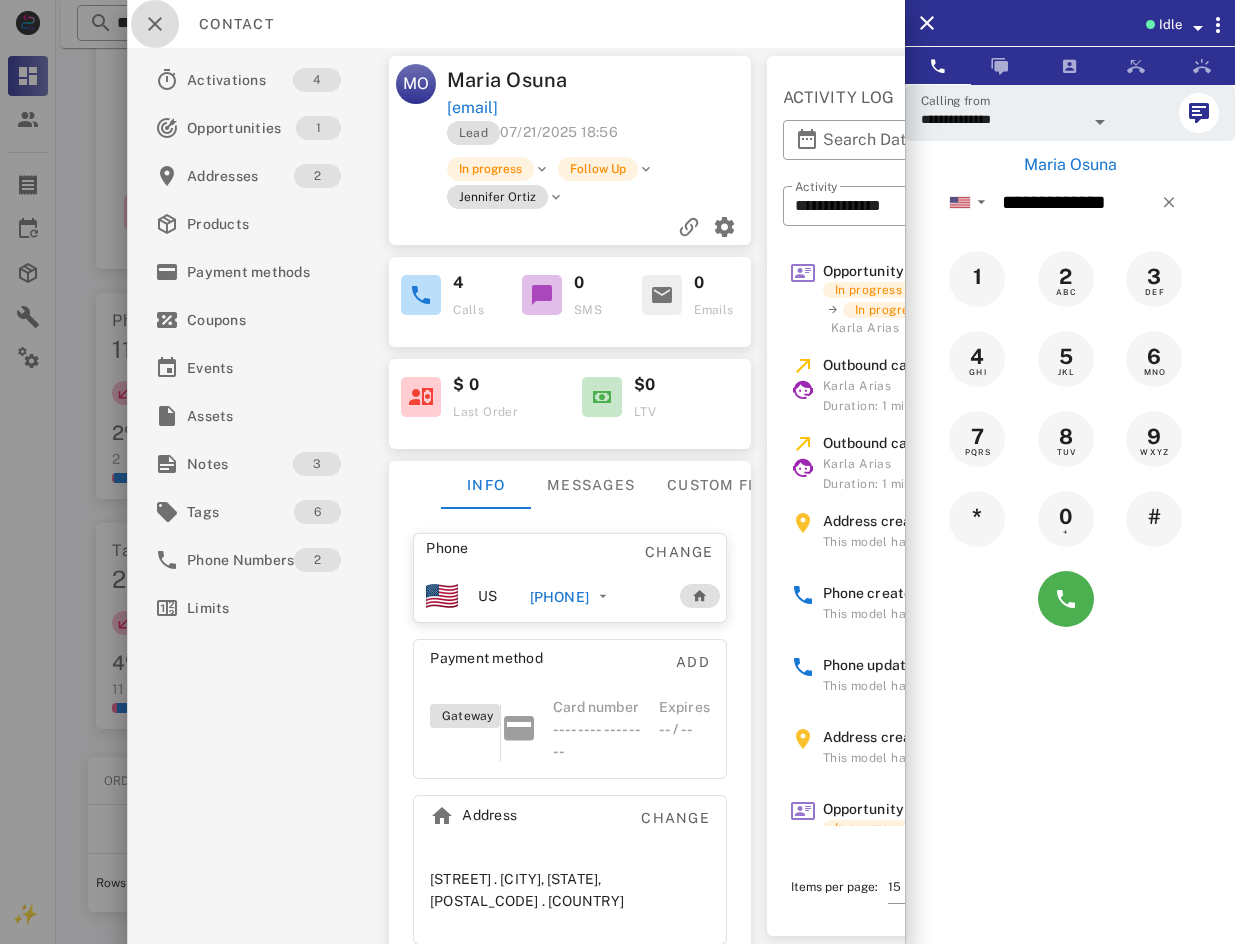 click at bounding box center [155, 24] 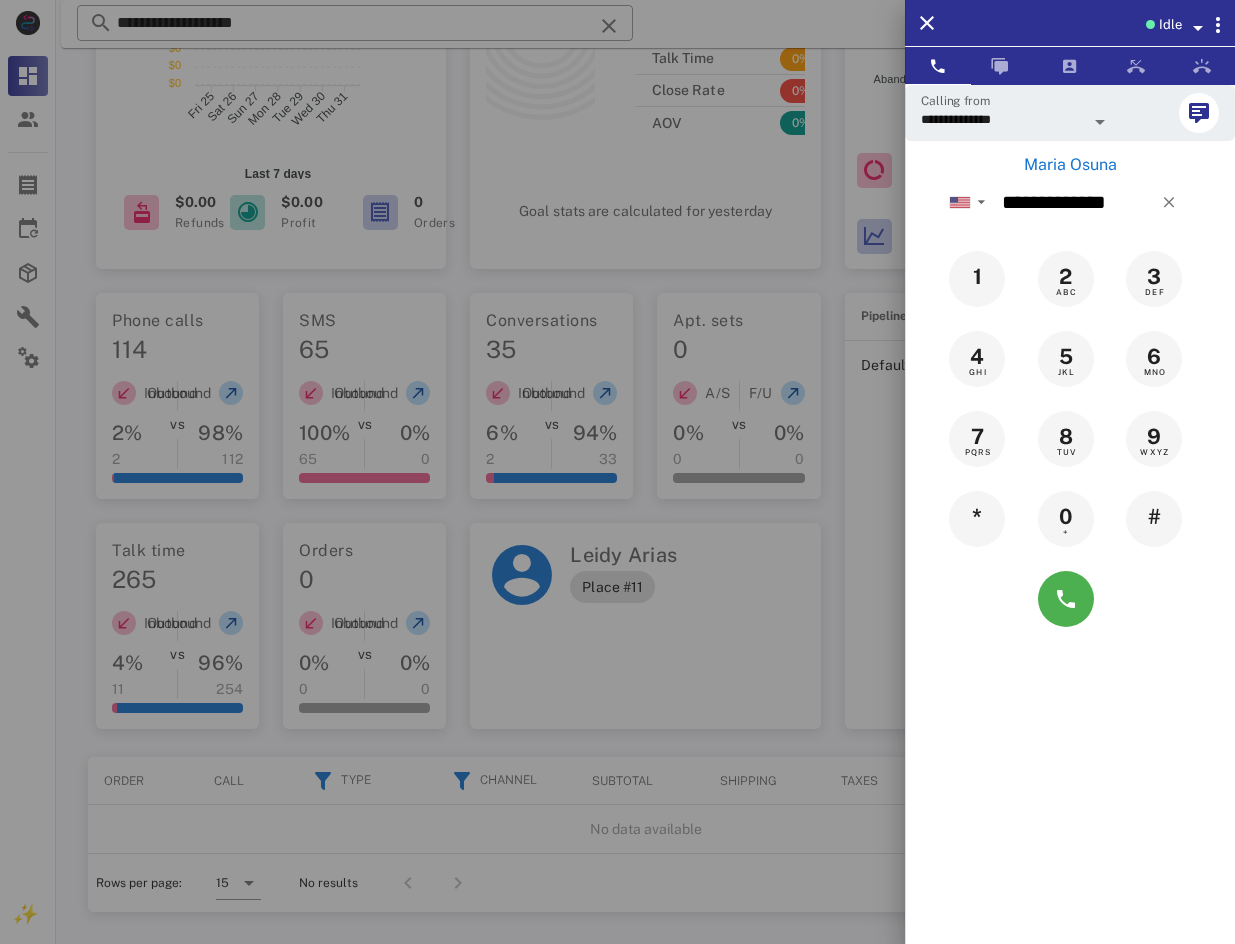 click at bounding box center [617, 472] 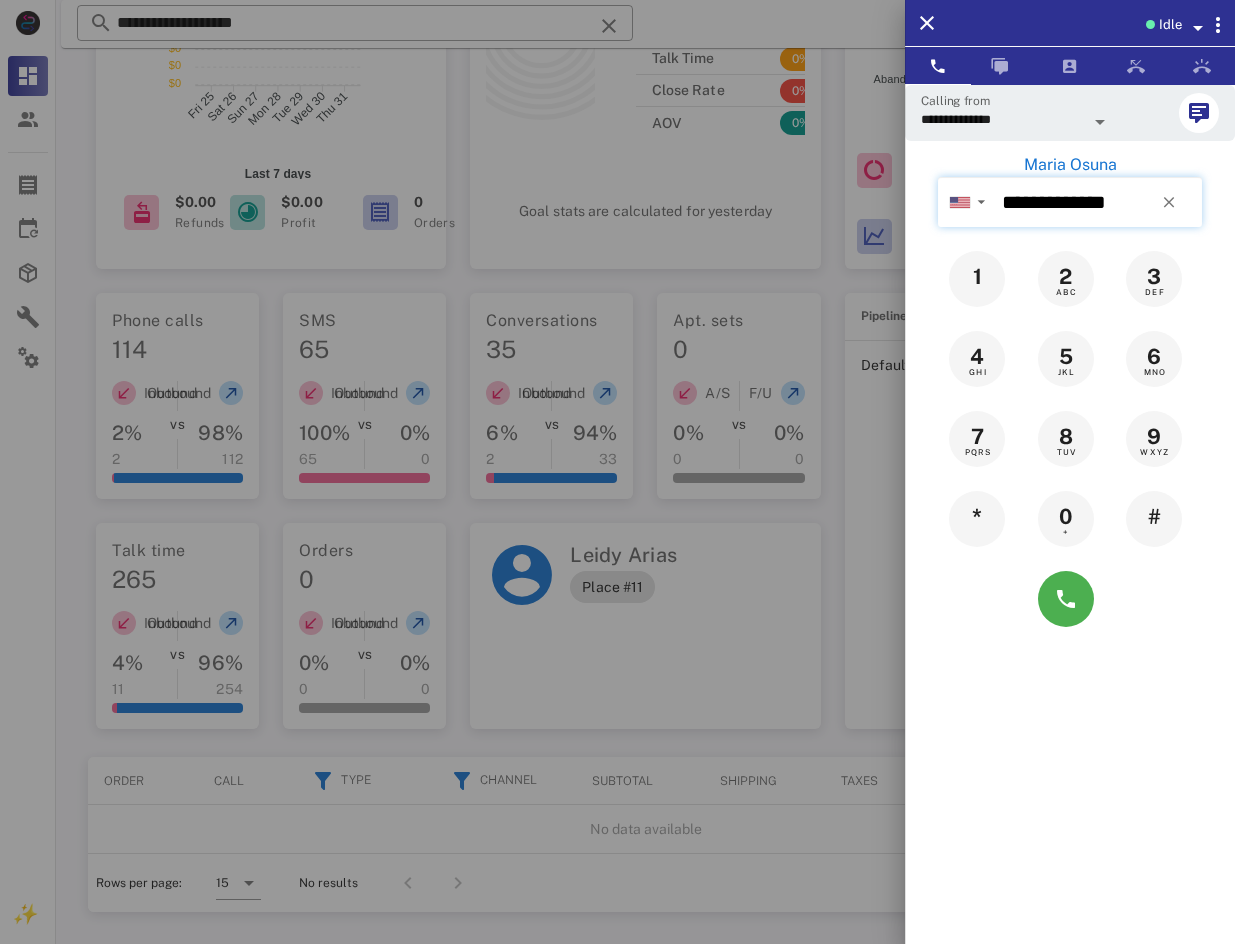 type 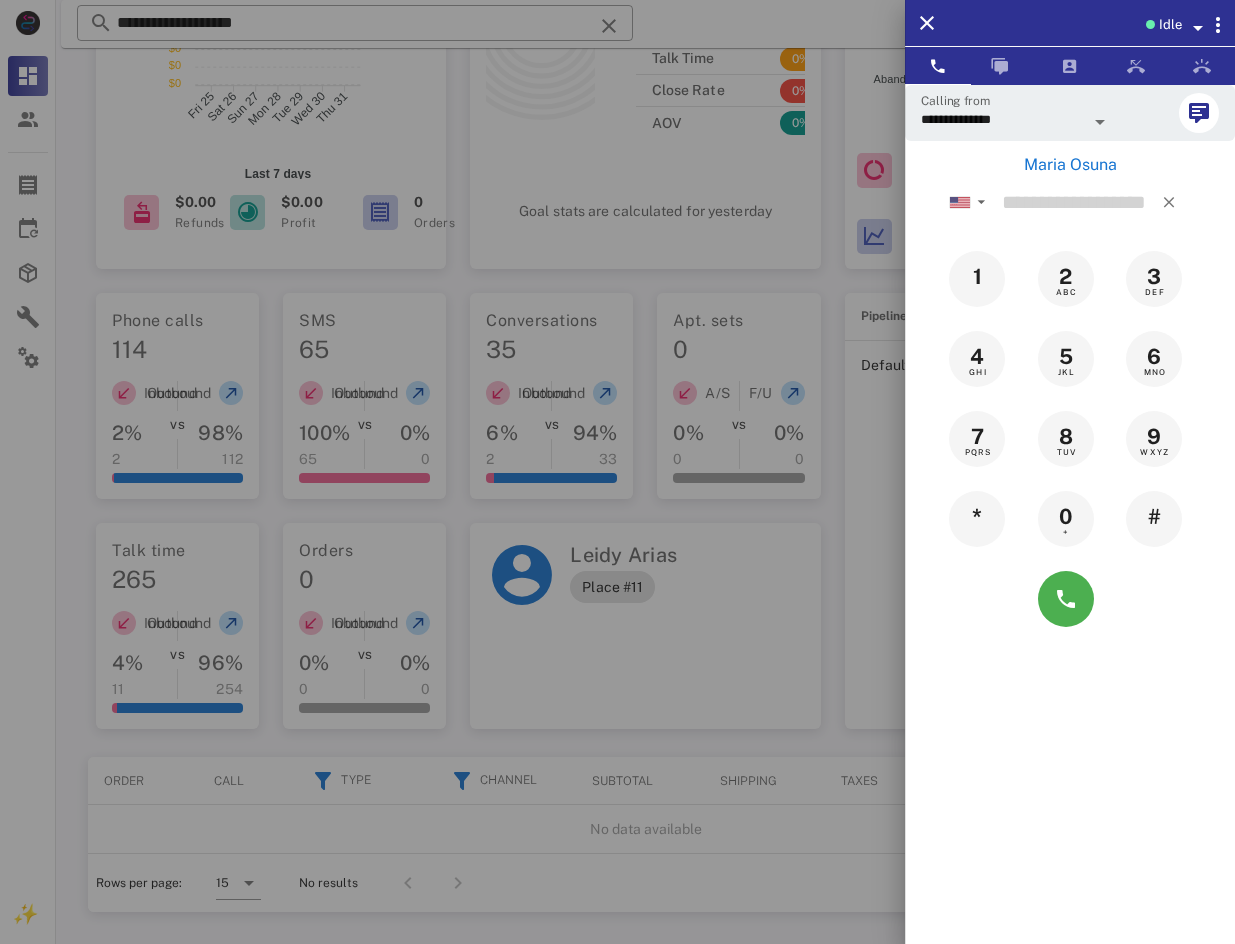 click on "**********" at bounding box center [355, 23] 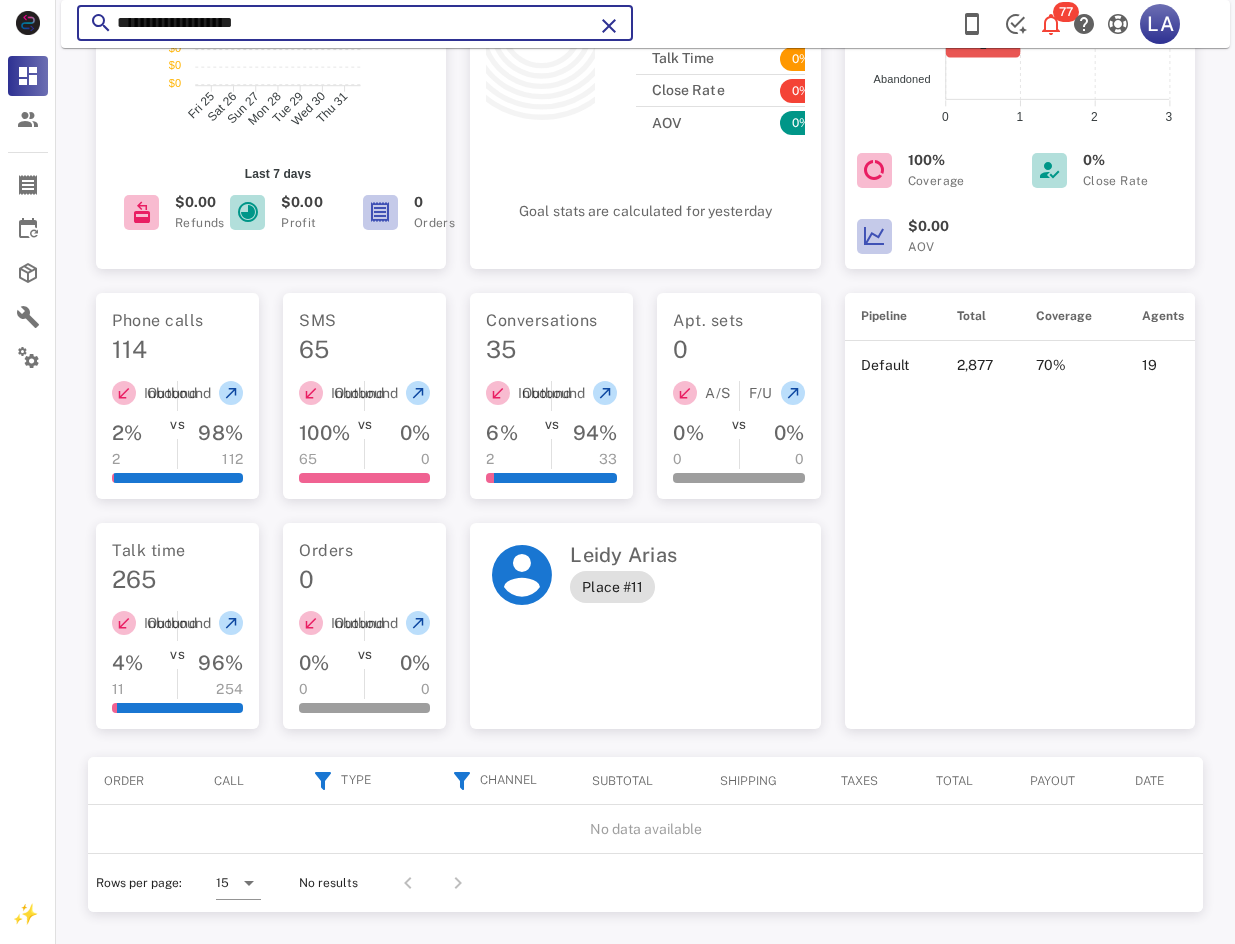 click on "**********" at bounding box center (355, 23) 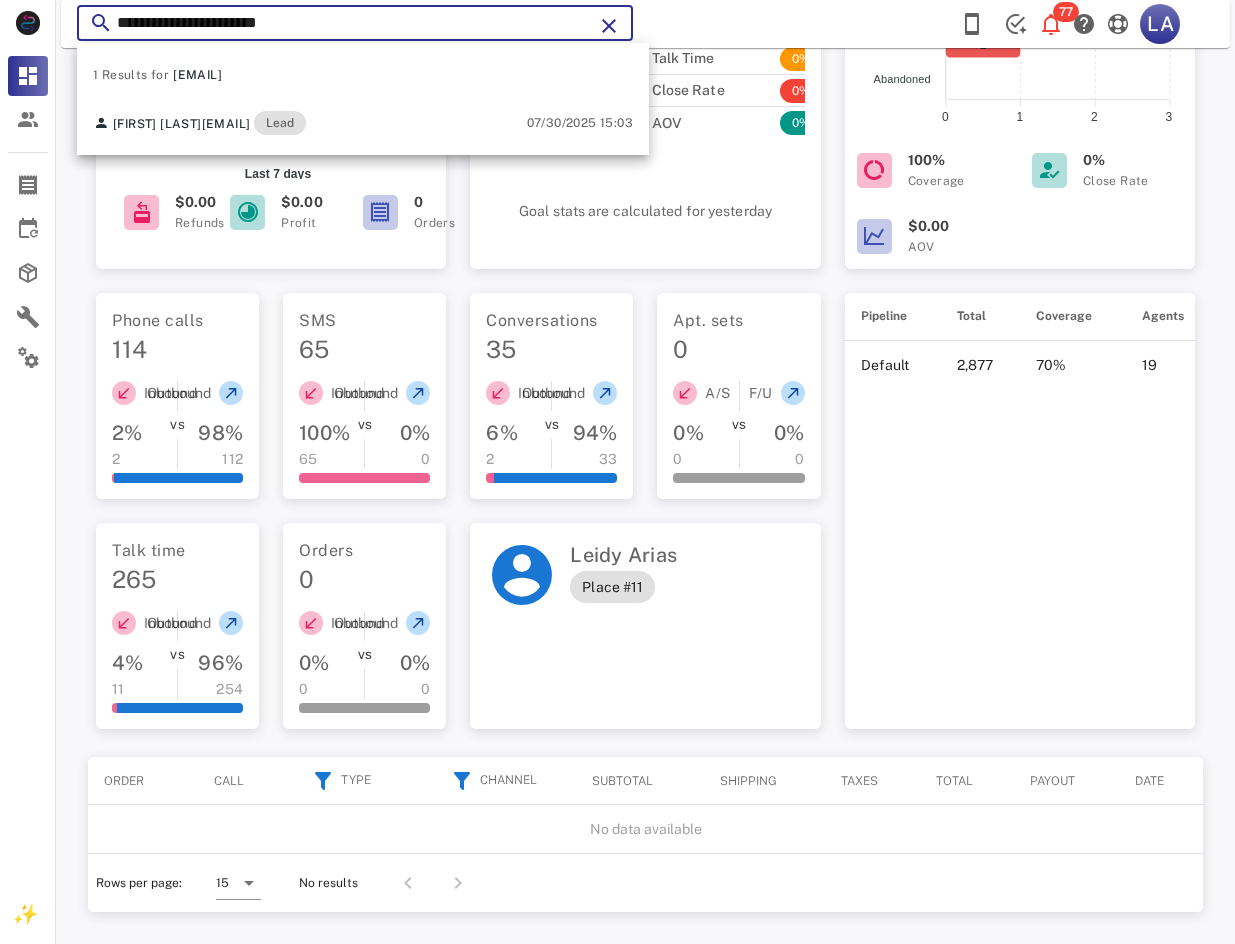 type on "**********" 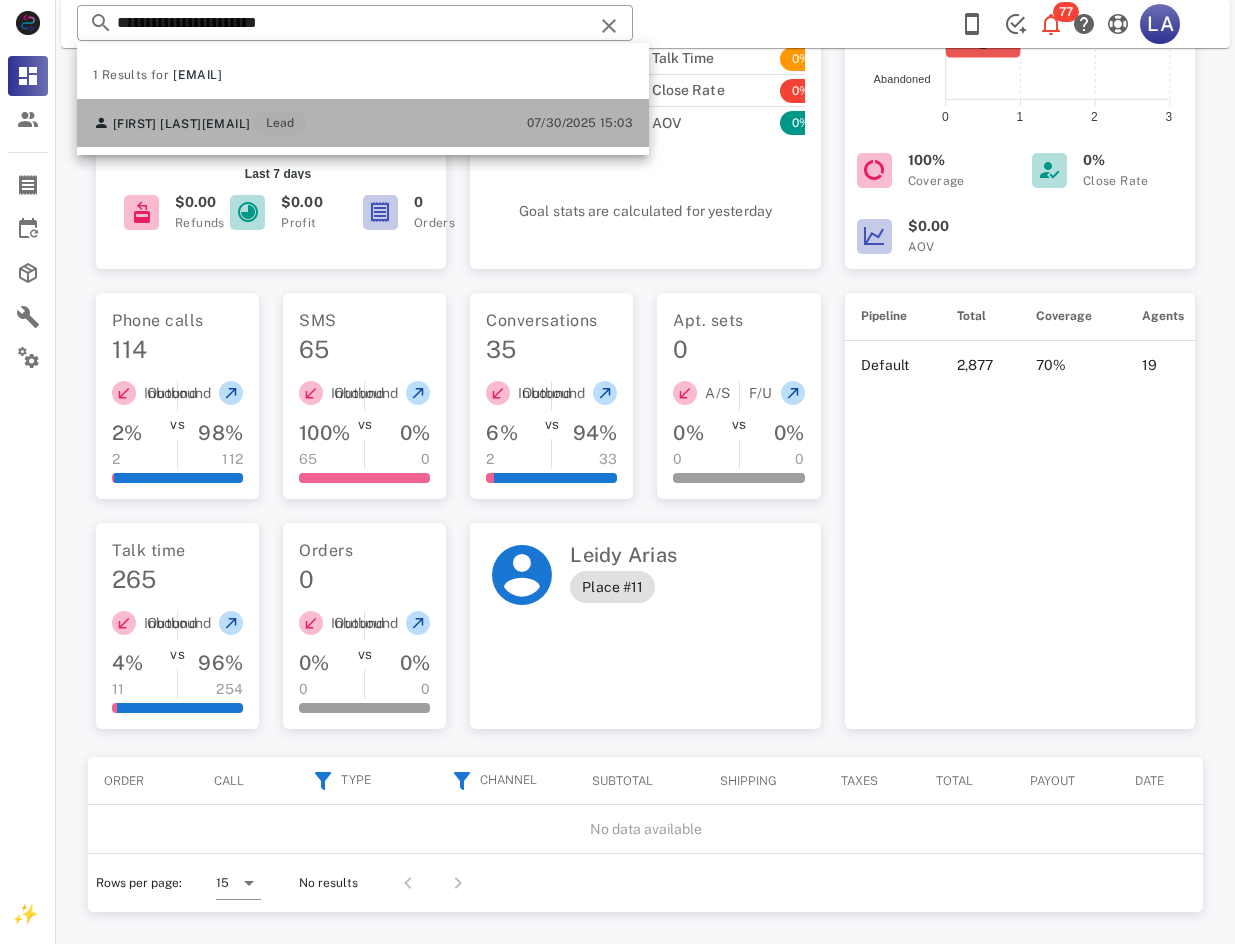 click on "[FIRST] [LAST]   [EMAIL]   Lead [DATE] [TIME]" at bounding box center [363, 123] 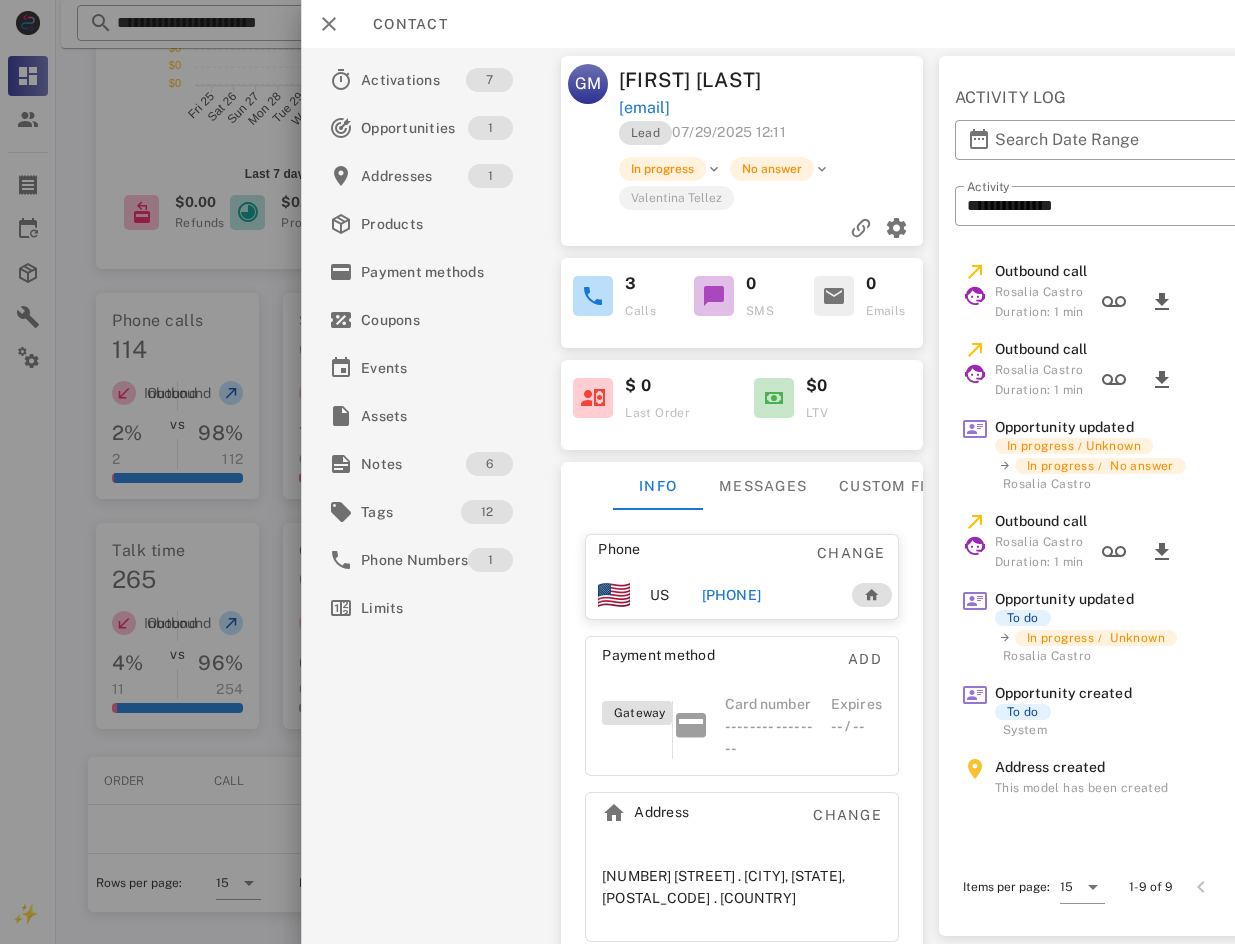 click on "[PHONE]" at bounding box center [731, 595] 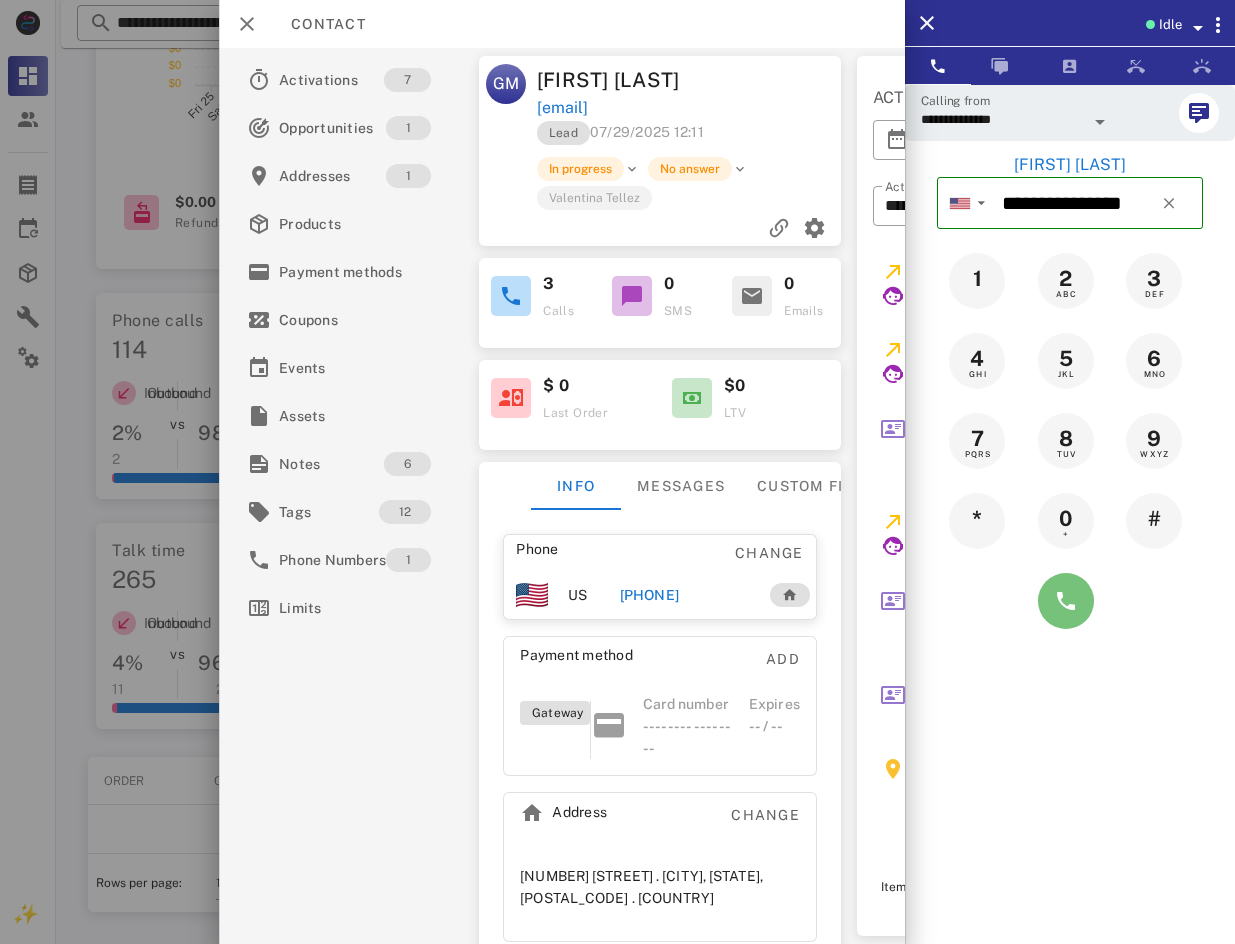 click at bounding box center (1066, 601) 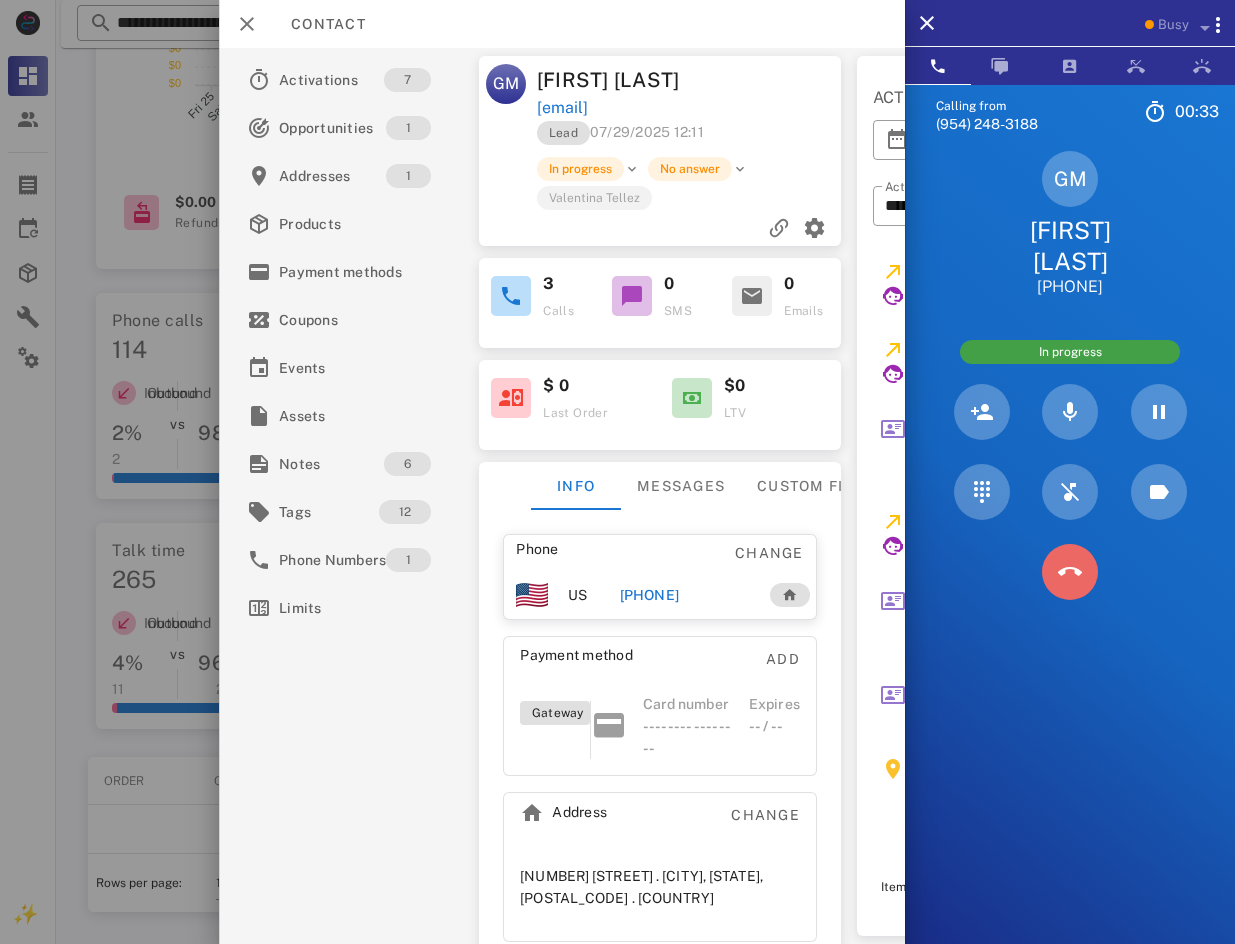 click at bounding box center [1070, 572] 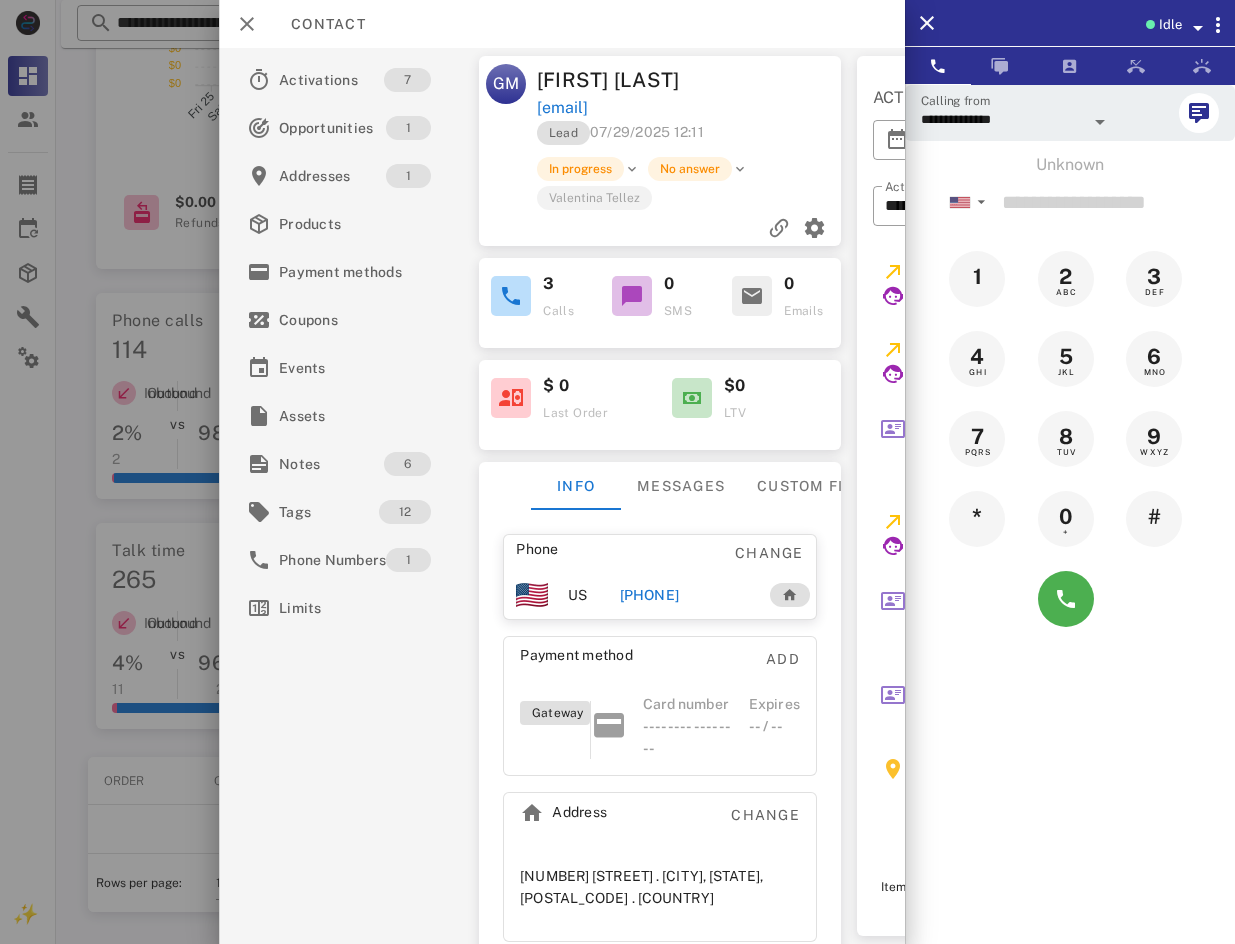 click on "[PHONE]" at bounding box center (649, 595) 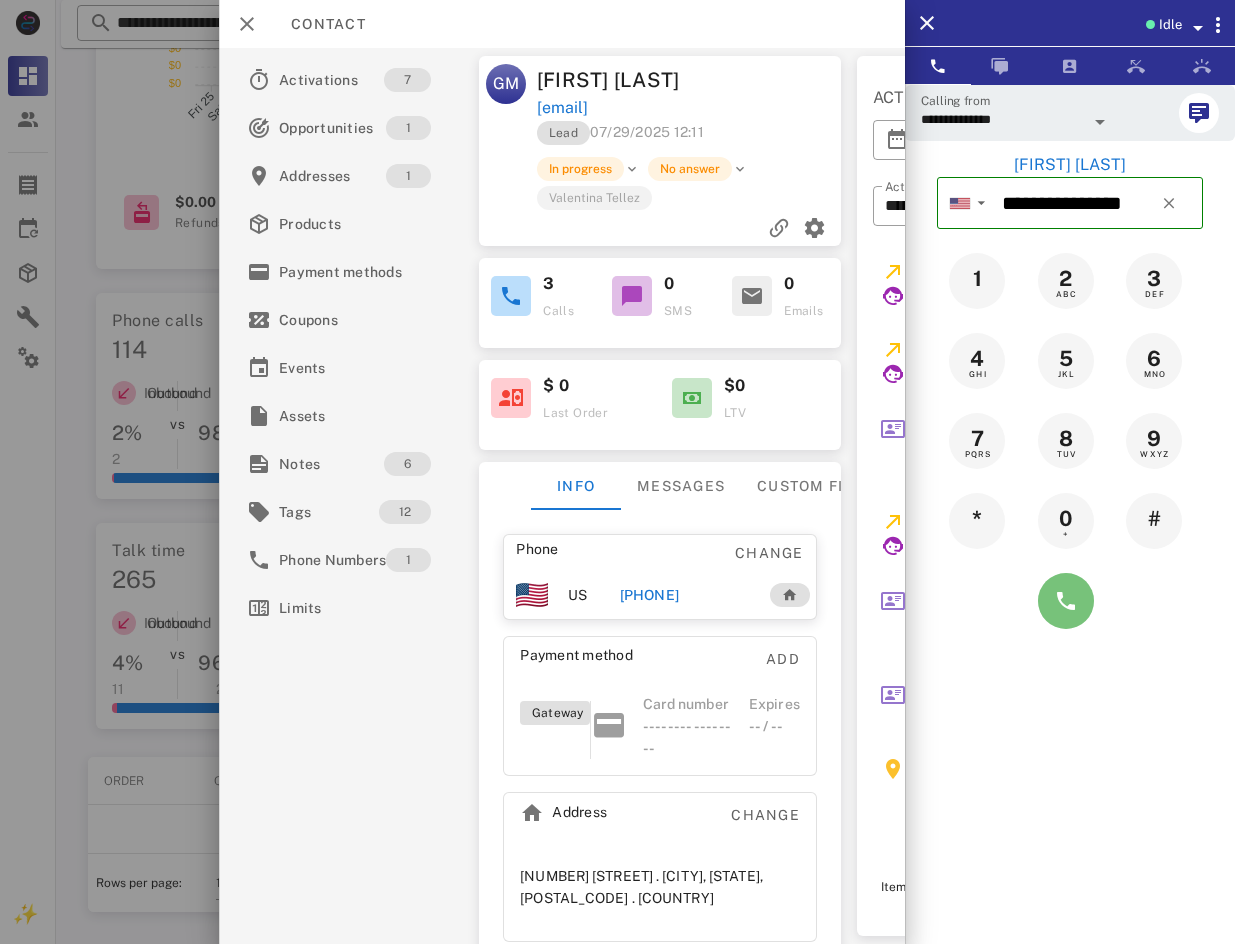 click at bounding box center [1066, 601] 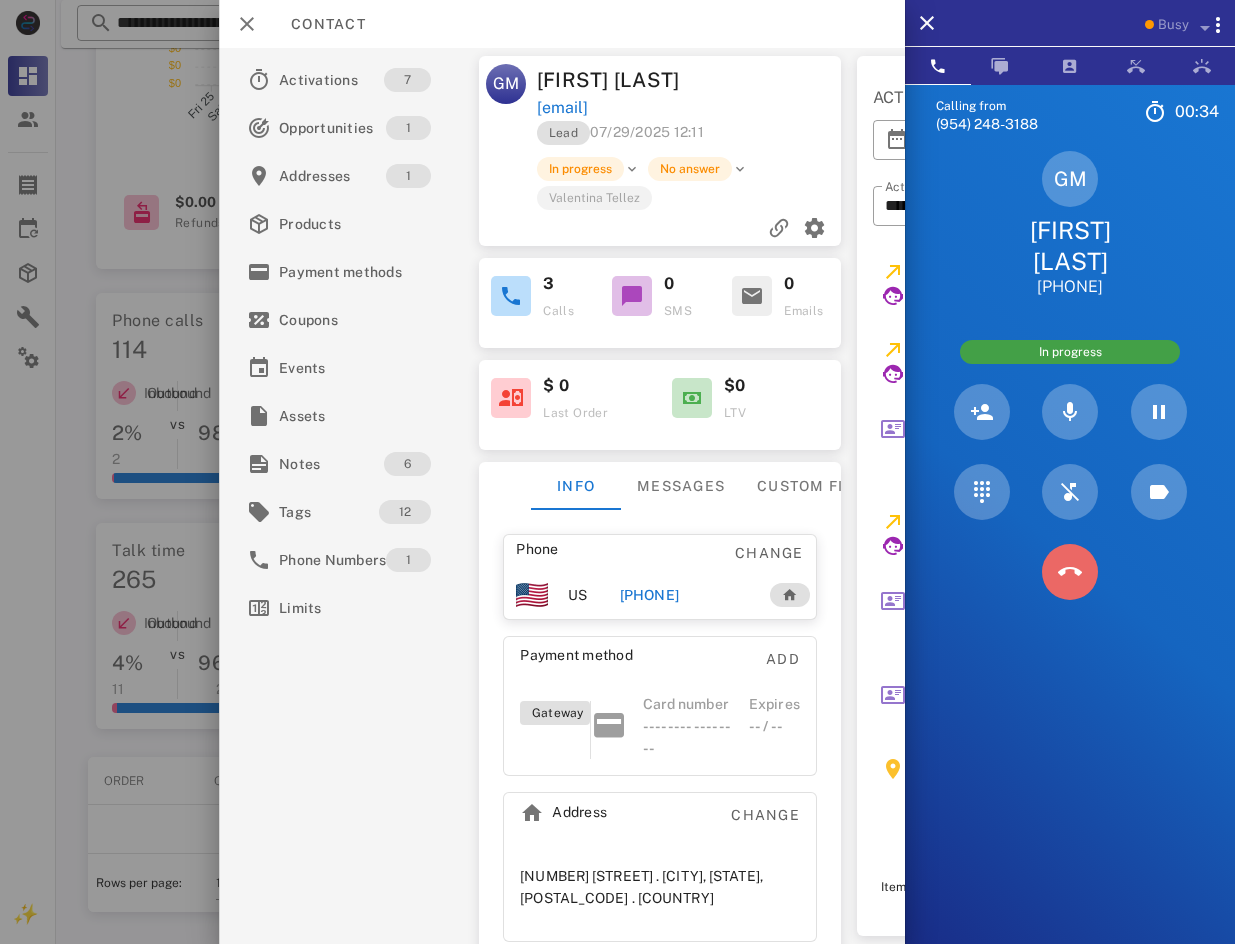 click at bounding box center (1070, 572) 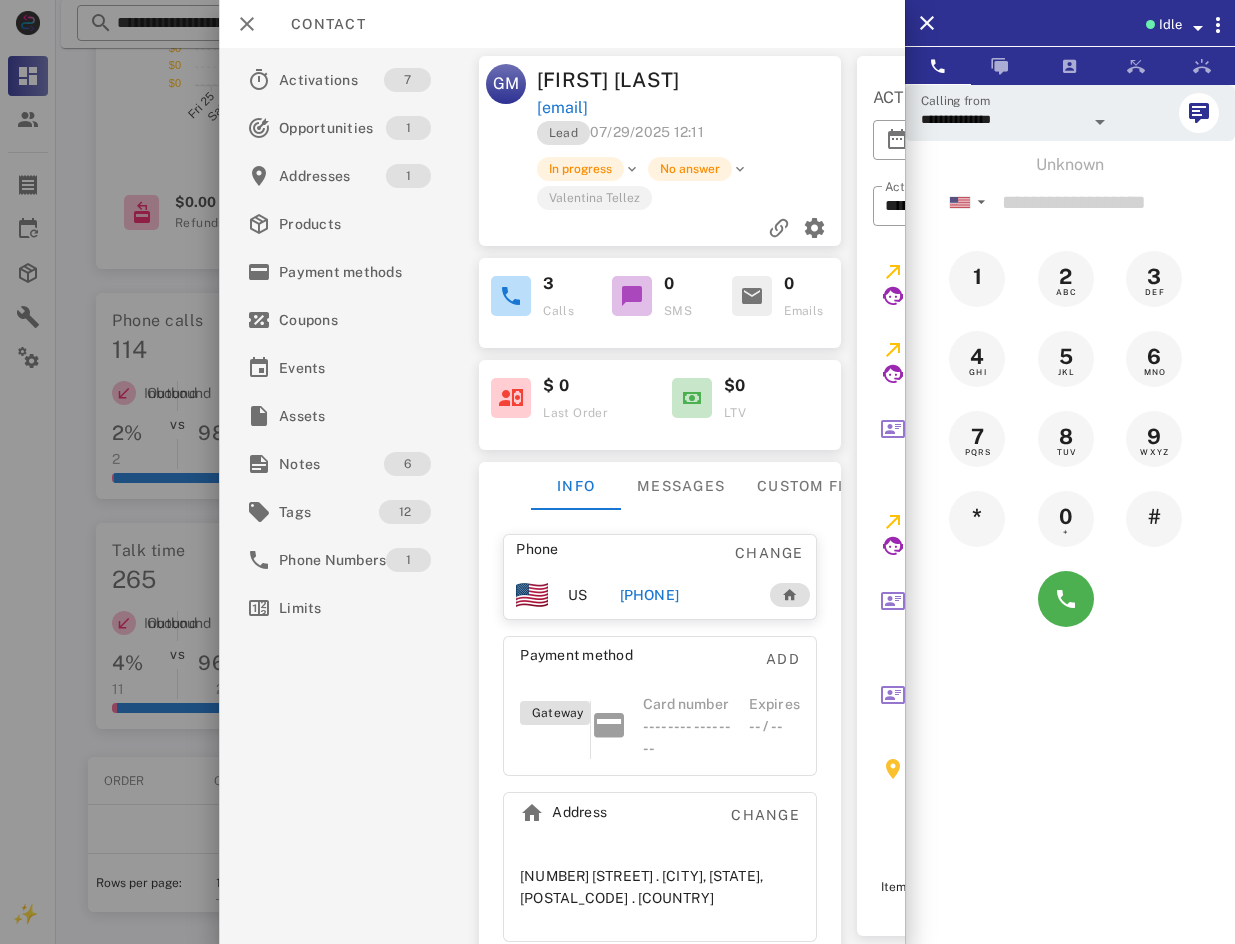 click on "Idle" at bounding box center (1170, 25) 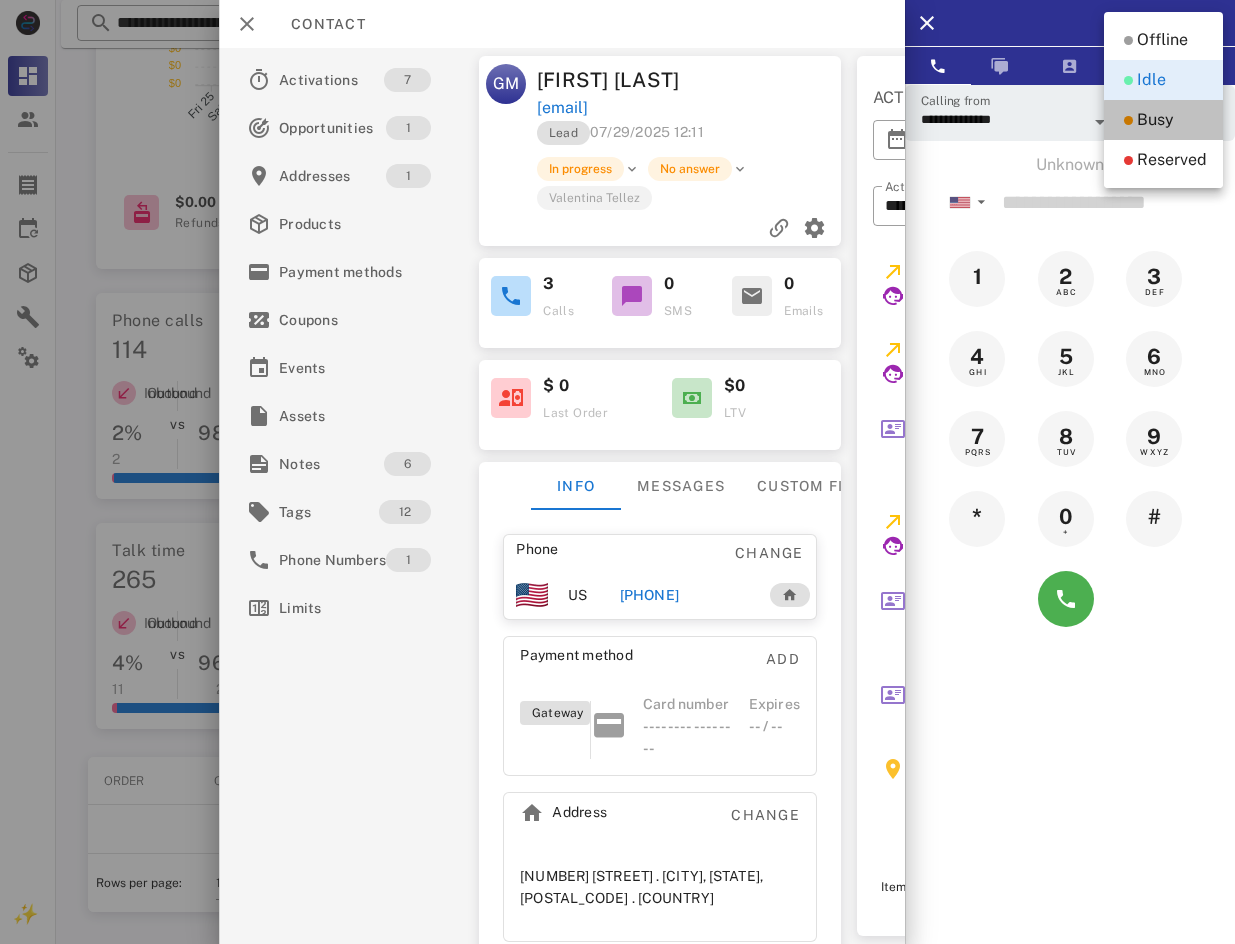 click on "Busy" at bounding box center (1155, 120) 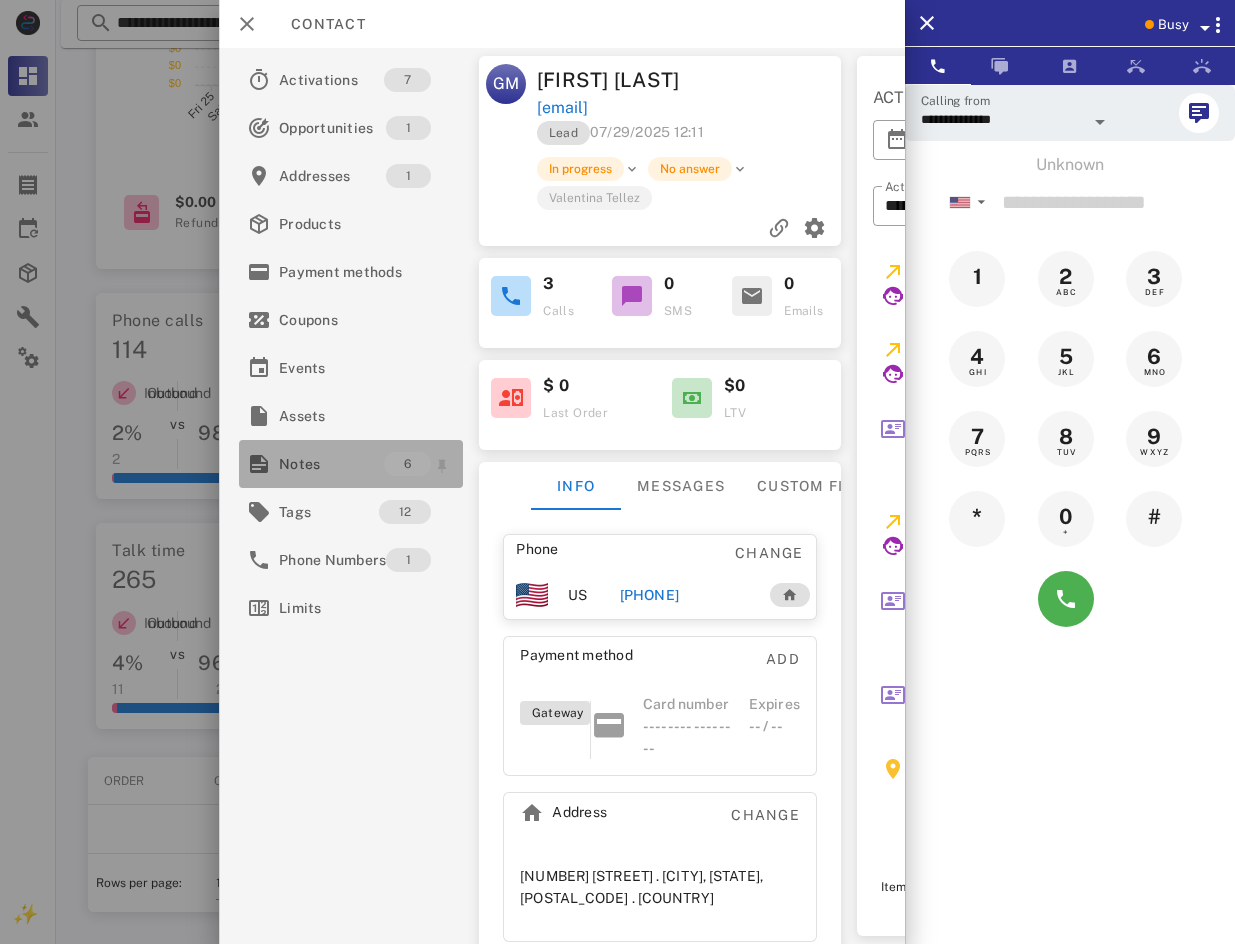 click on "Notes" at bounding box center [331, 464] 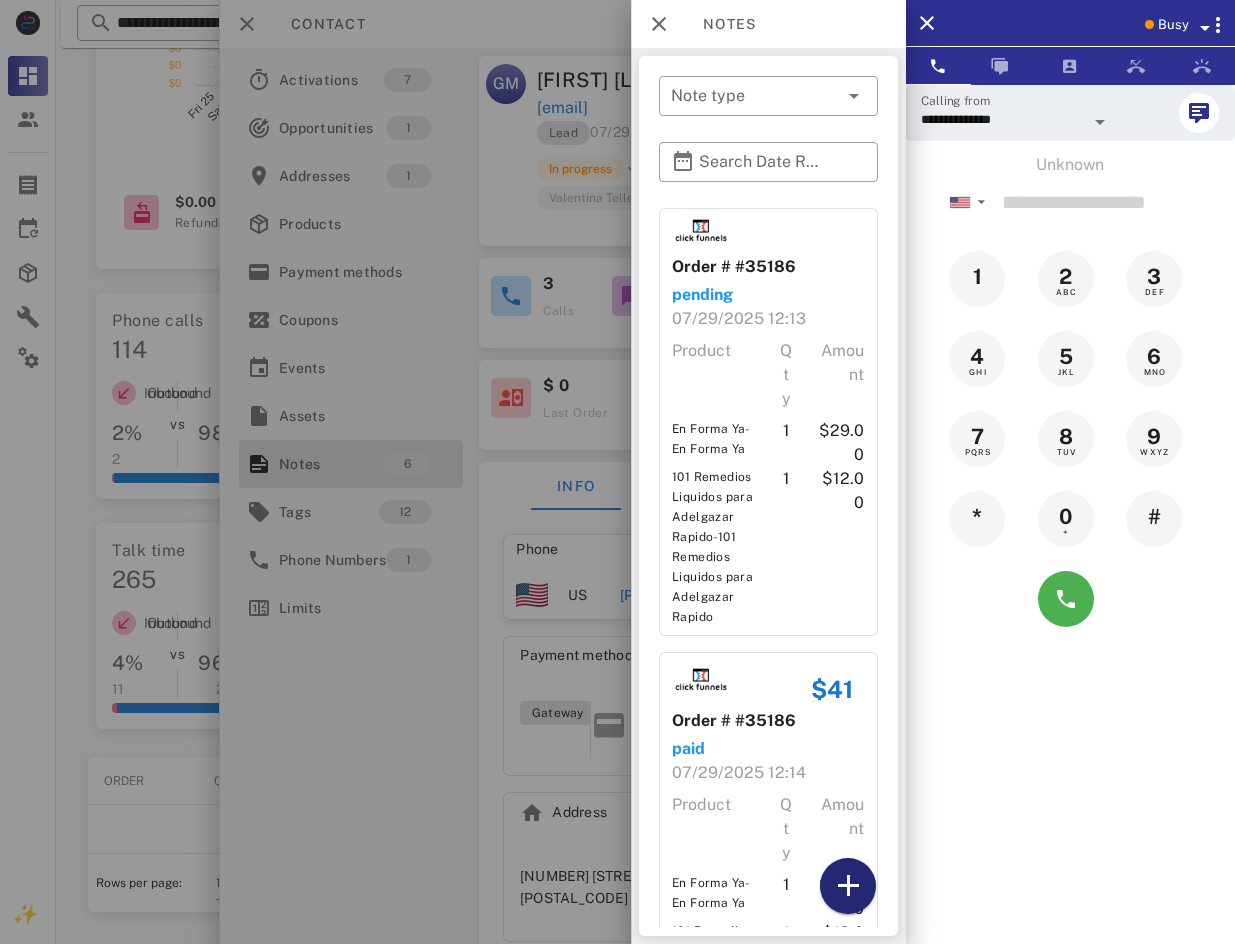 click at bounding box center [847, 886] 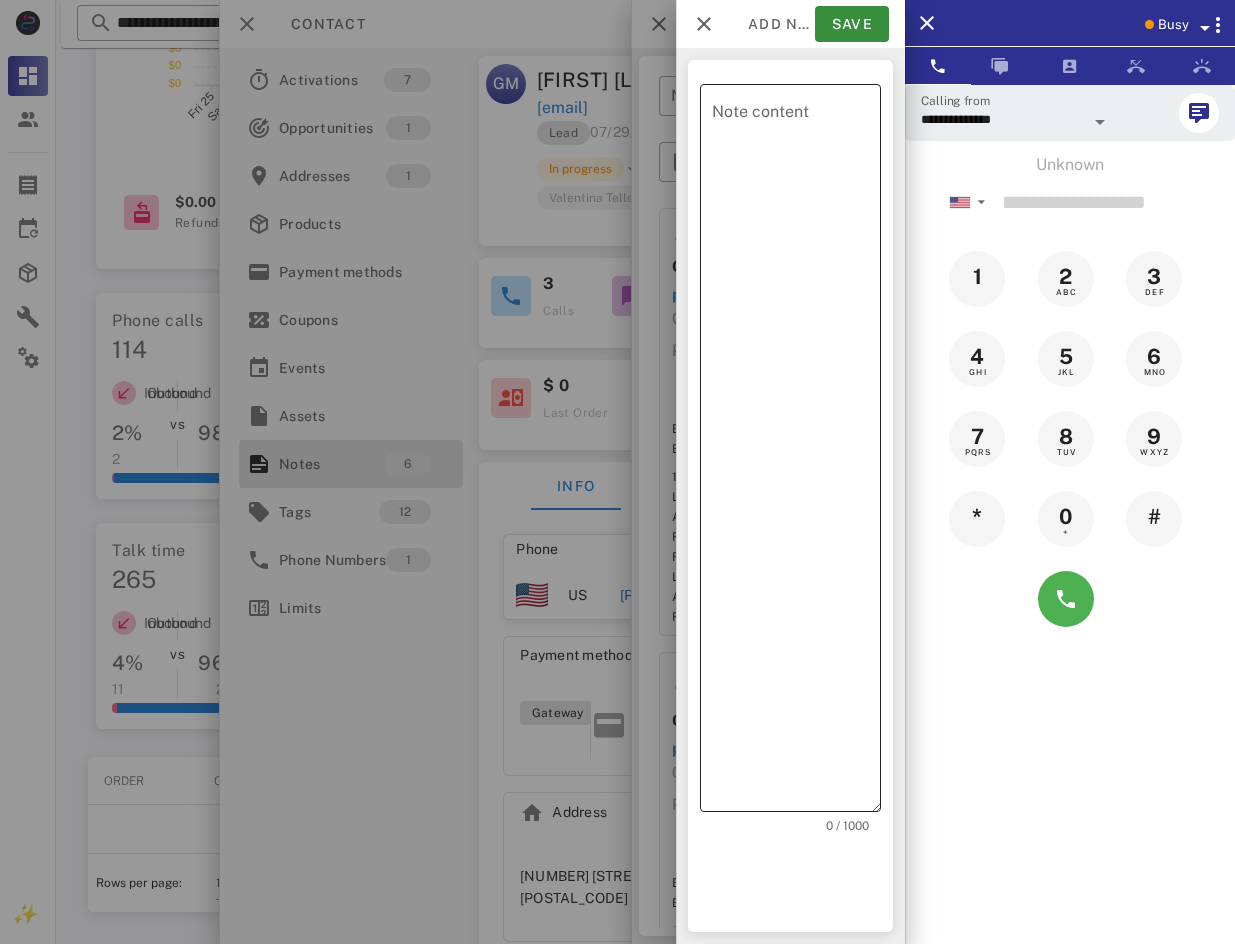 click on "Note content" at bounding box center [796, 453] 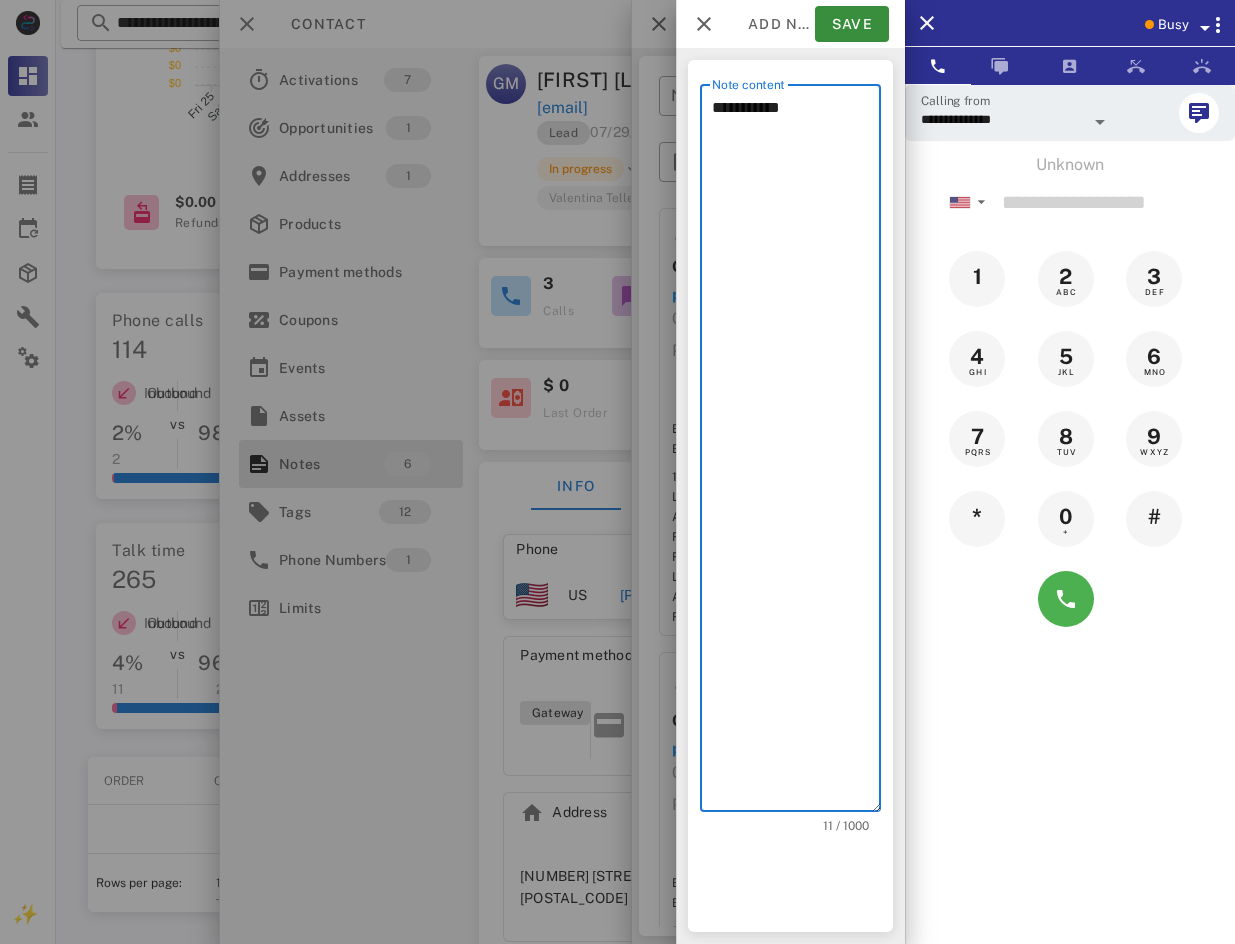 click on "Busy" at bounding box center [1173, 25] 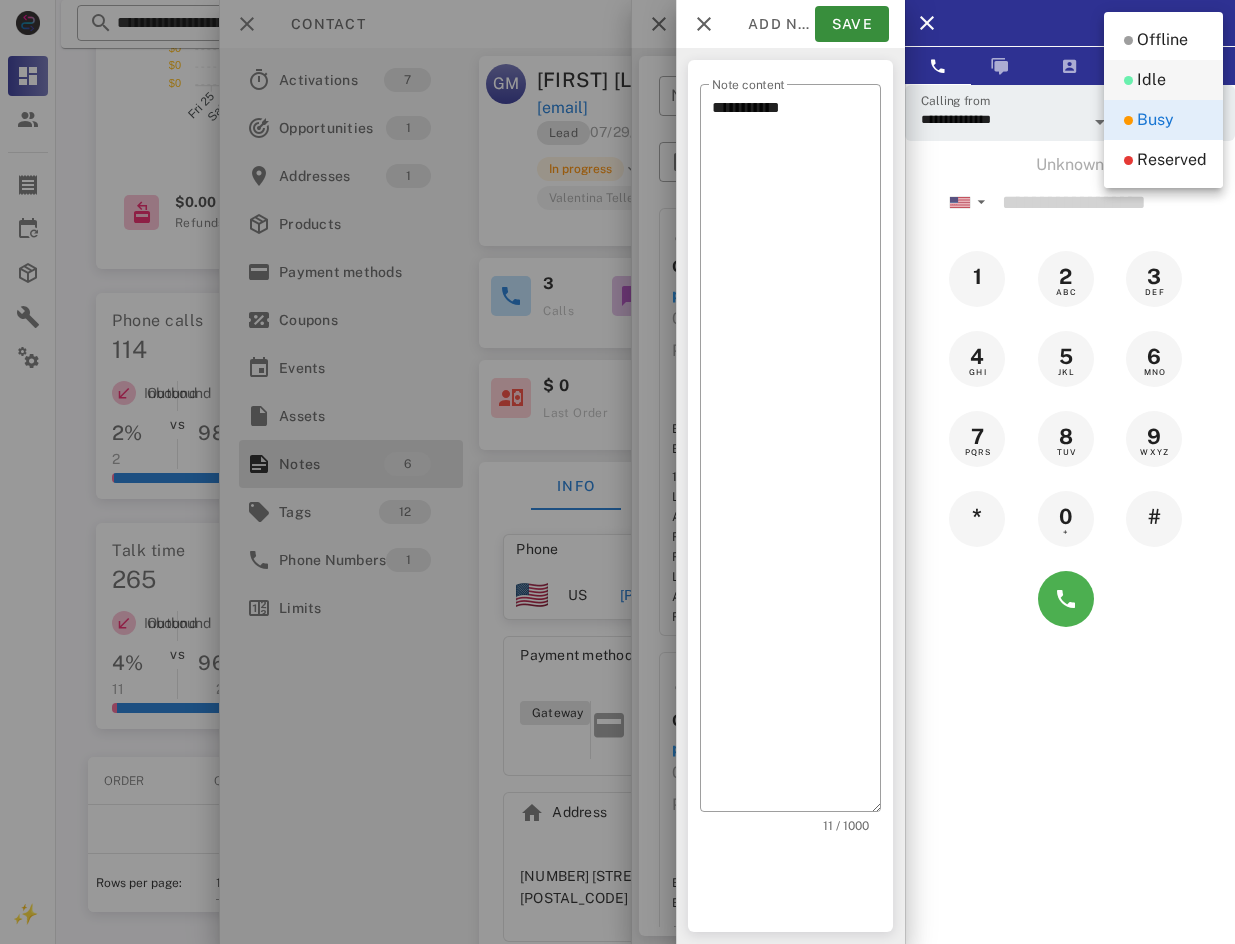click on "Idle" at bounding box center [1151, 80] 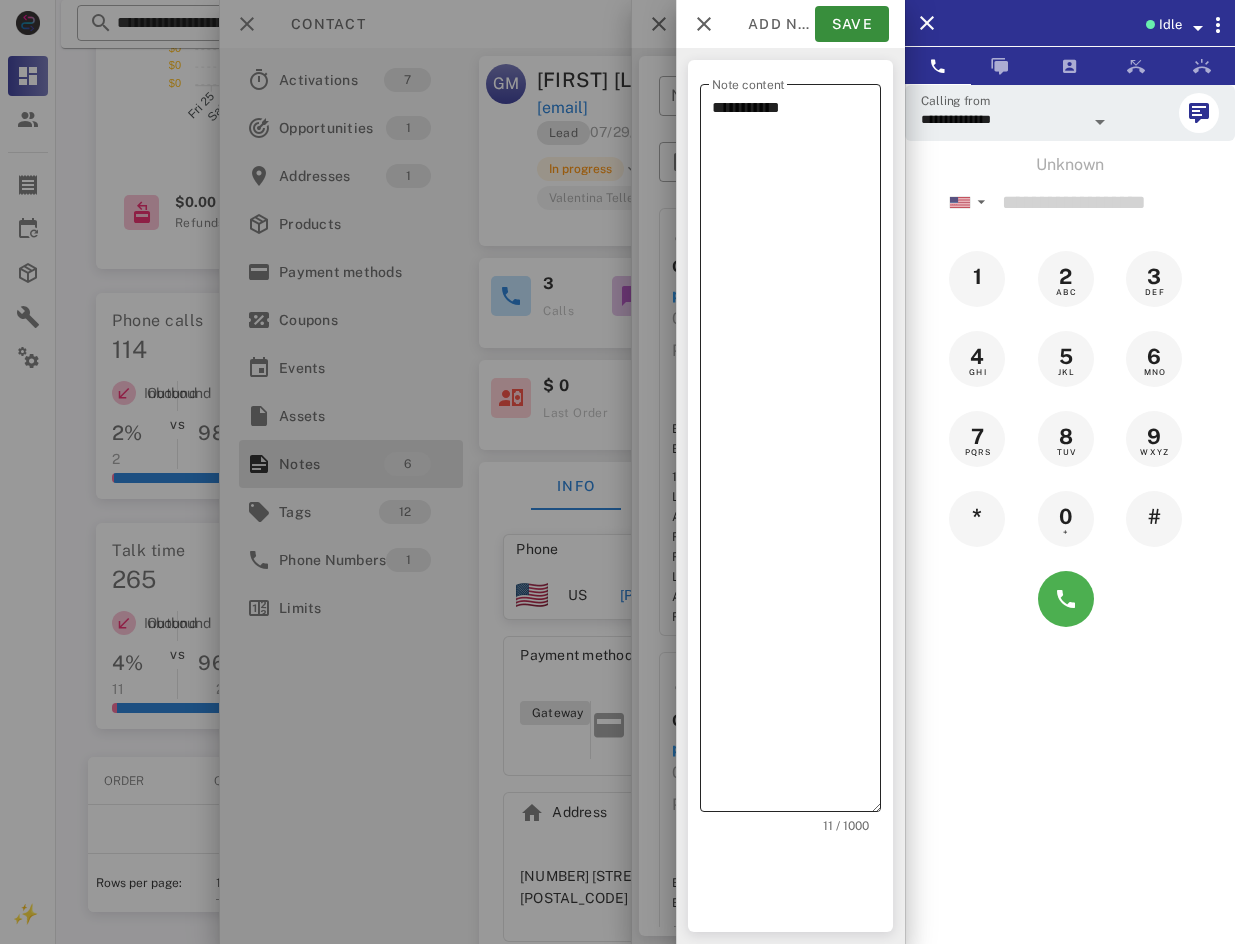 click on "**********" at bounding box center [796, 453] 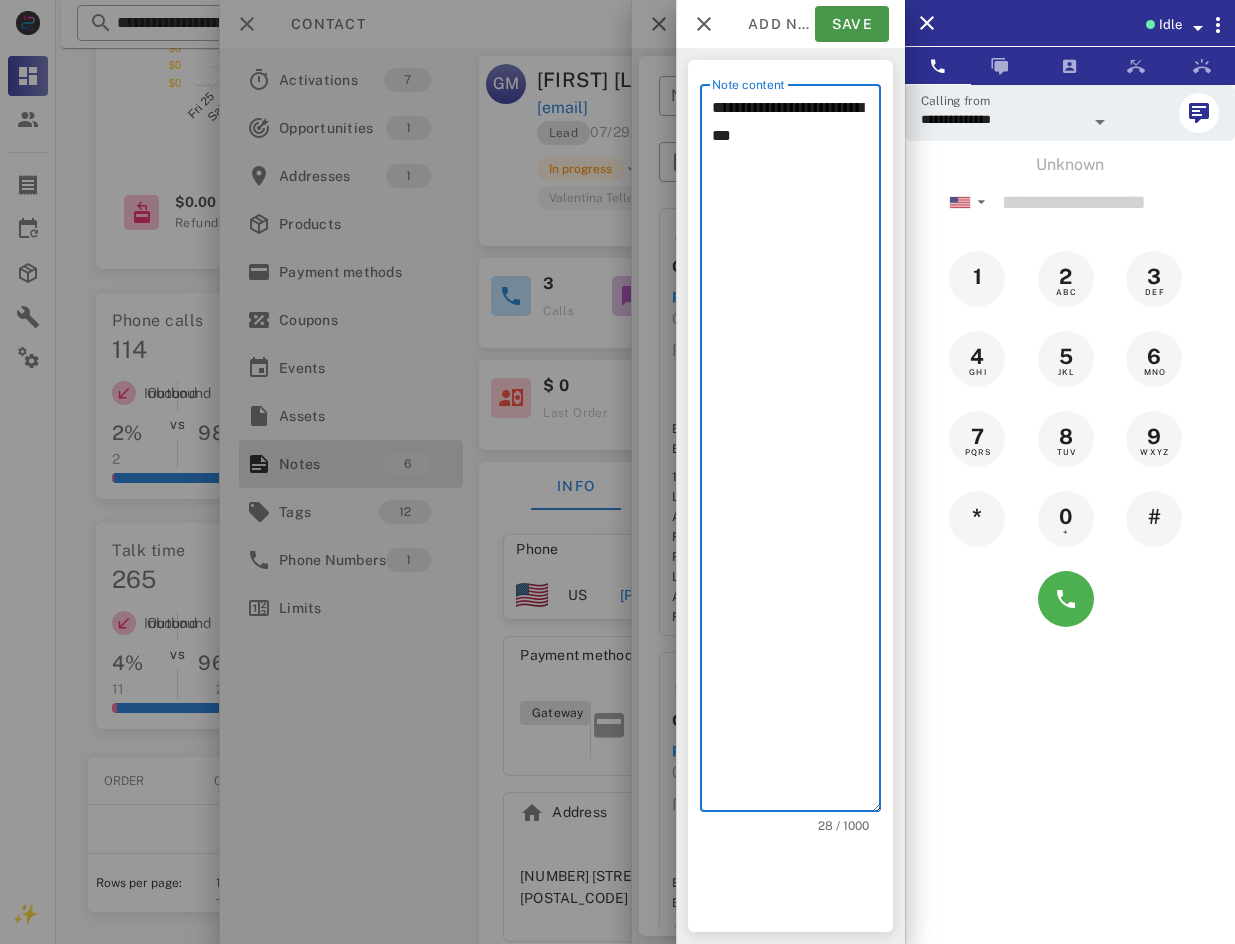 type on "**********" 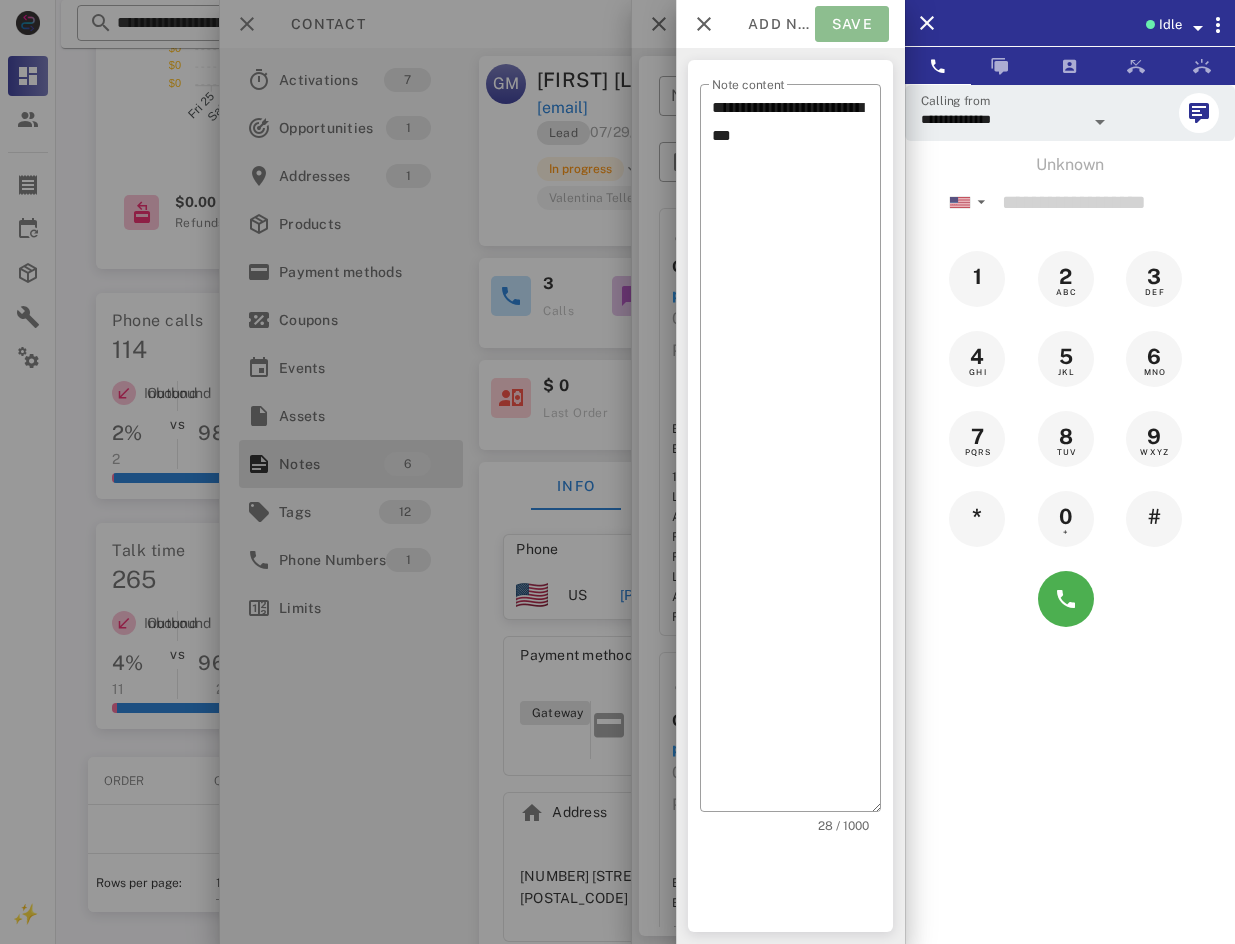 click on "Save" at bounding box center (852, 24) 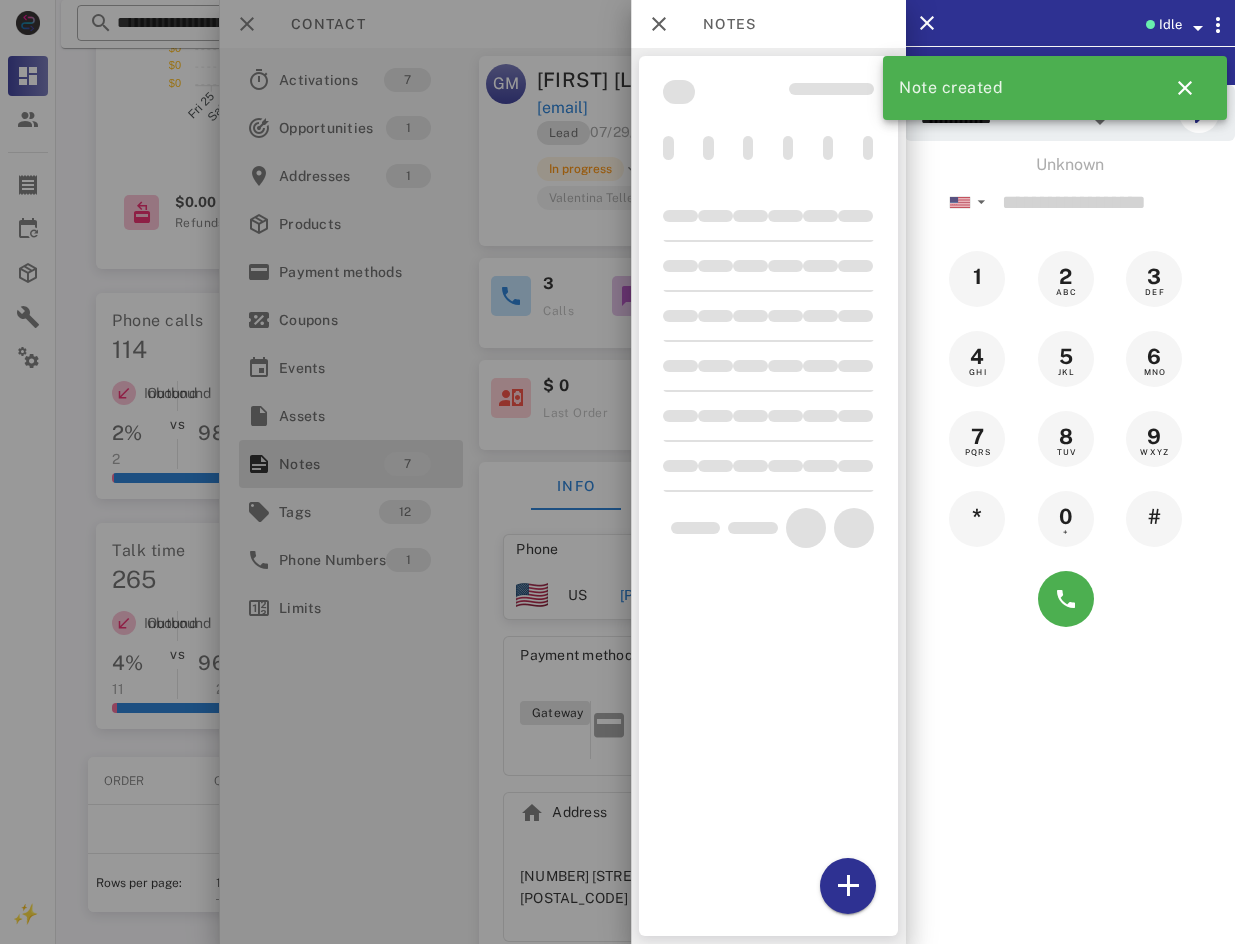click at bounding box center [617, 472] 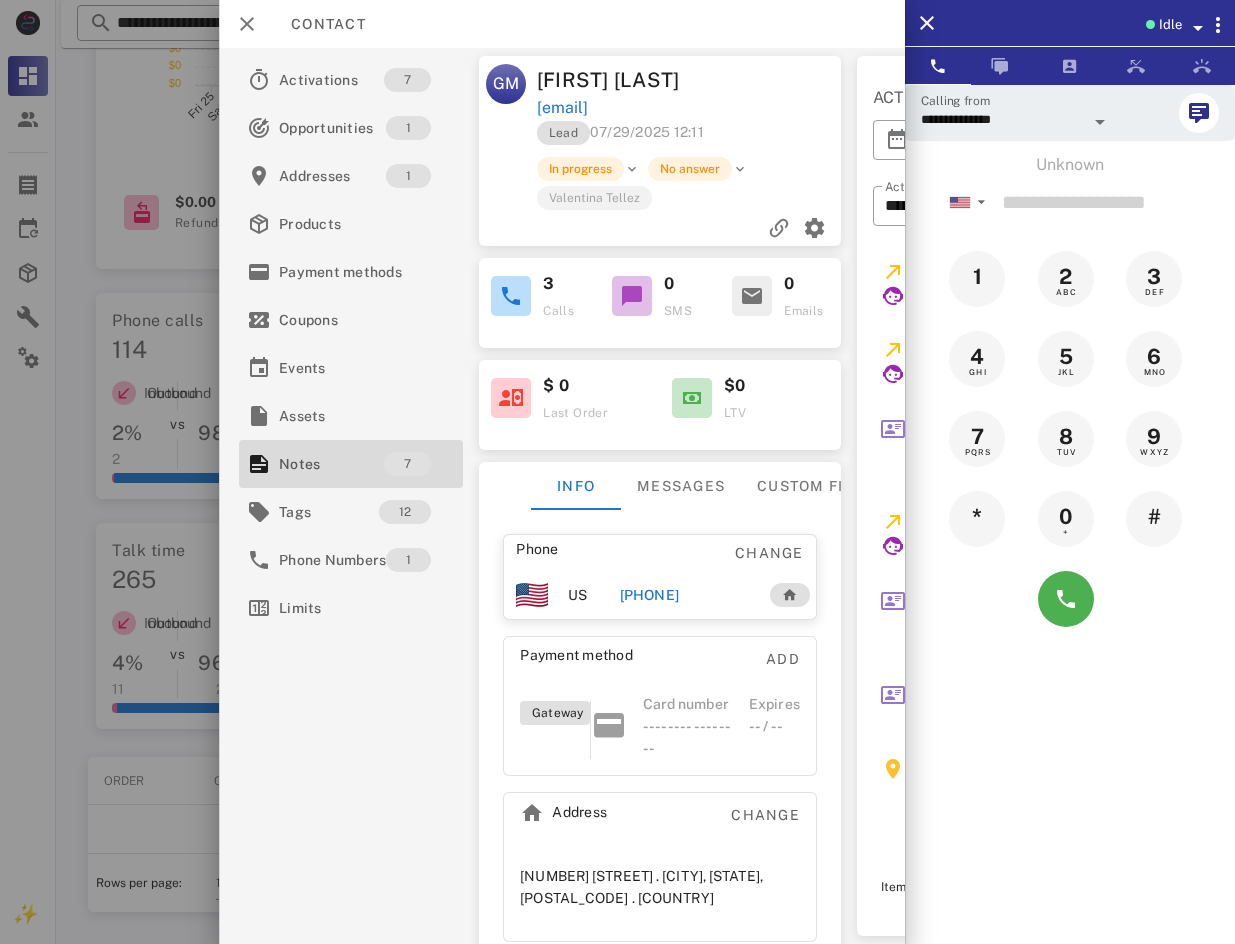click at bounding box center (617, 472) 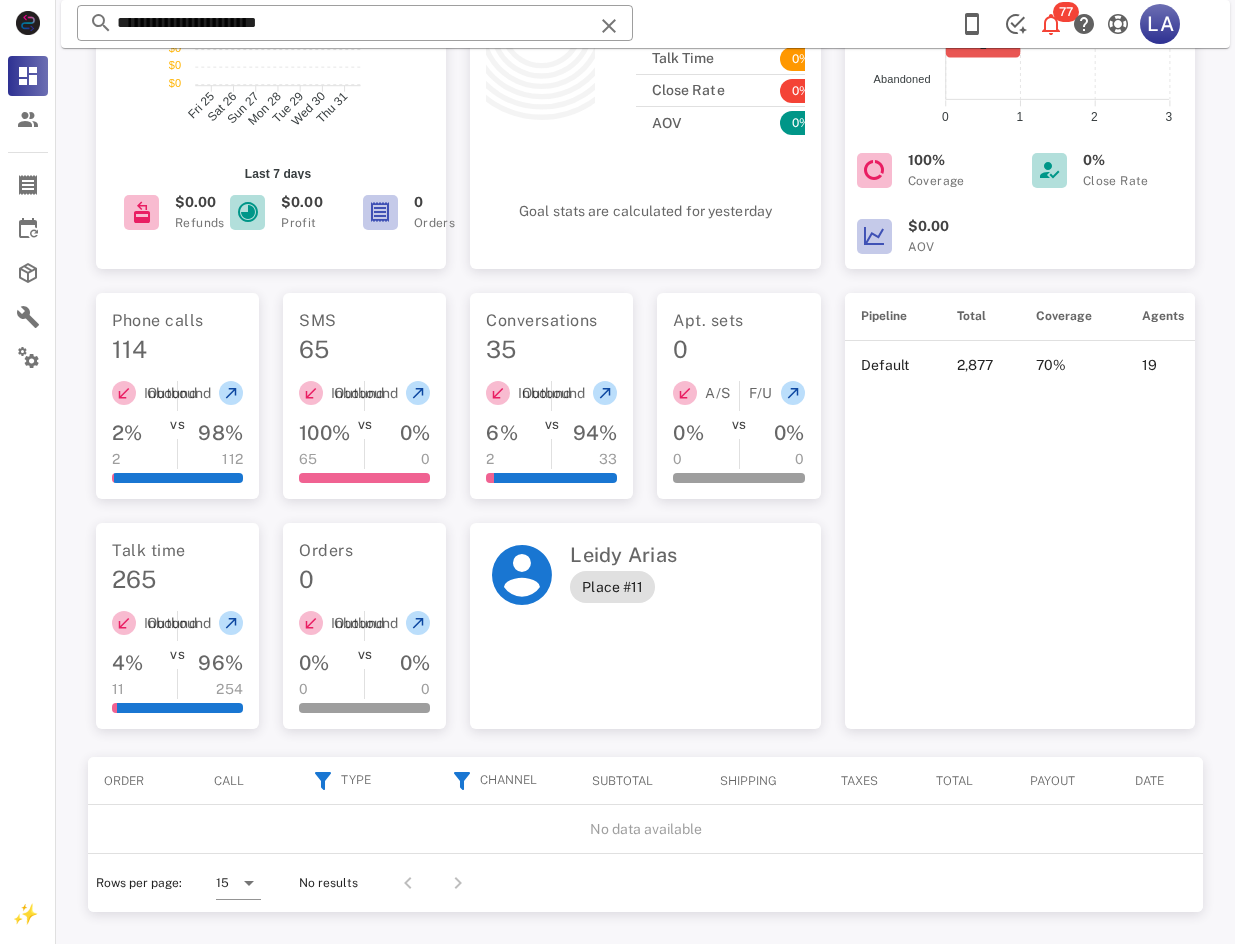 click on "**********" at bounding box center (355, 23) 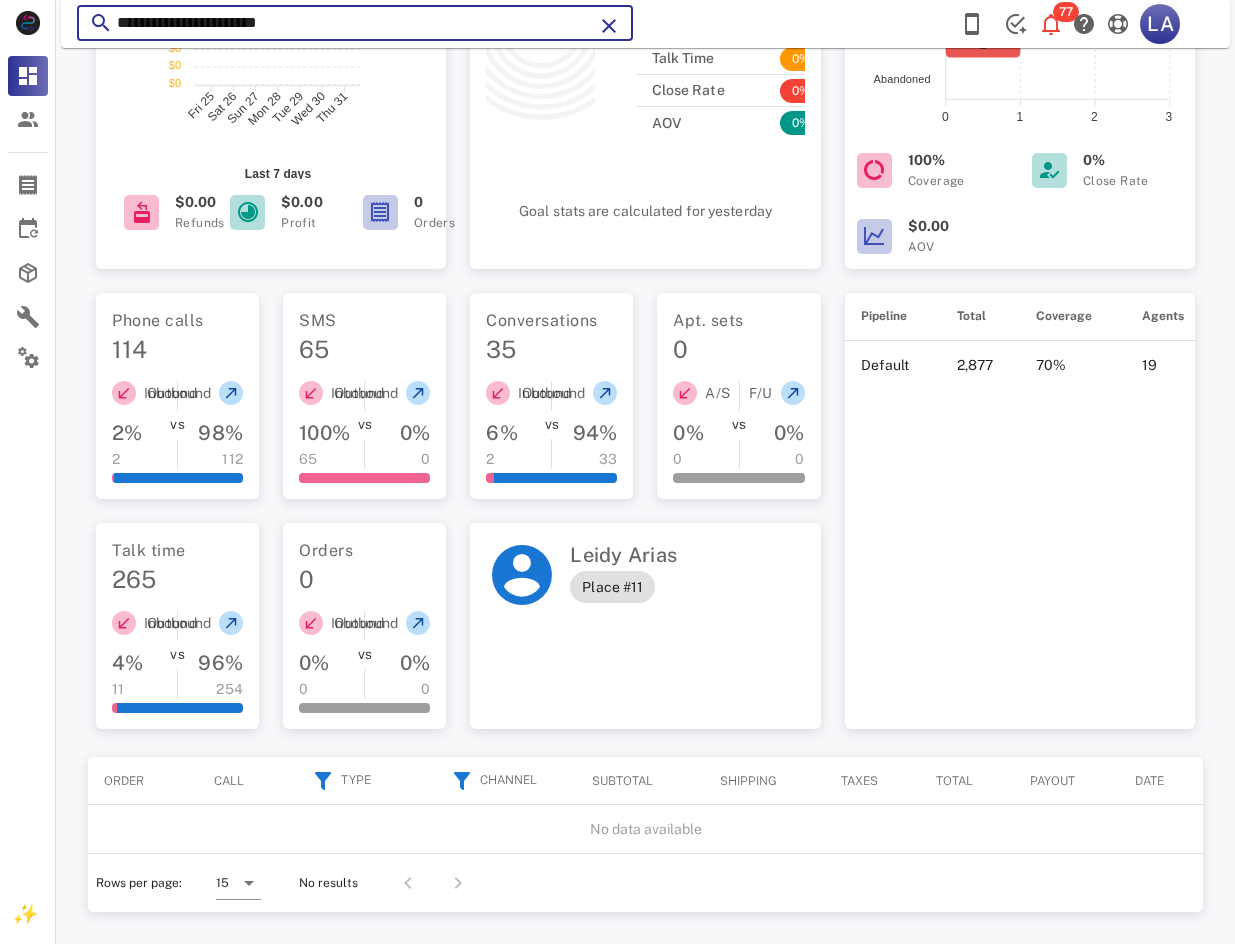 click on "**********" at bounding box center (355, 23) 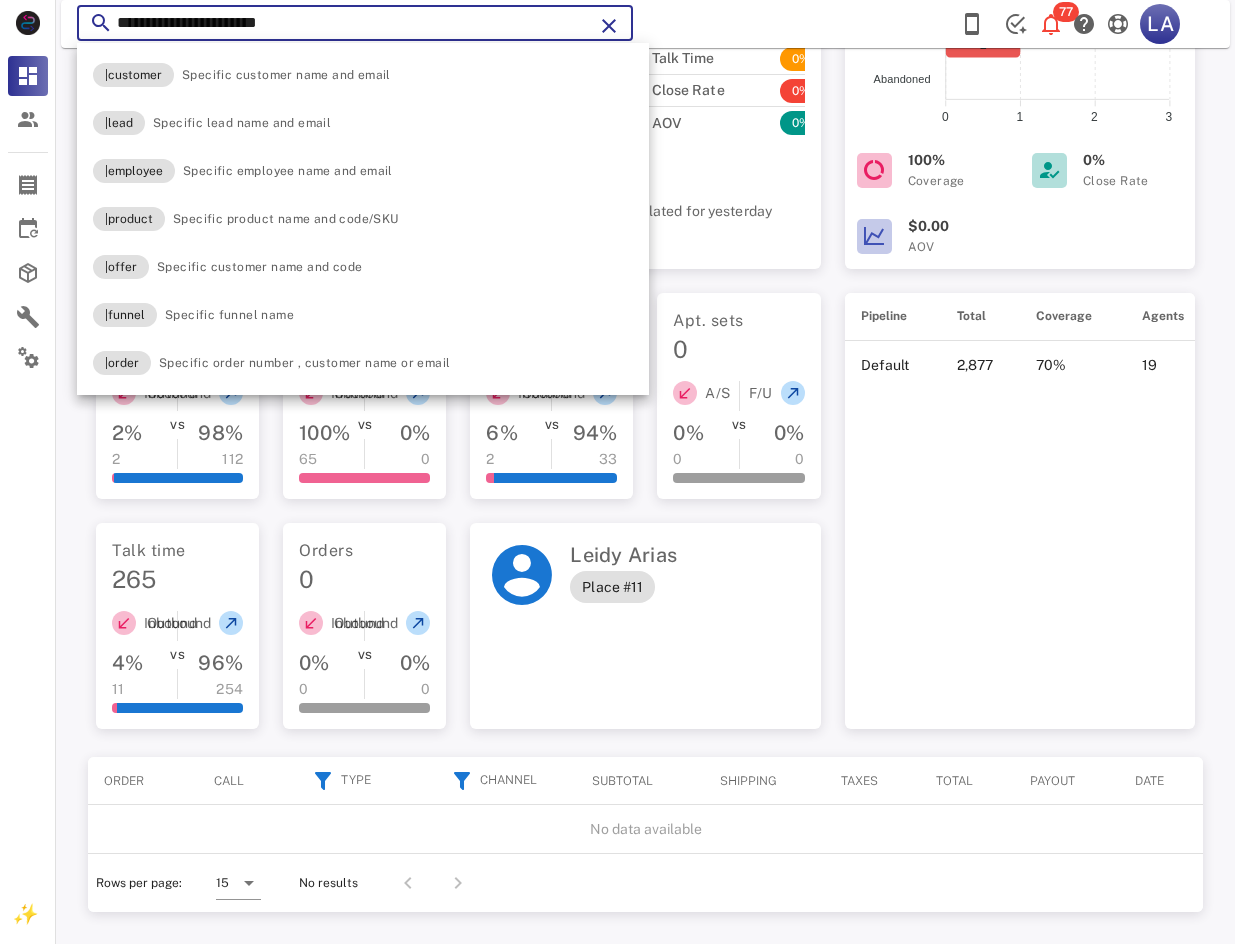 paste 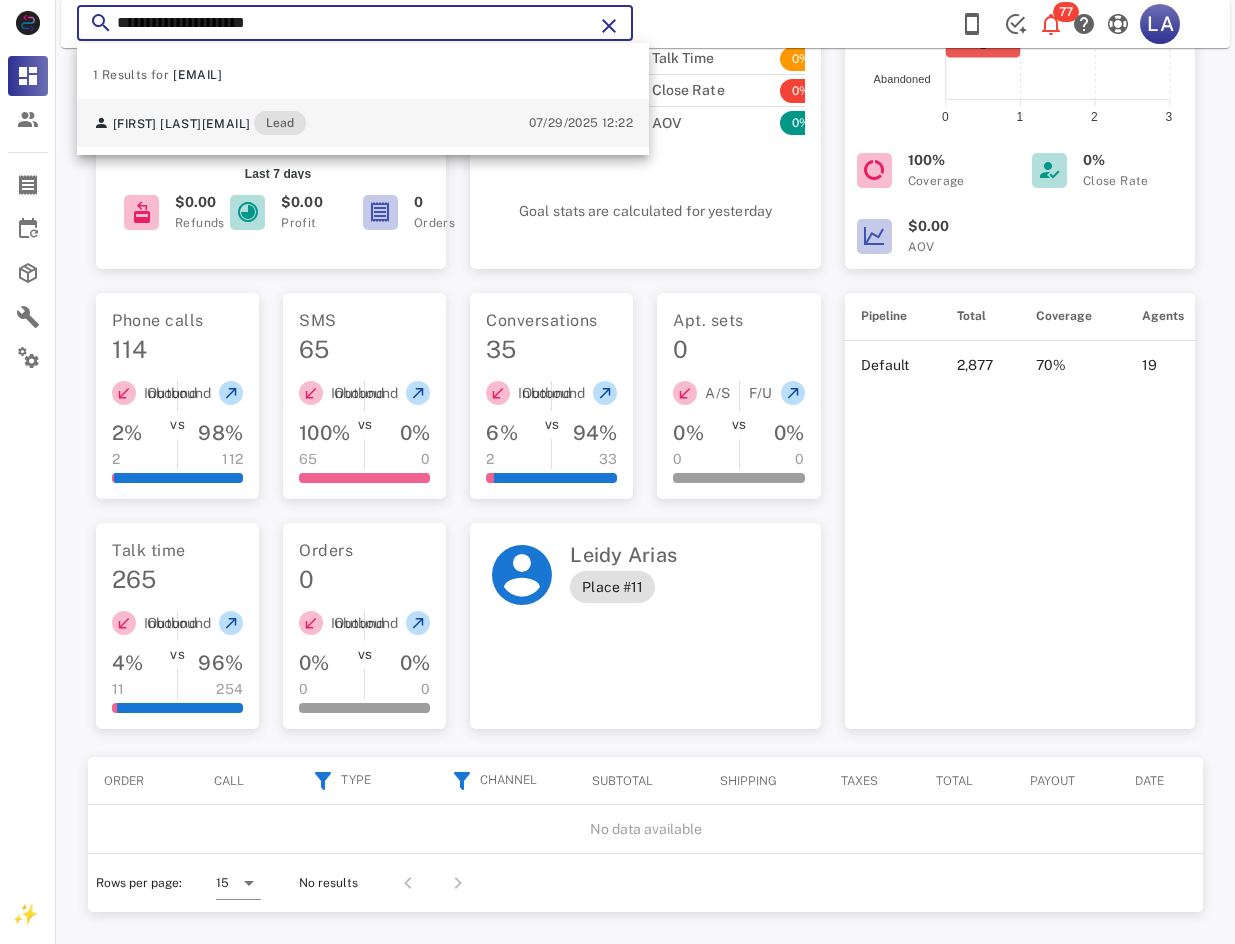 type on "**********" 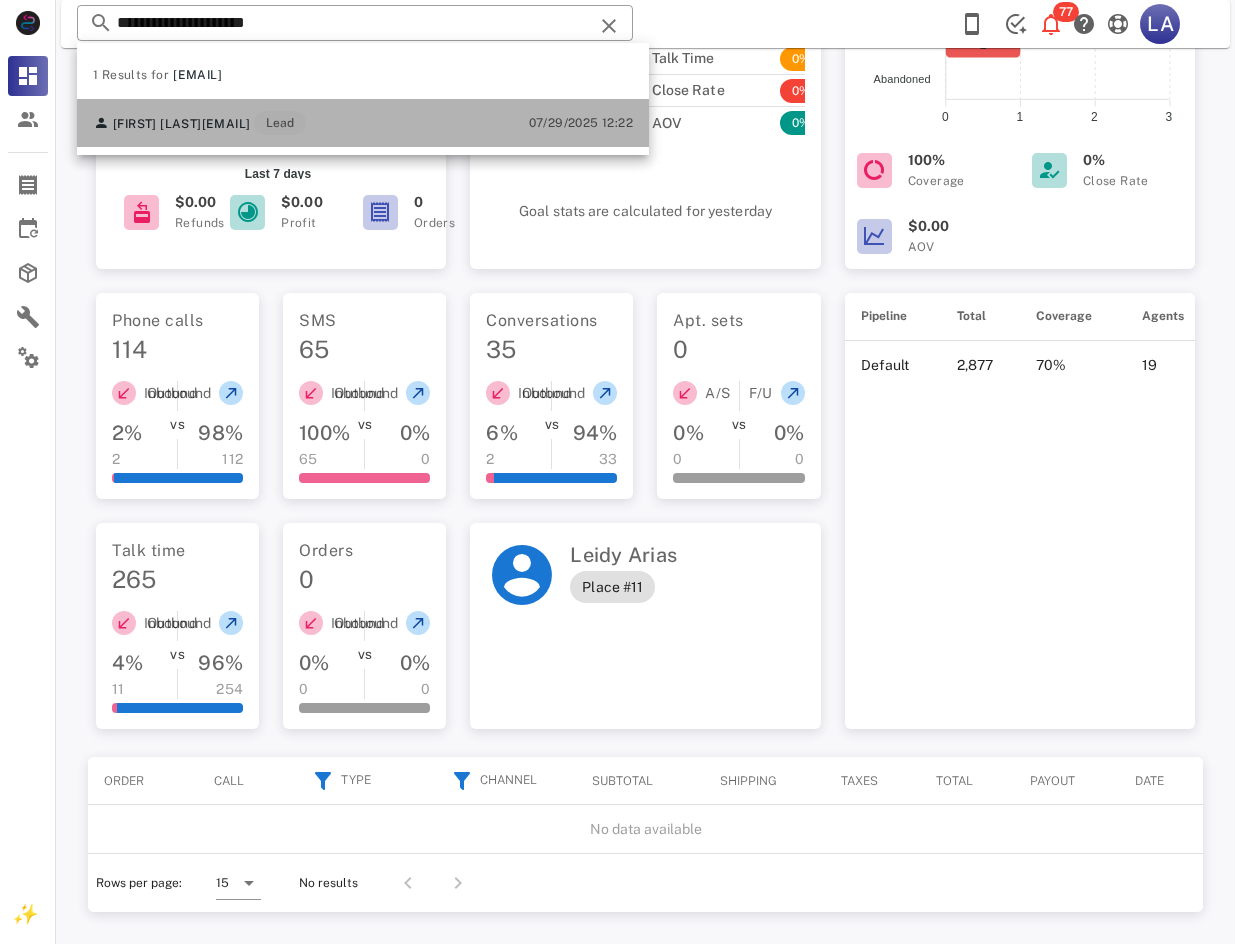 click on "[EMAIL]" at bounding box center (226, 124) 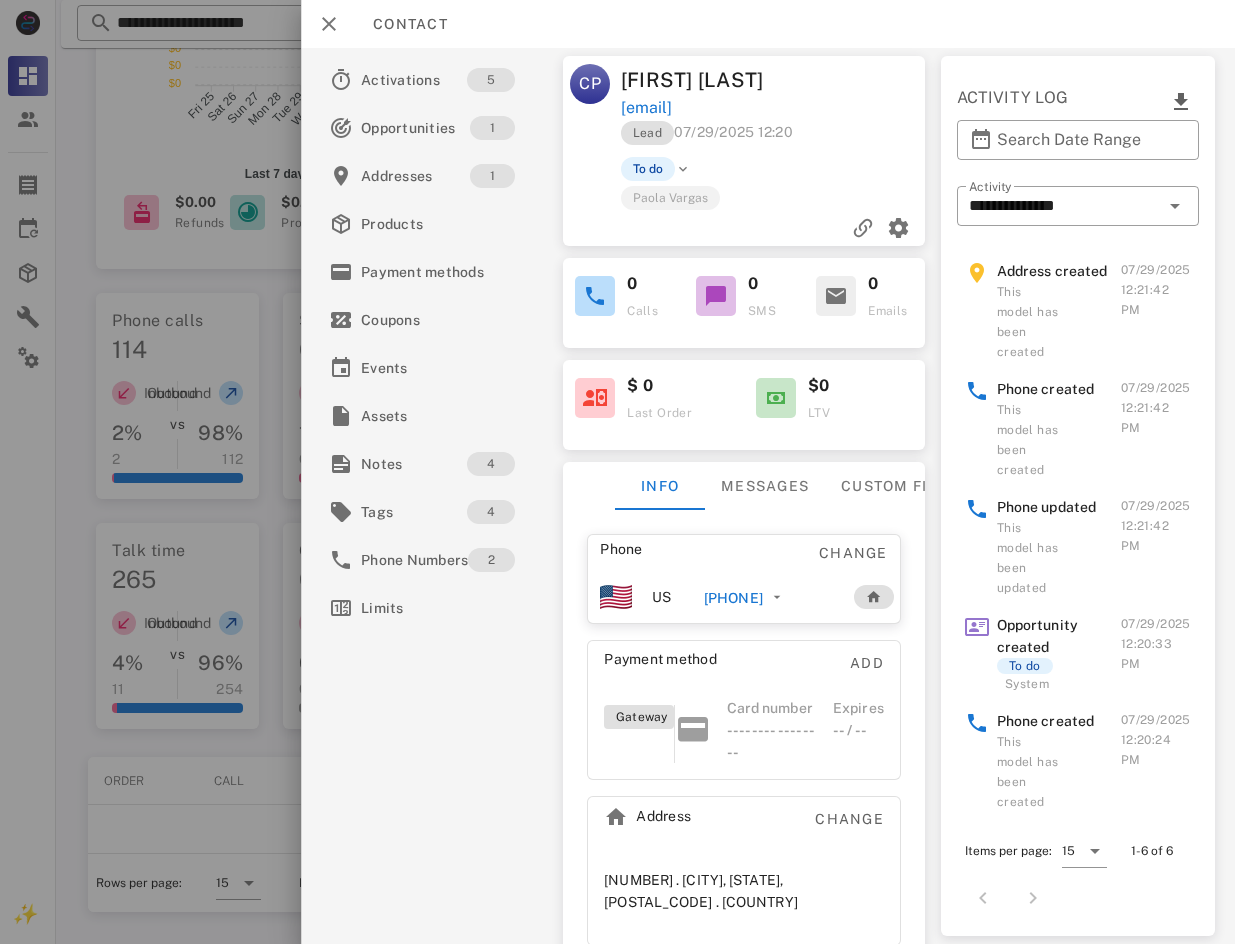 click on "[PHONE]" at bounding box center [733, 598] 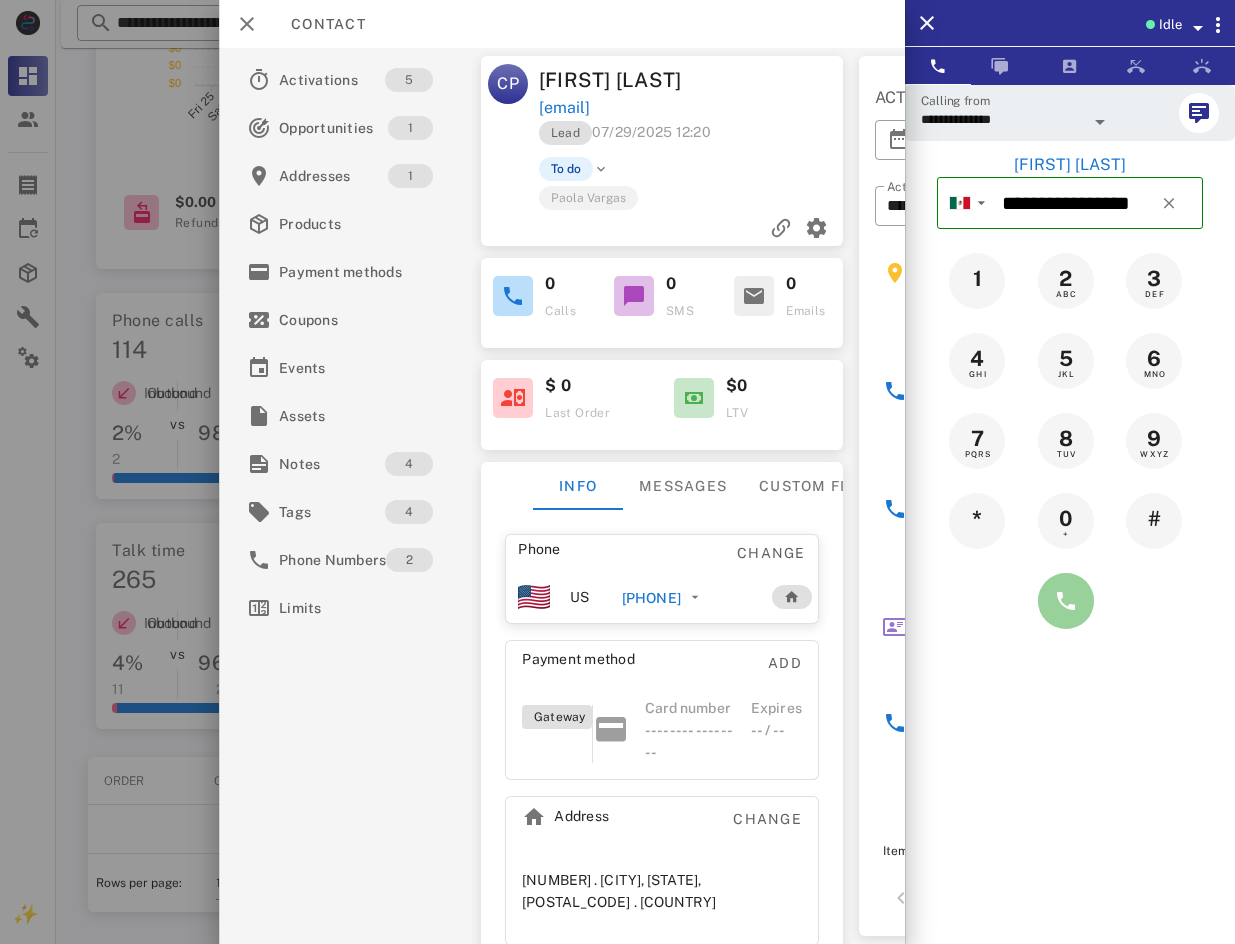 click at bounding box center [1066, 601] 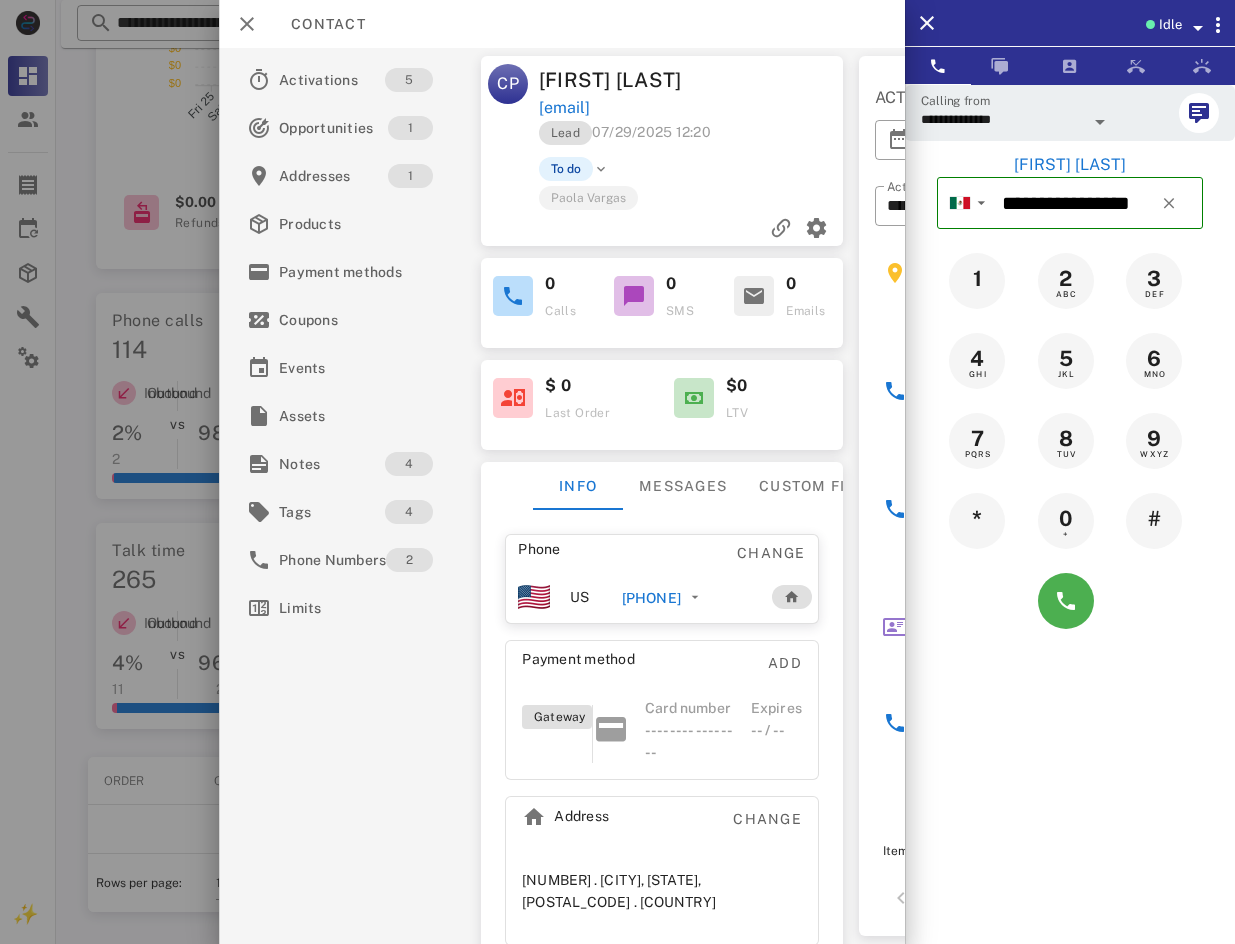 type 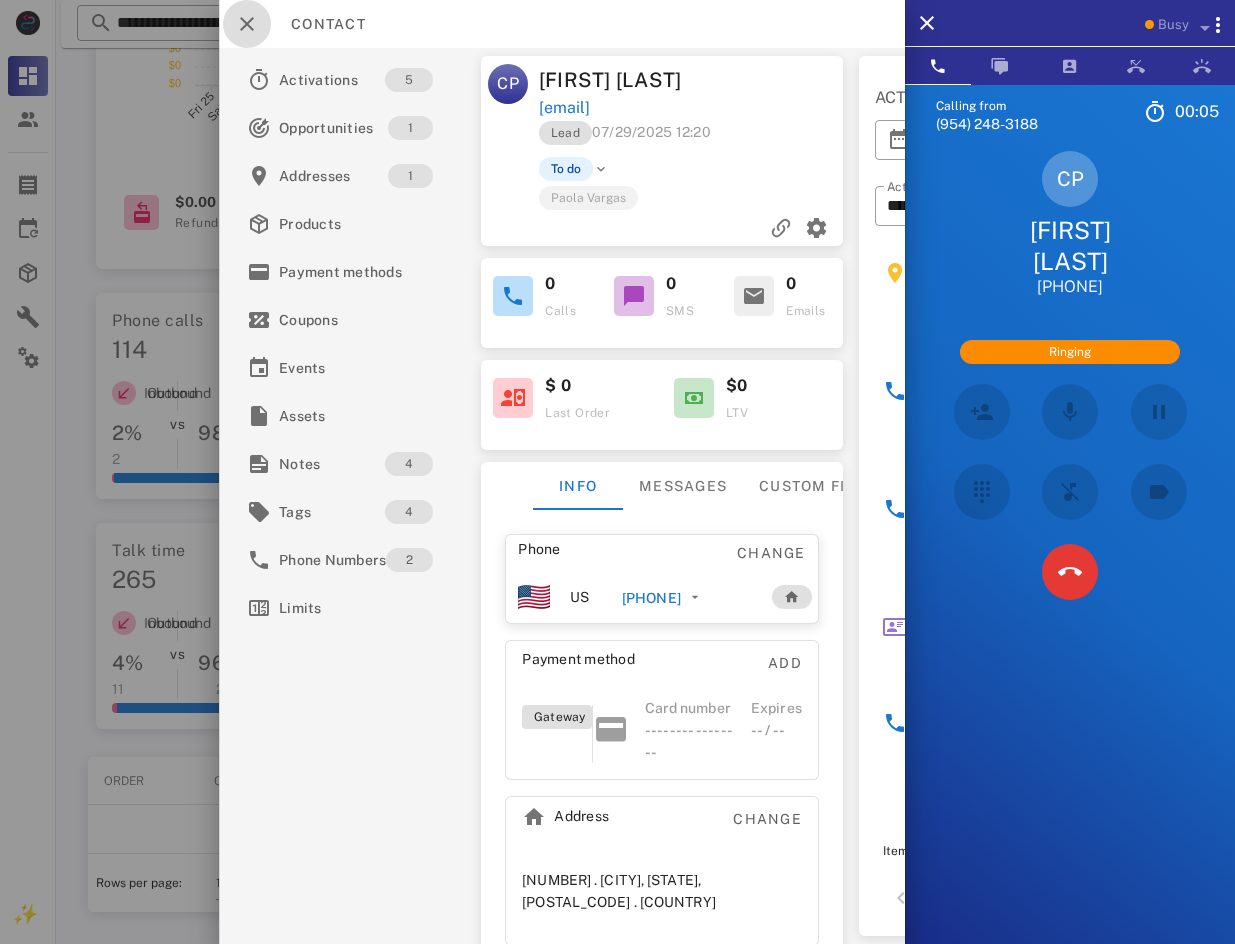 click at bounding box center (247, 24) 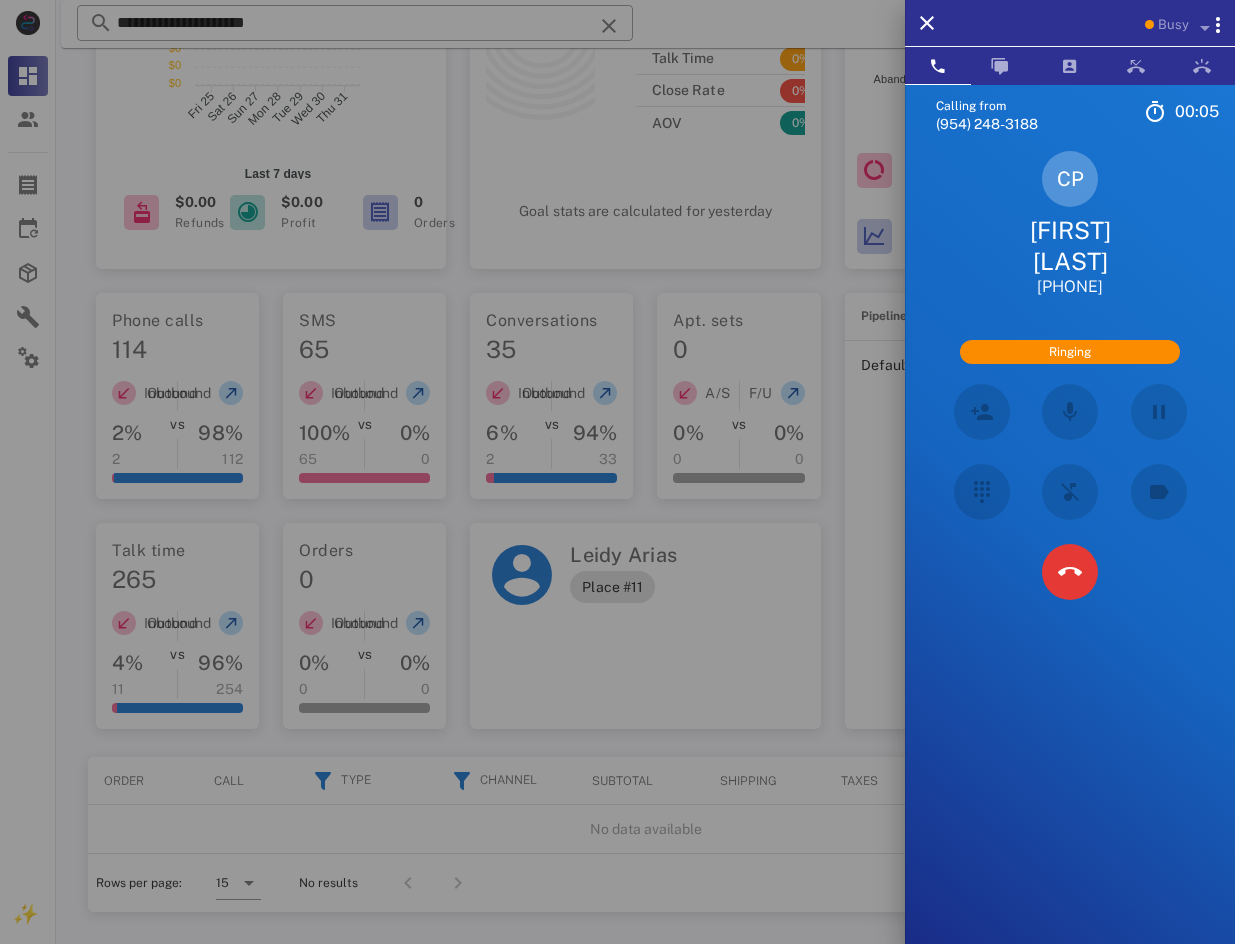 click at bounding box center [617, 472] 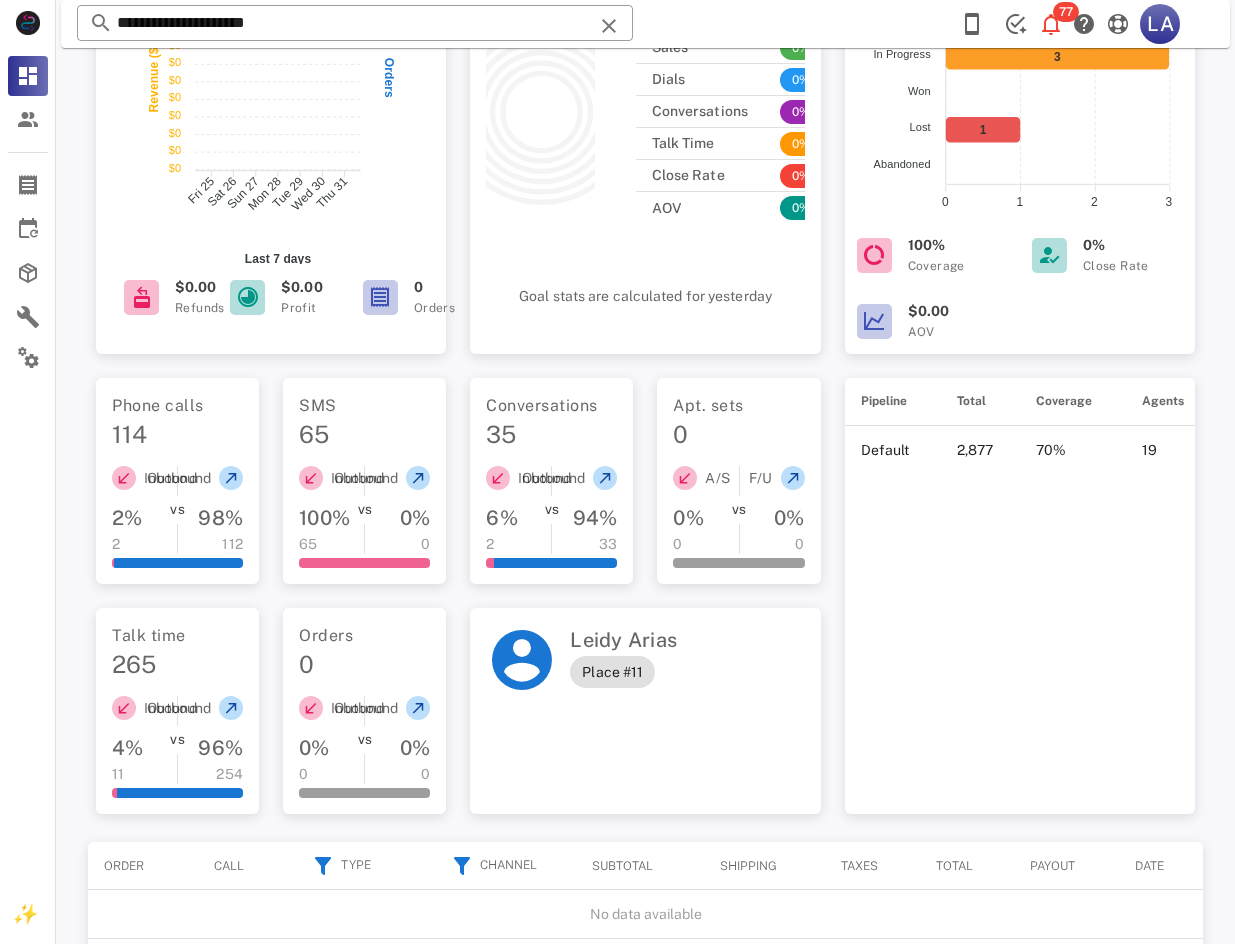 scroll, scrollTop: 0, scrollLeft: 0, axis: both 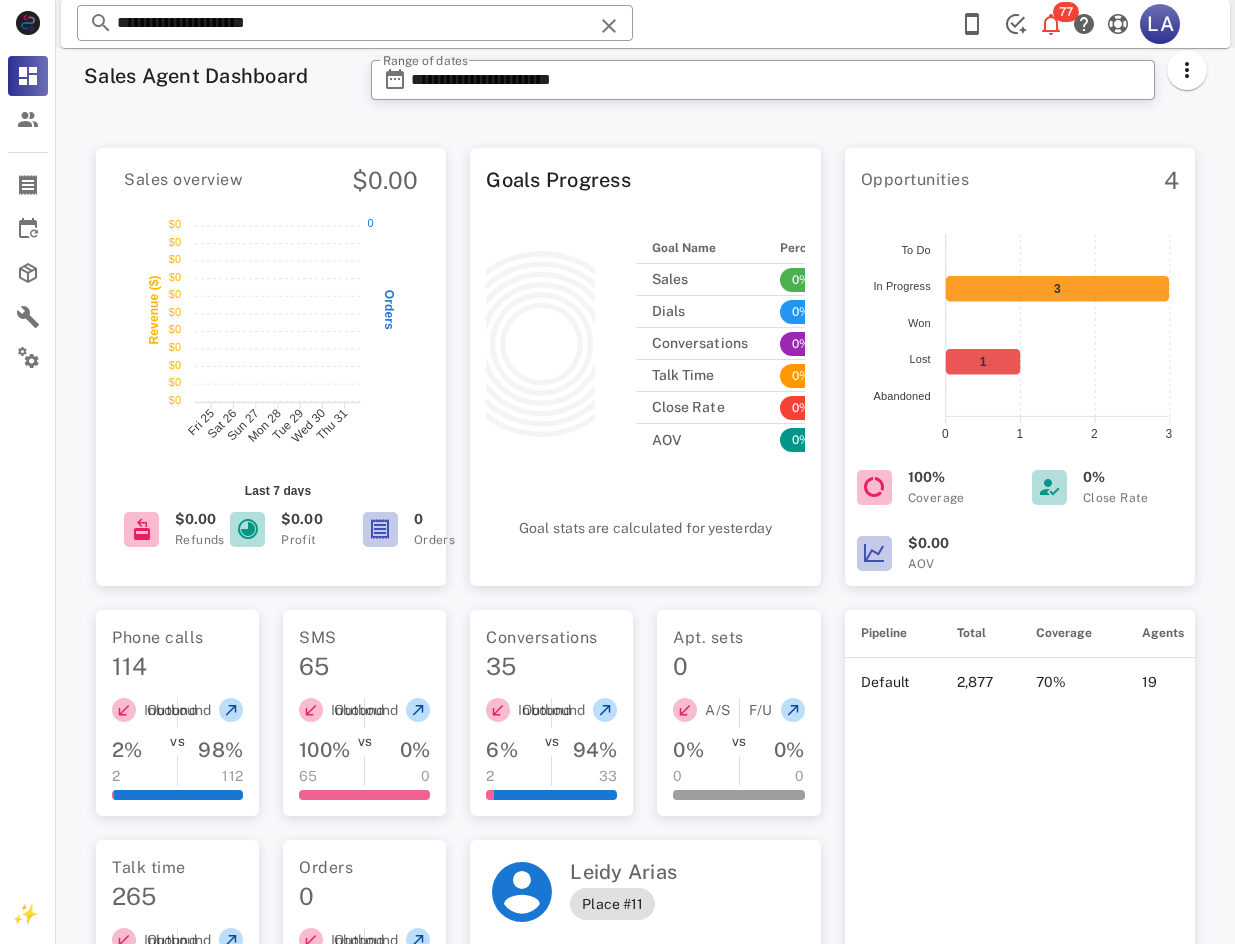 drag, startPoint x: 1150, startPoint y: 267, endPoint x: 1134, endPoint y: 137, distance: 130.98091 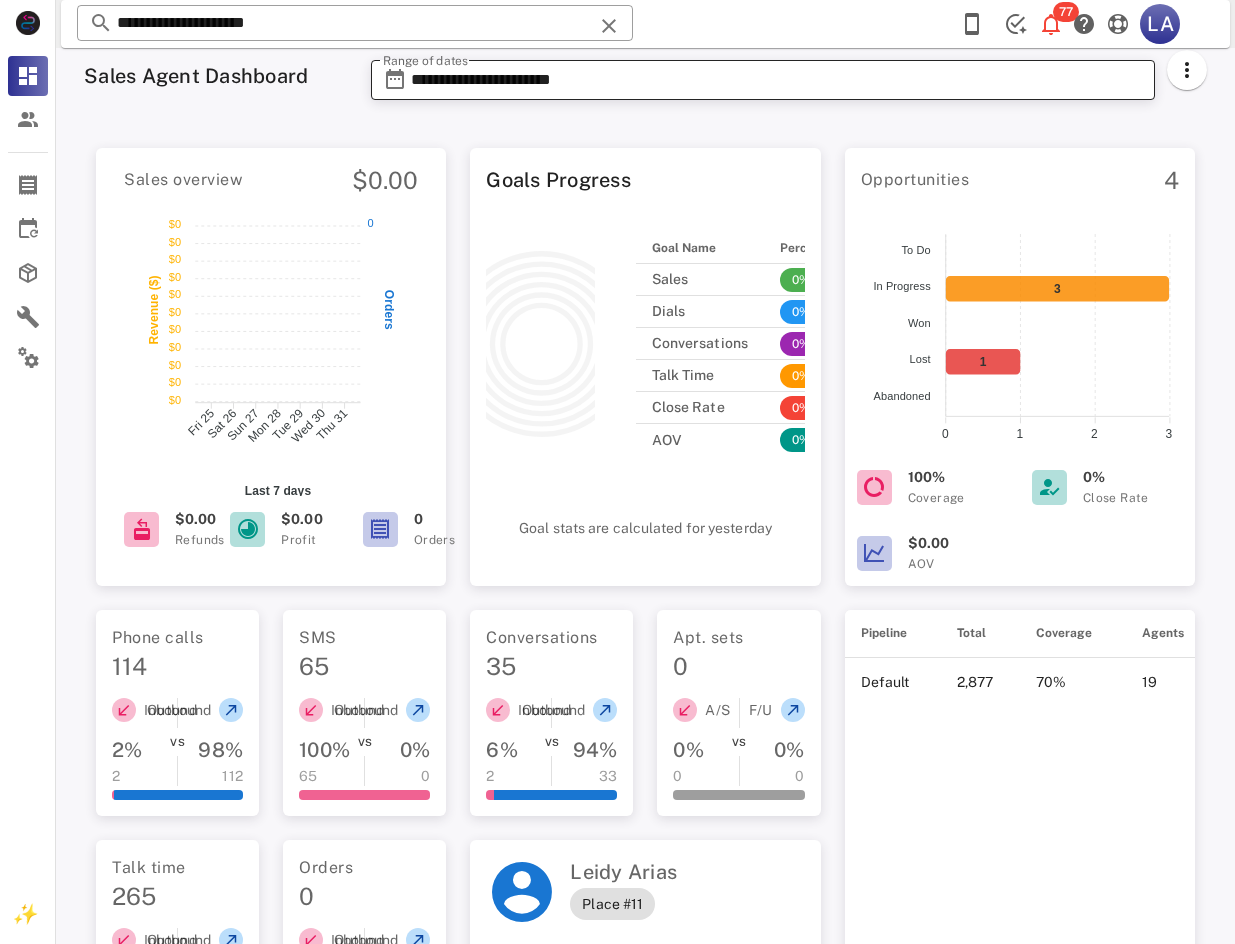 click on "**********" at bounding box center (777, 80) 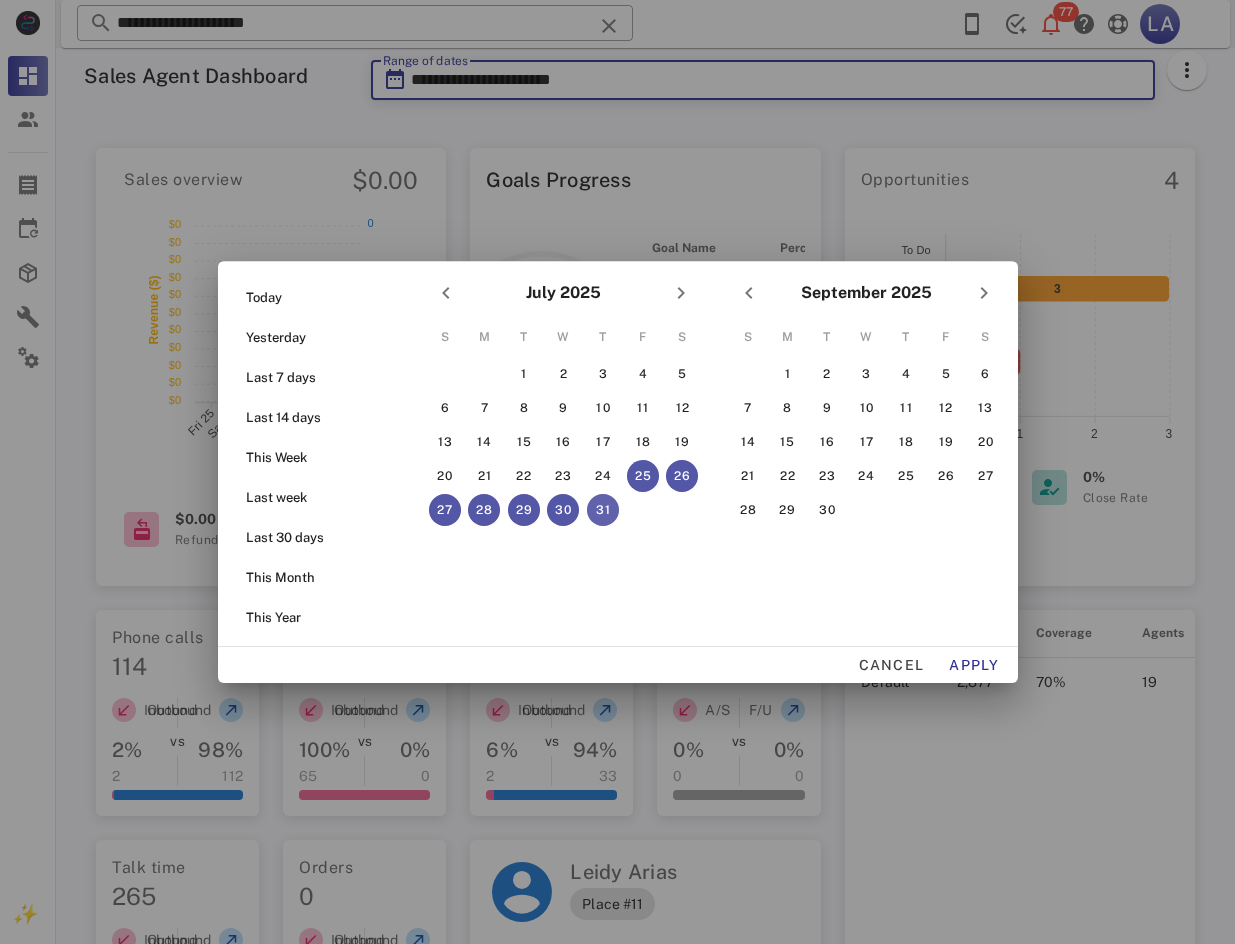 click on "31" at bounding box center (603, 510) 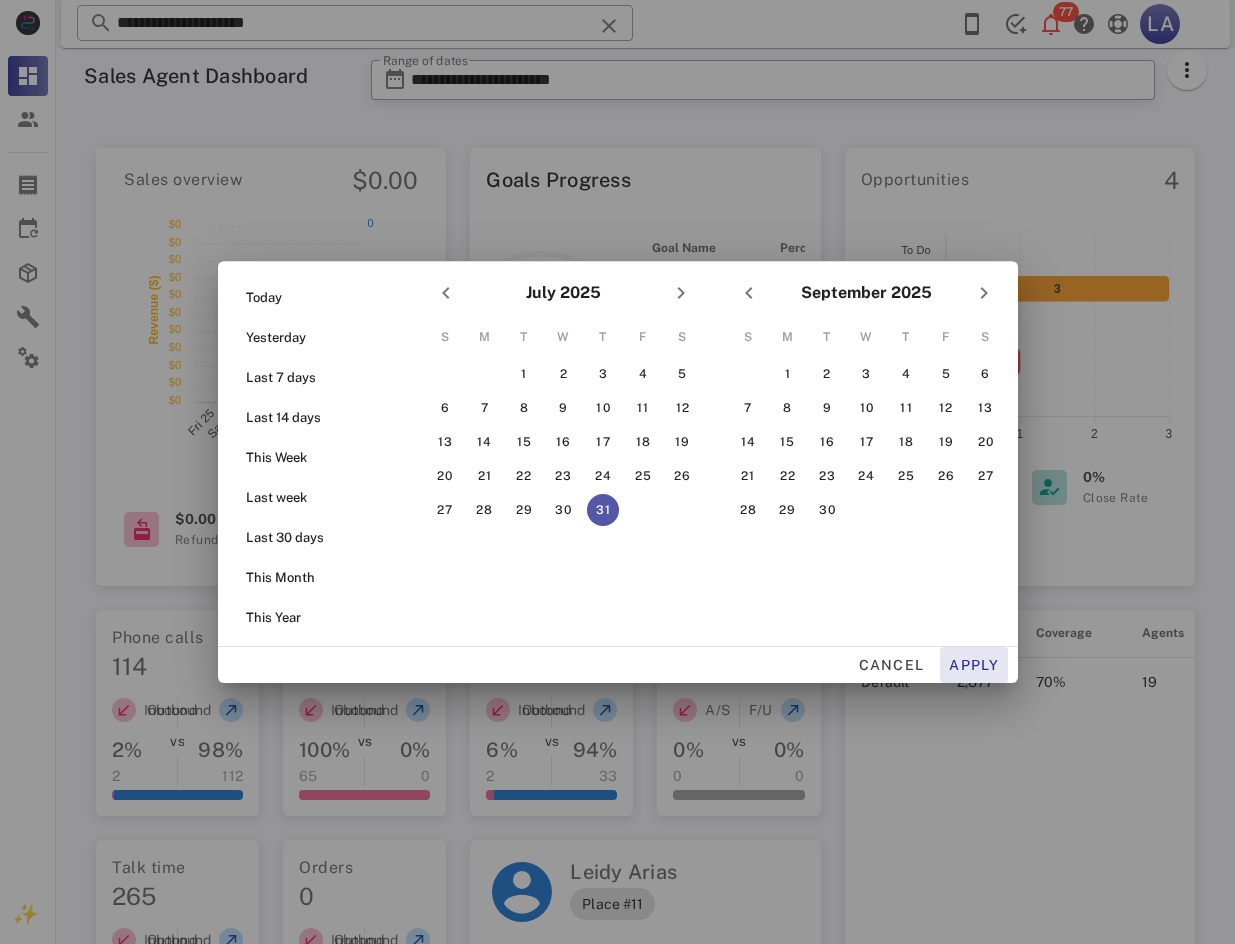 click on "Apply" at bounding box center (974, 665) 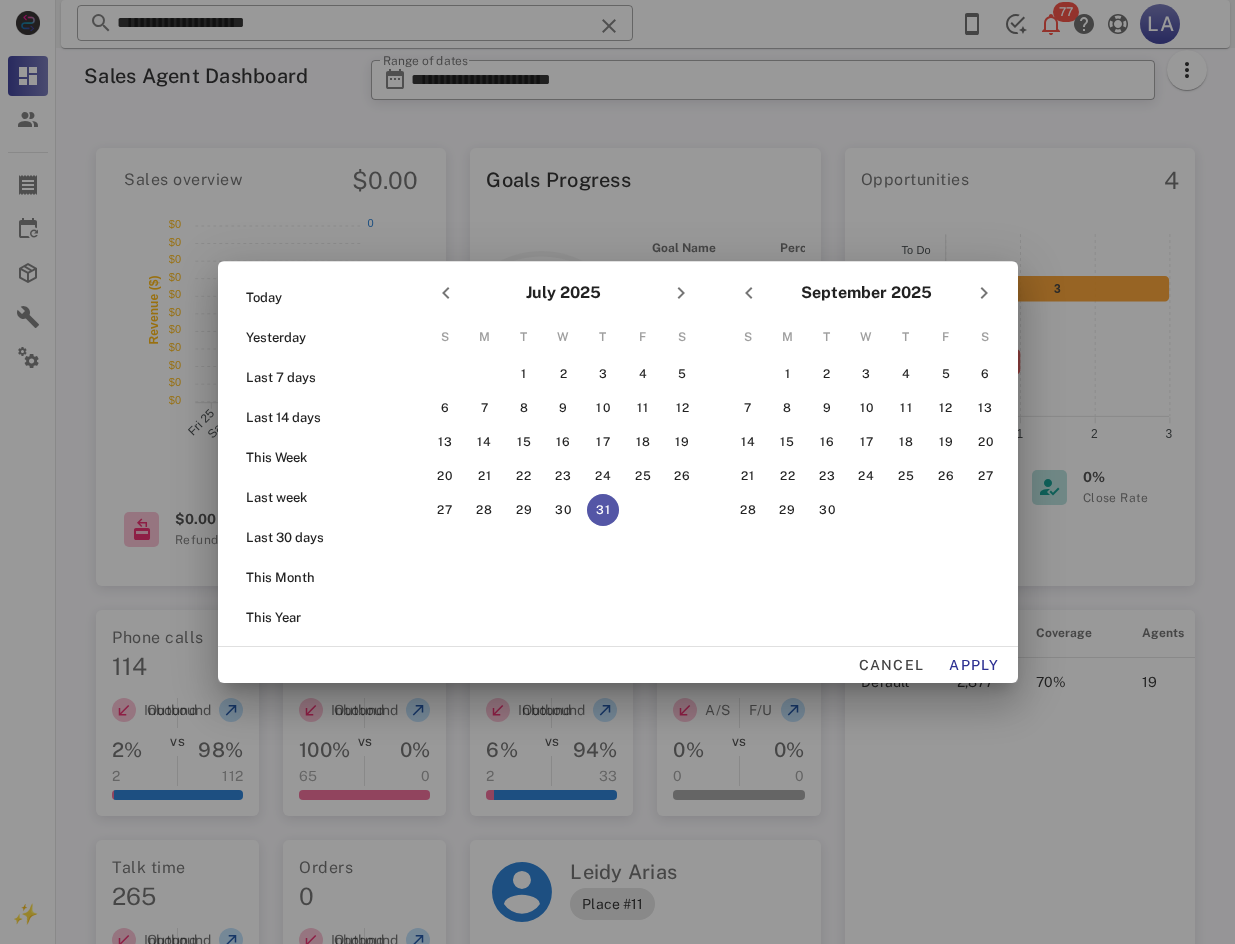 type on "**********" 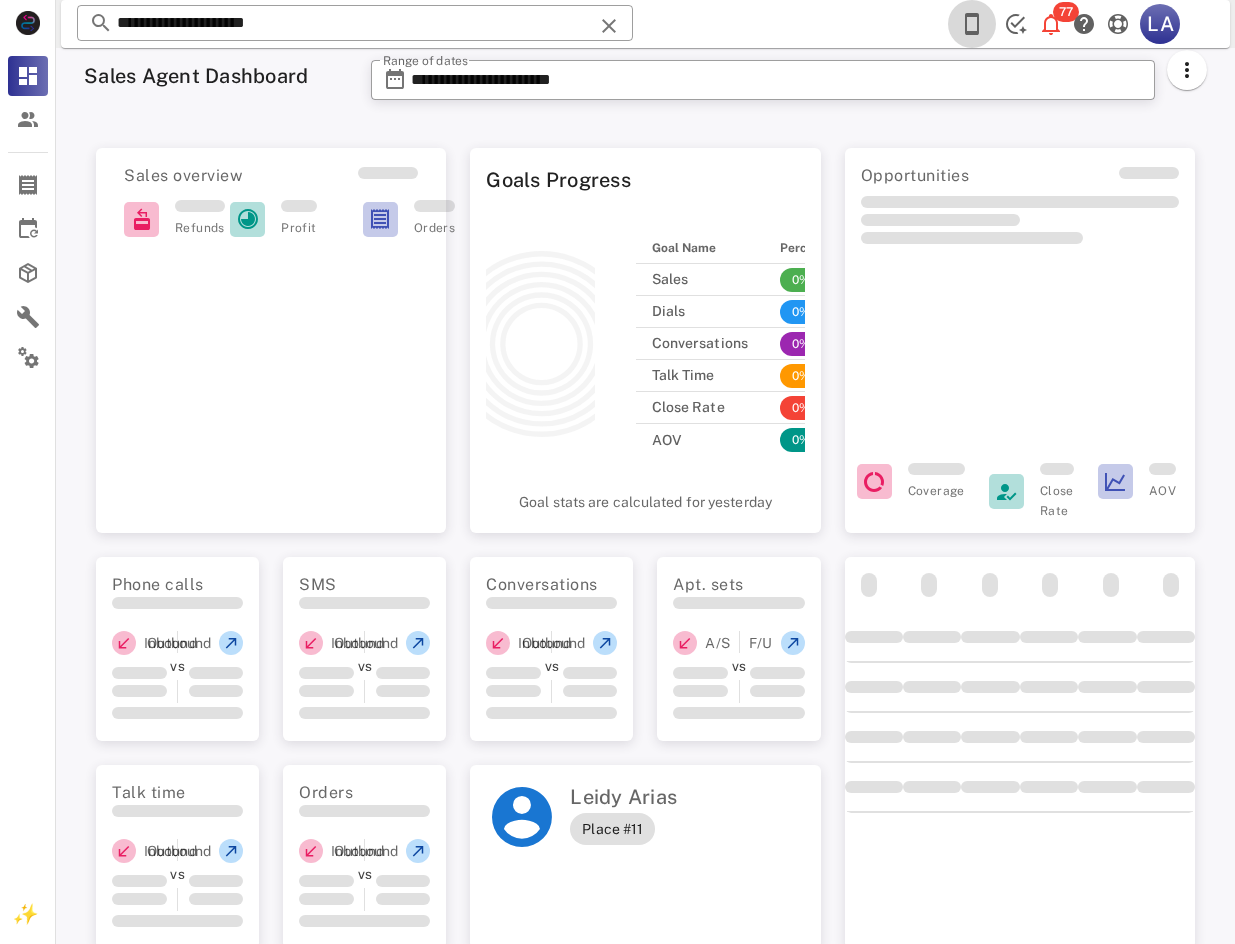 click at bounding box center [972, 24] 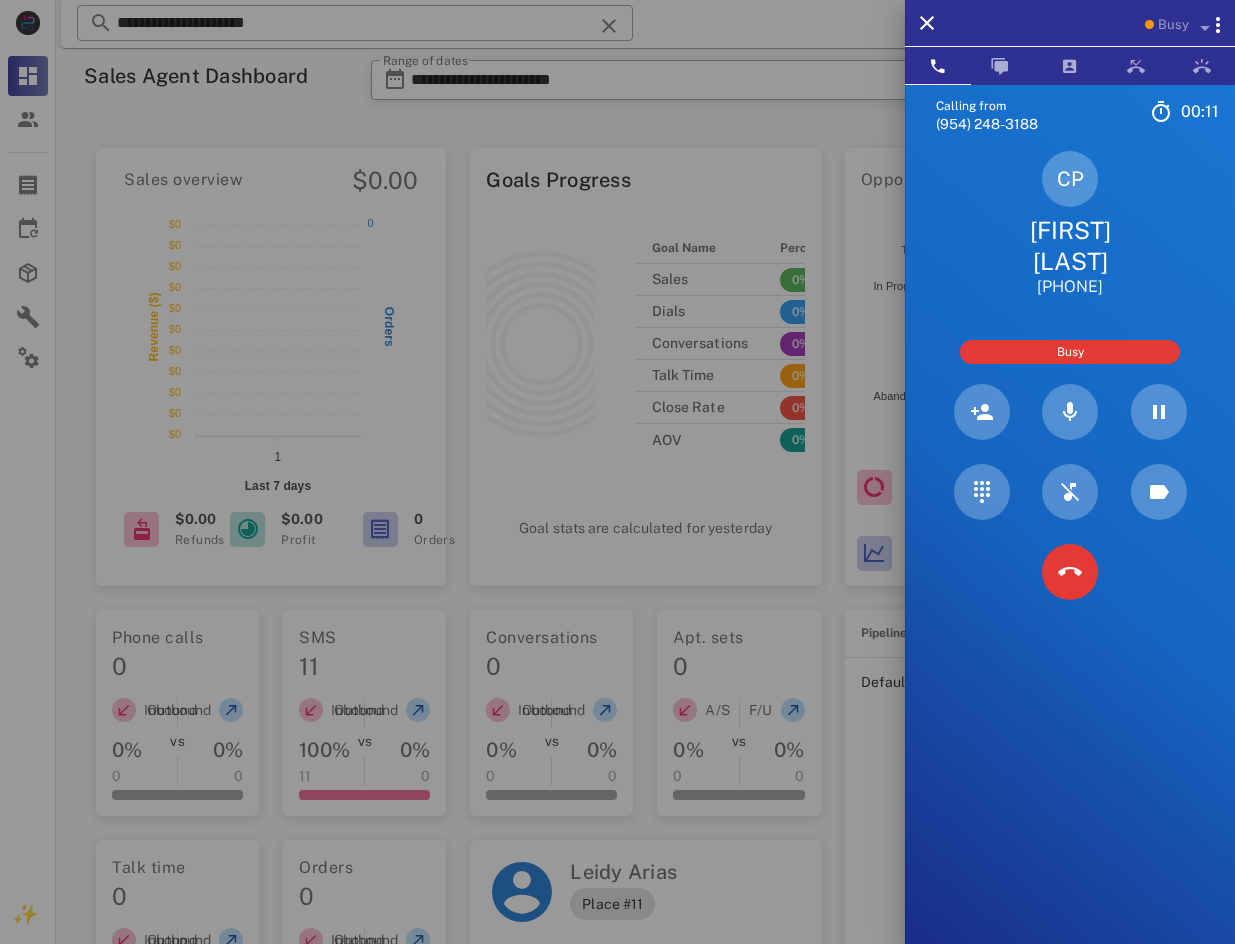 click on "[FIRST] [LAST]" at bounding box center (1070, 246) 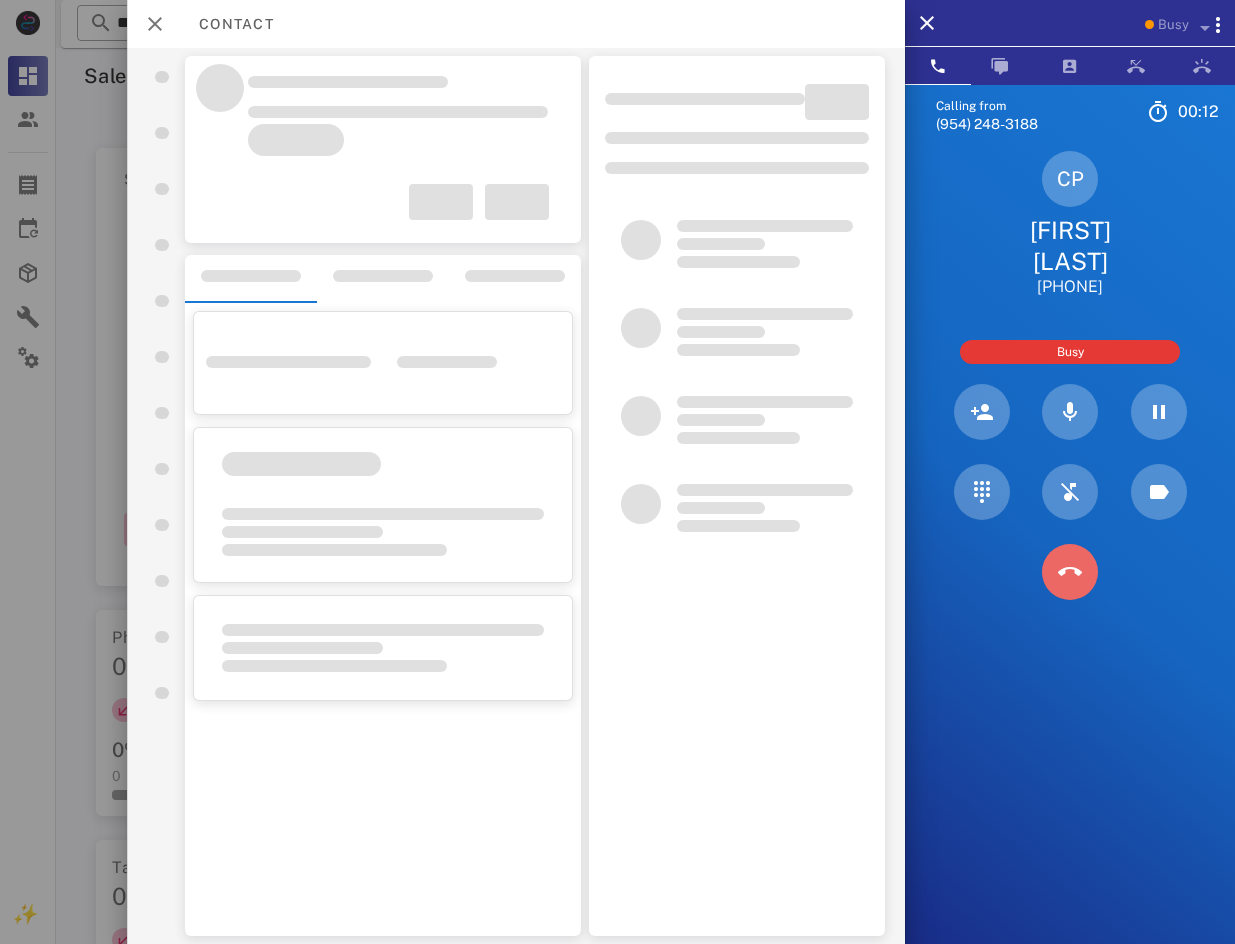 click at bounding box center (1070, 572) 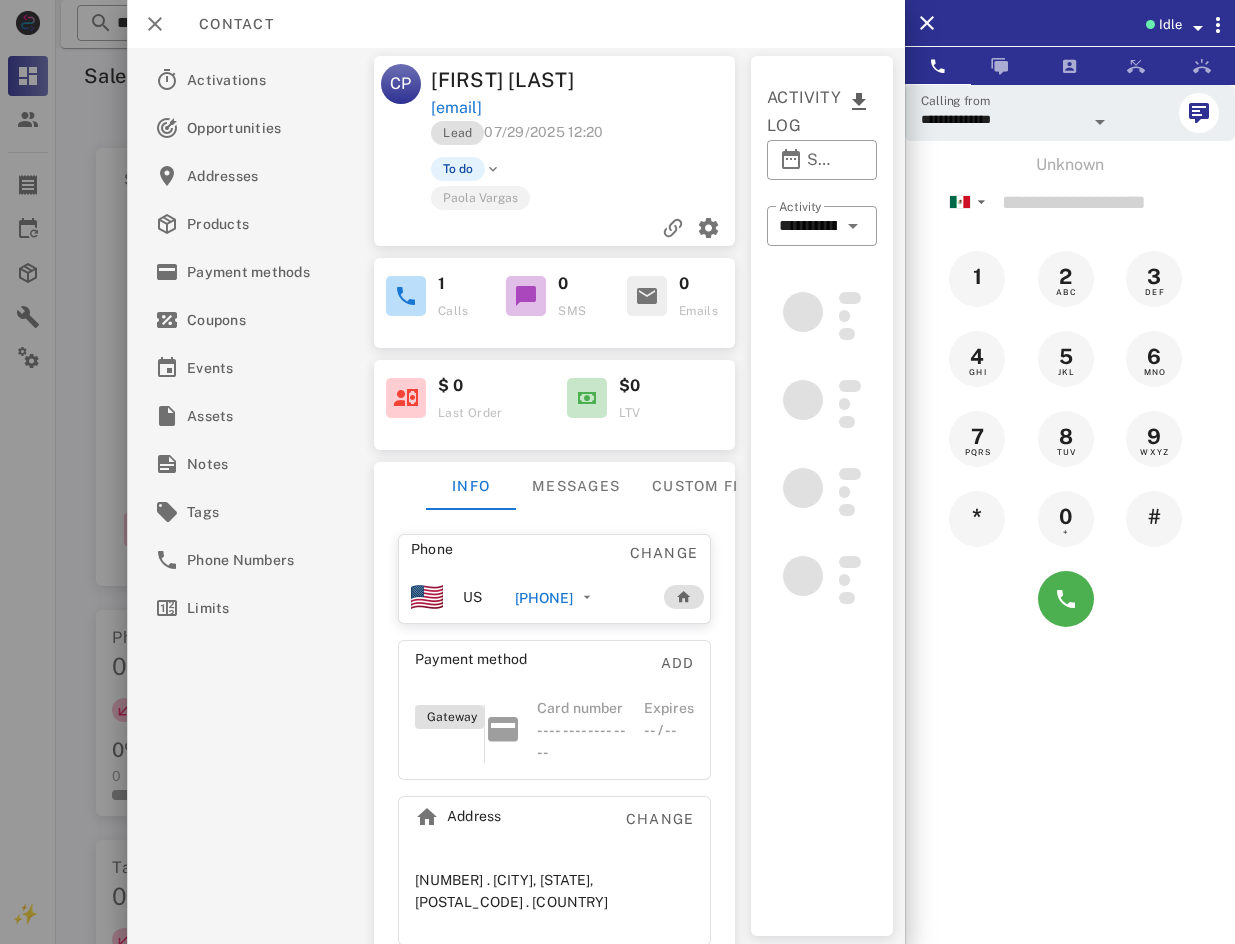 click on "[PHONE]" at bounding box center (544, 598) 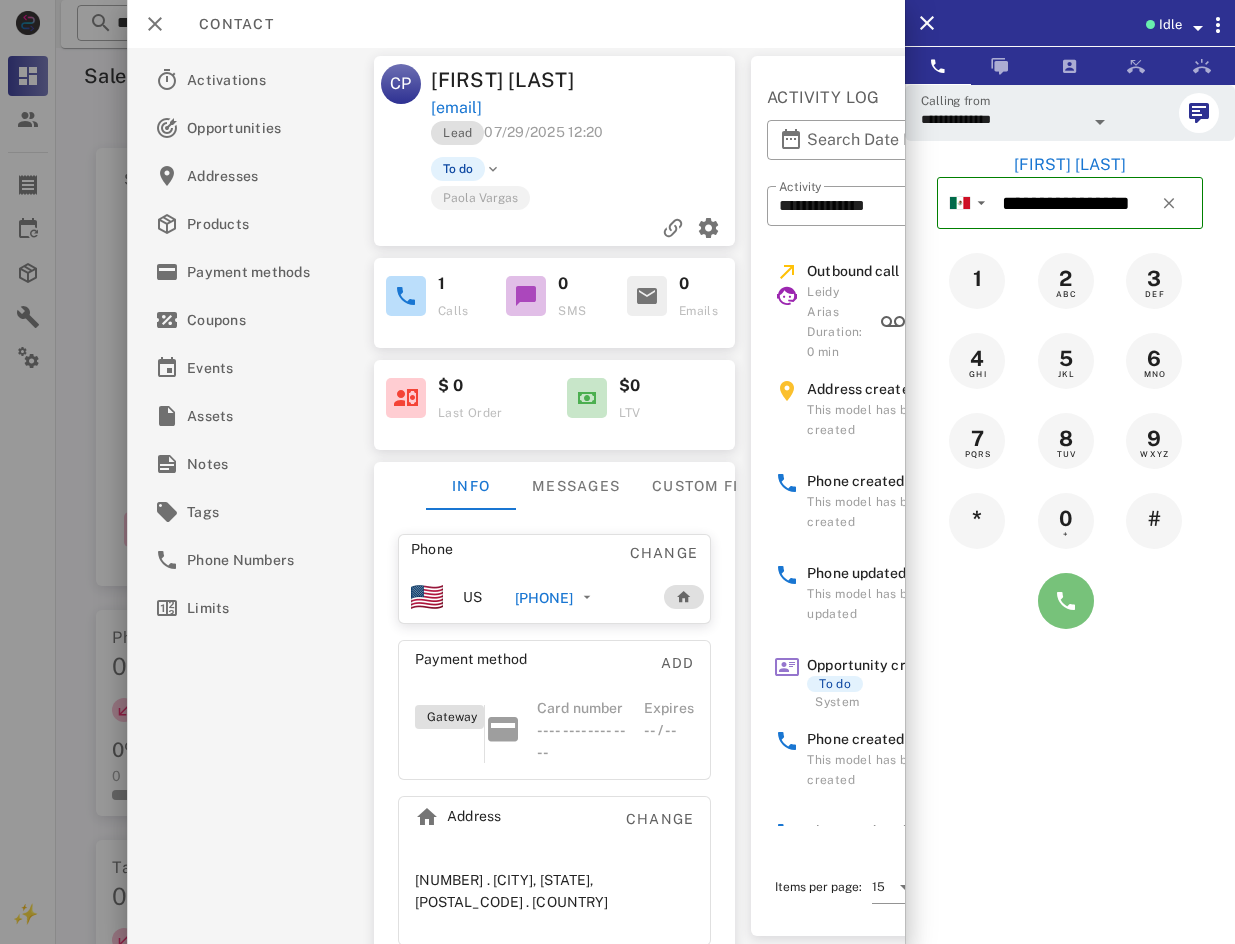 click at bounding box center [1066, 601] 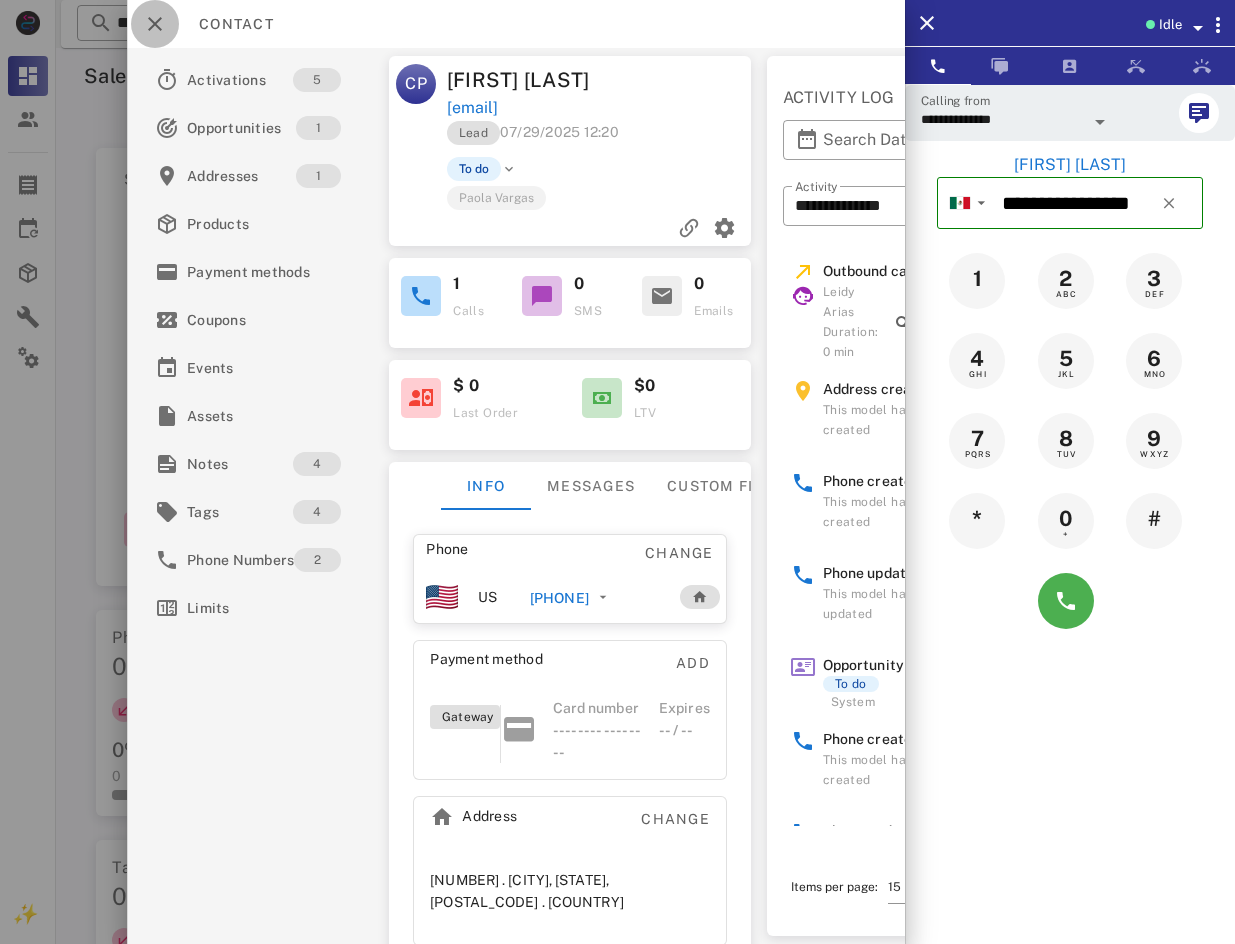 click at bounding box center (155, 24) 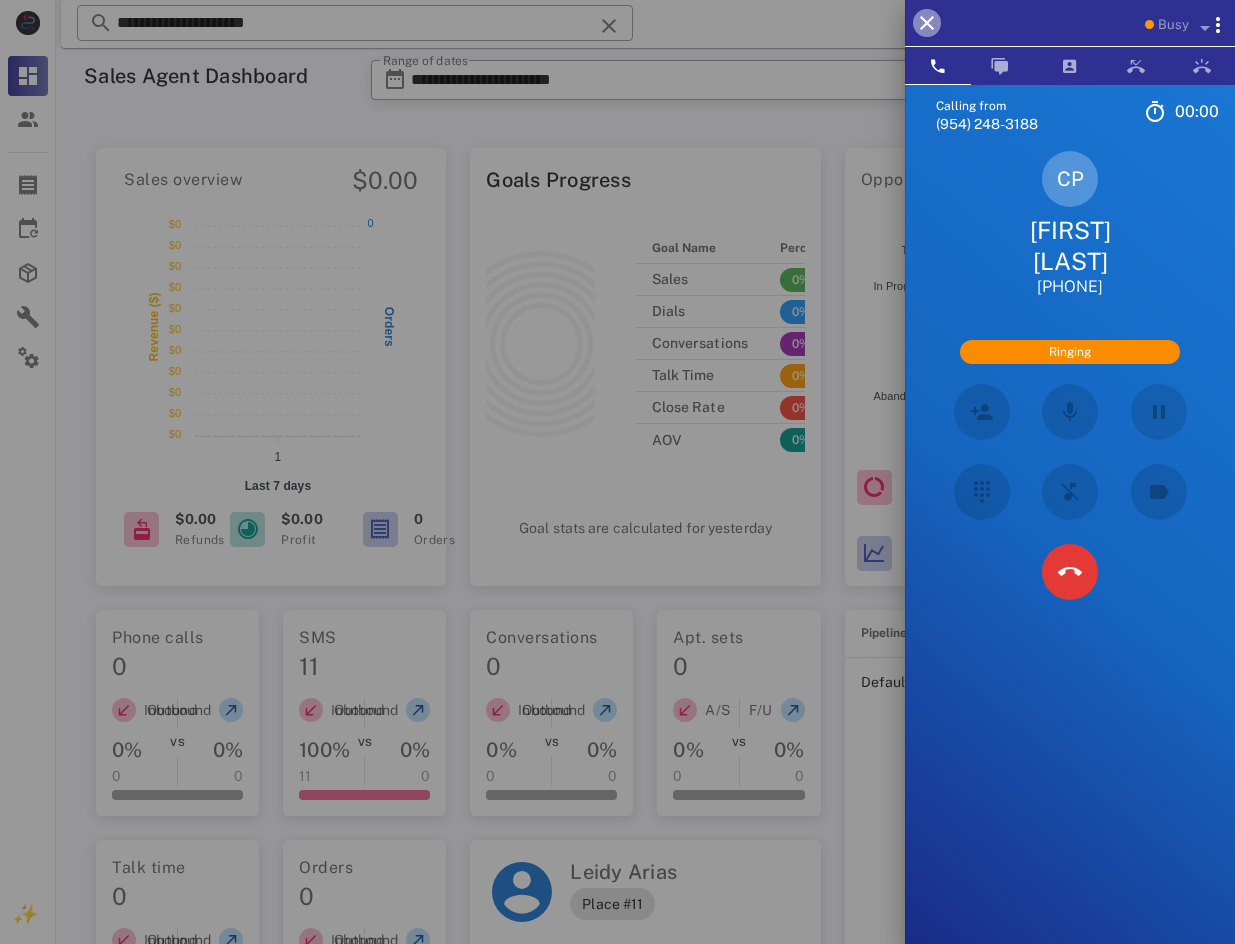 click at bounding box center (927, 23) 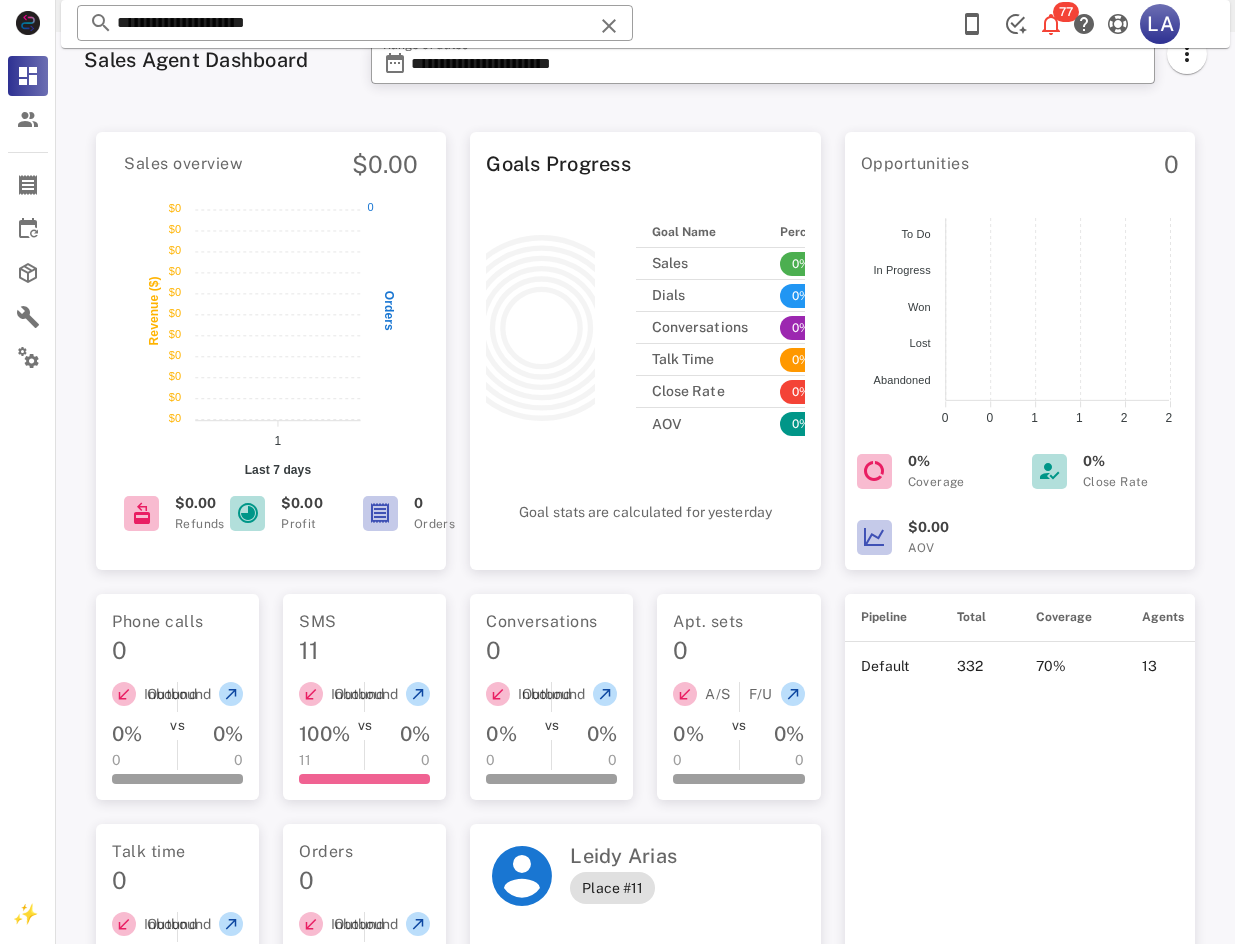 scroll, scrollTop: 317, scrollLeft: 0, axis: vertical 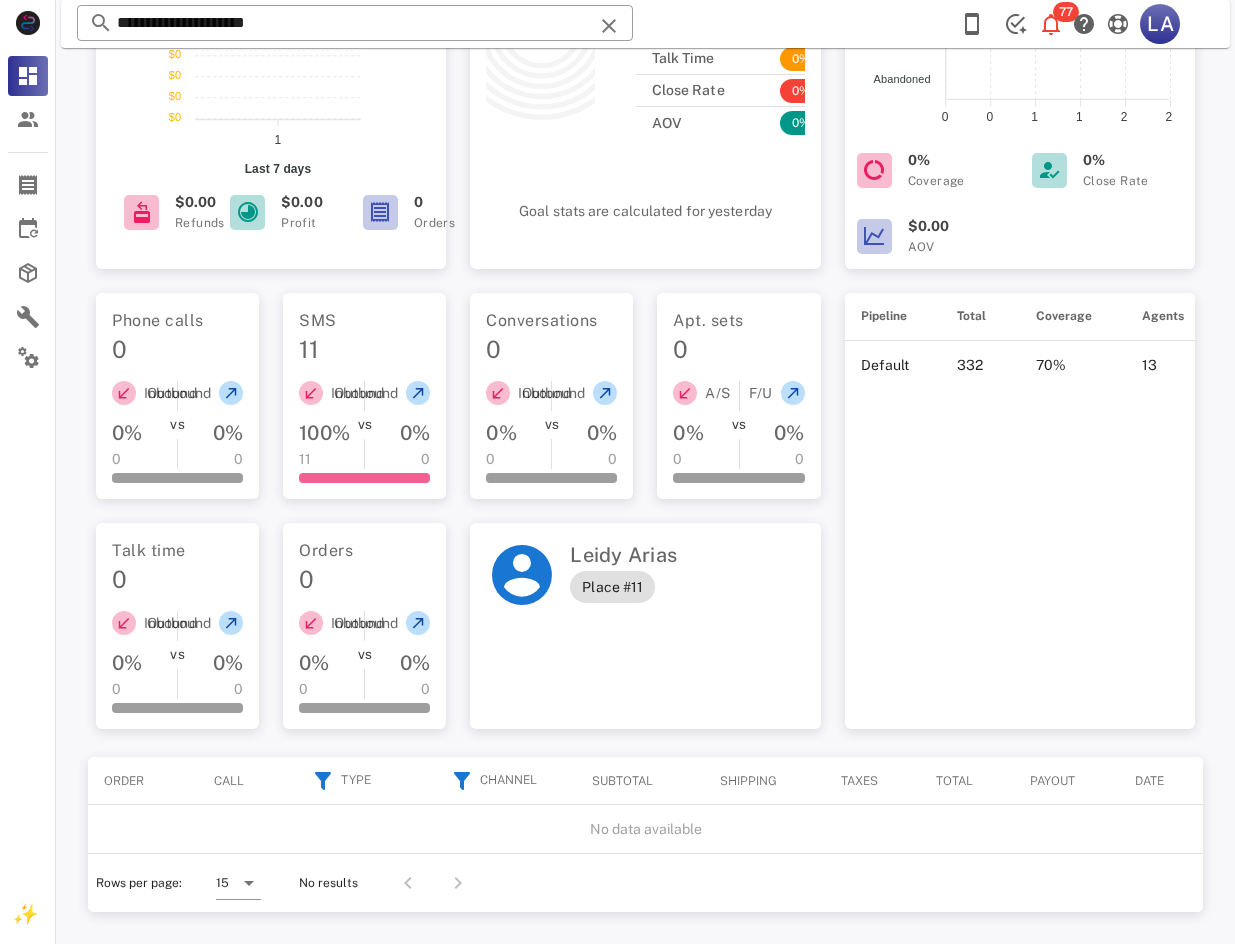 drag, startPoint x: 866, startPoint y: 189, endPoint x: 858, endPoint y: 316, distance: 127.25172 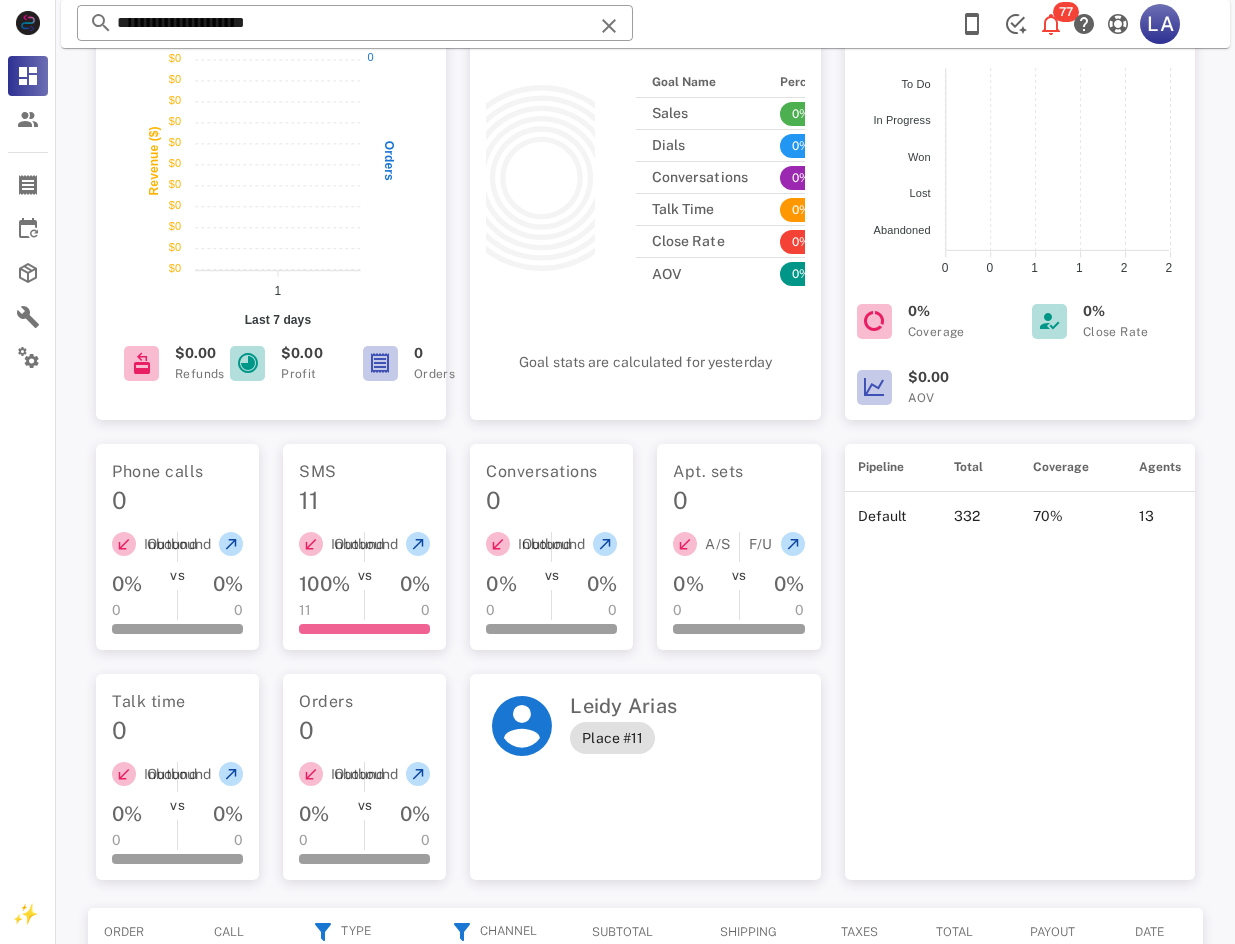 scroll, scrollTop: 0, scrollLeft: 0, axis: both 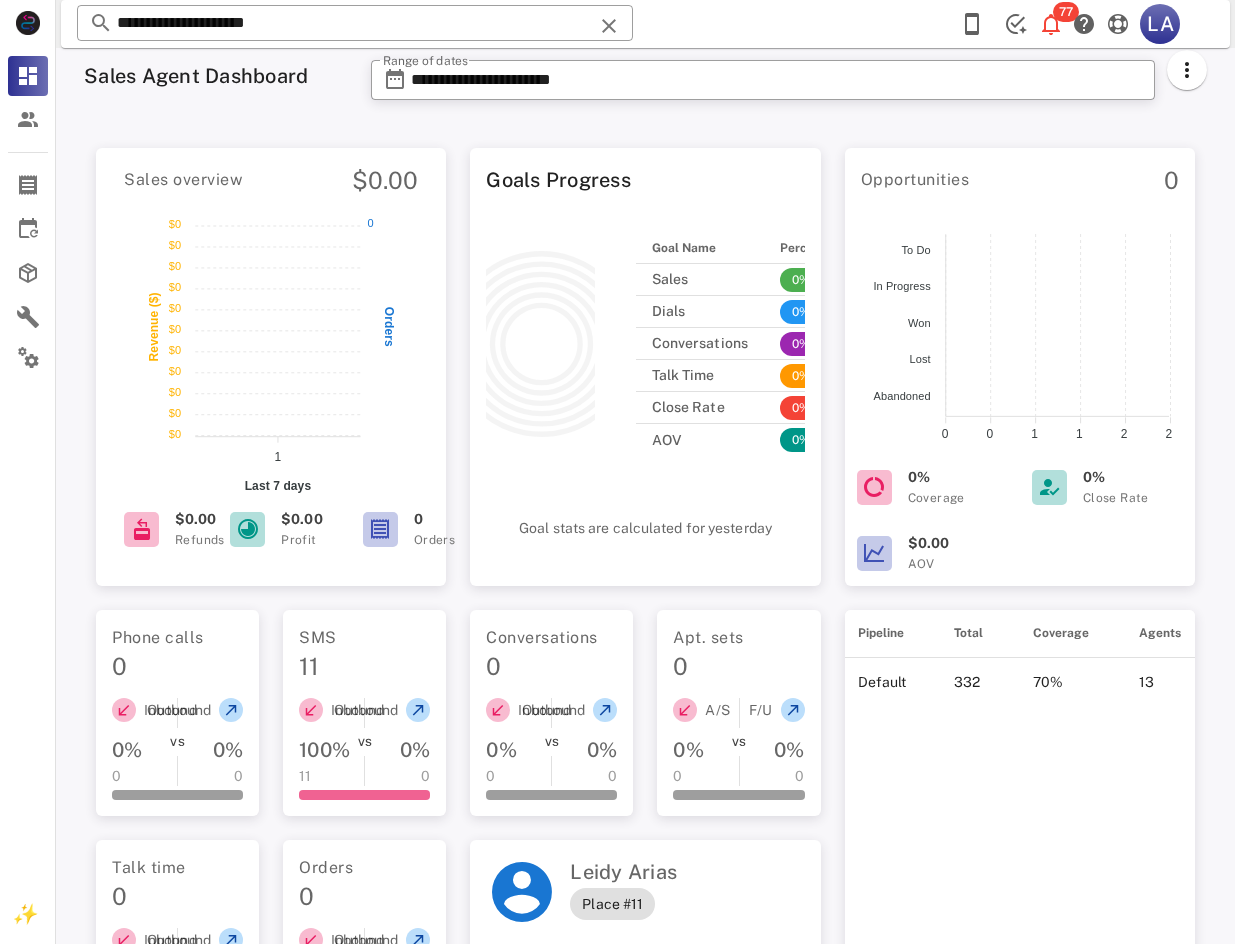 drag, startPoint x: 830, startPoint y: 373, endPoint x: 819, endPoint y: 131, distance: 242.24988 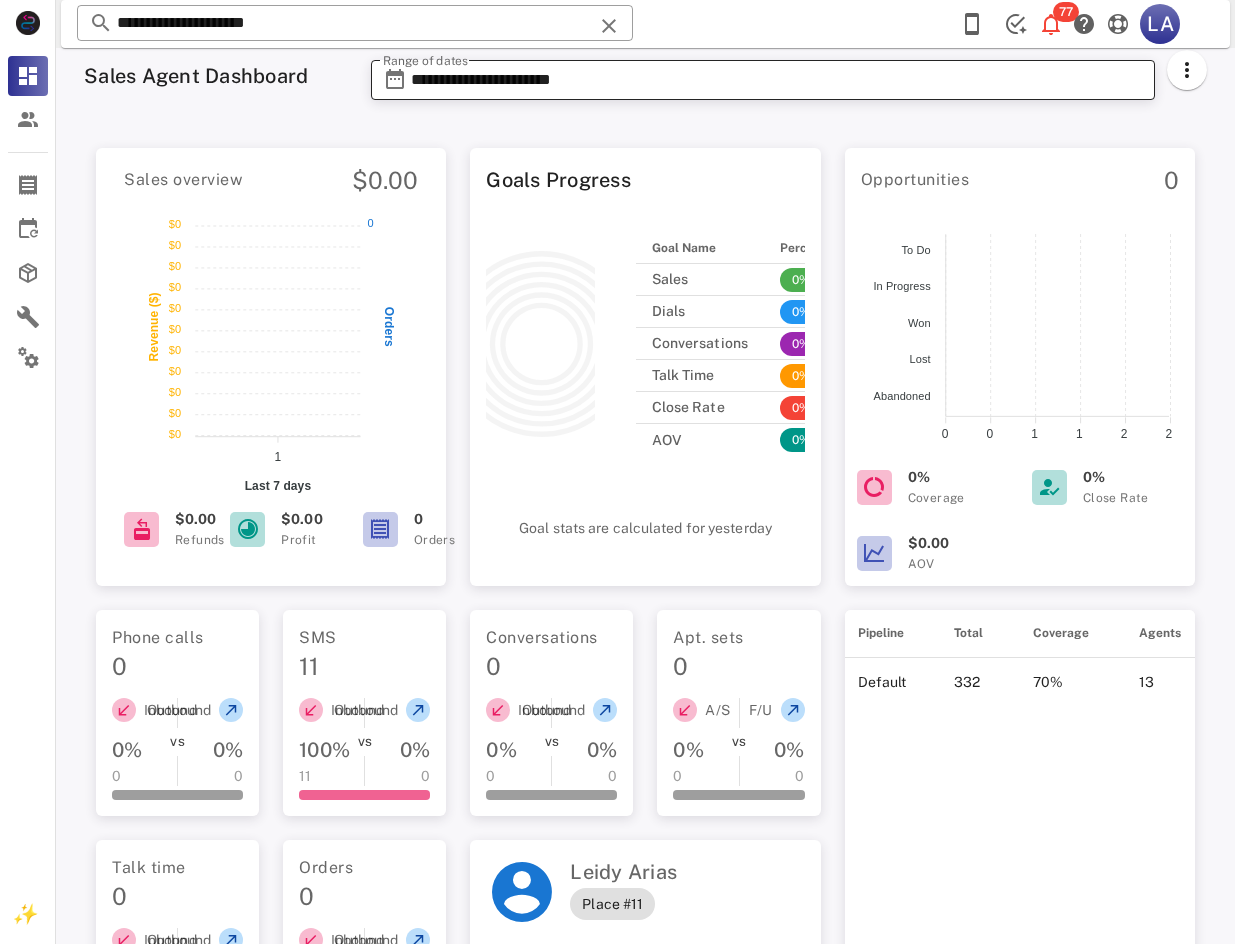 click on "**********" at bounding box center (777, 80) 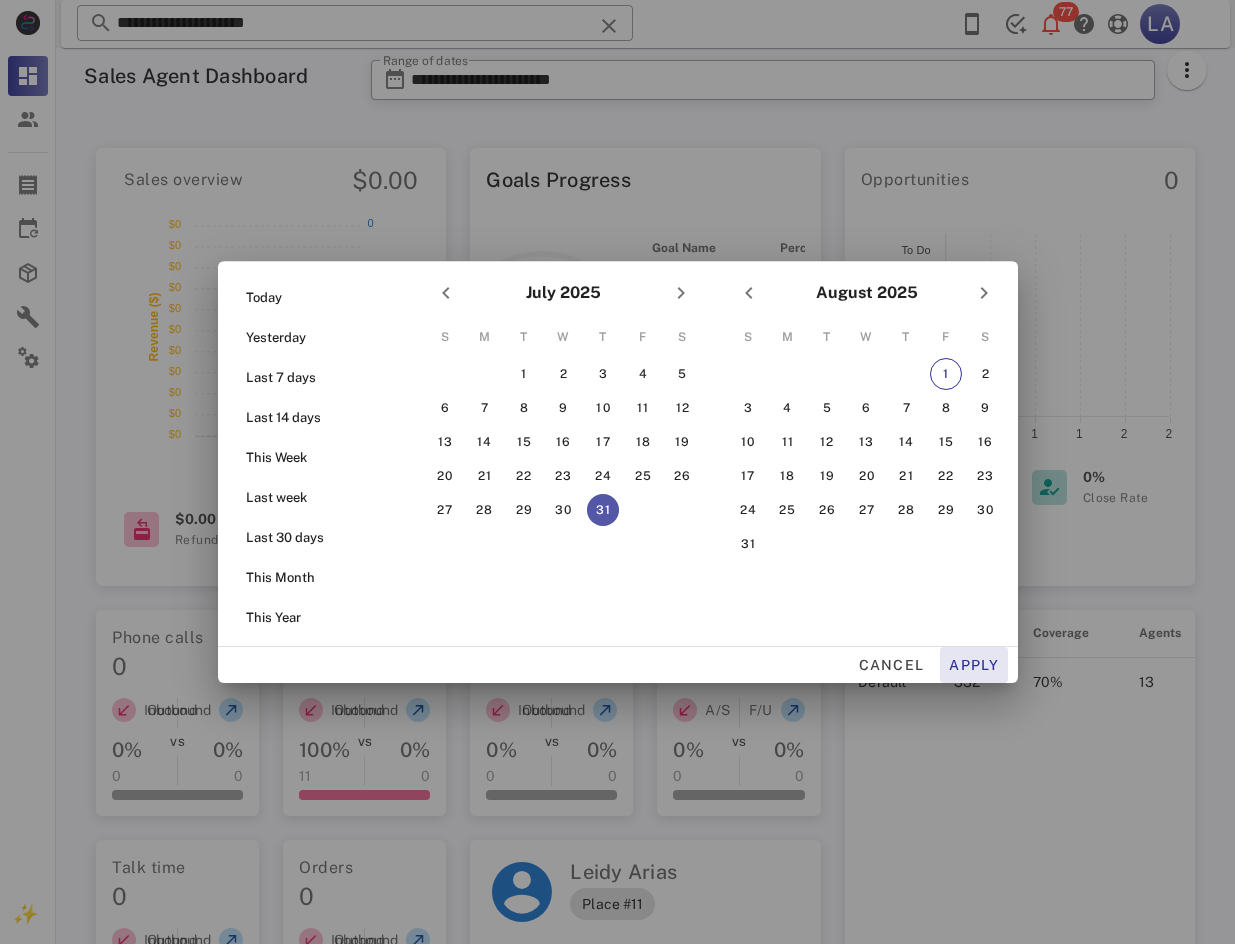click on "Apply" at bounding box center (974, 665) 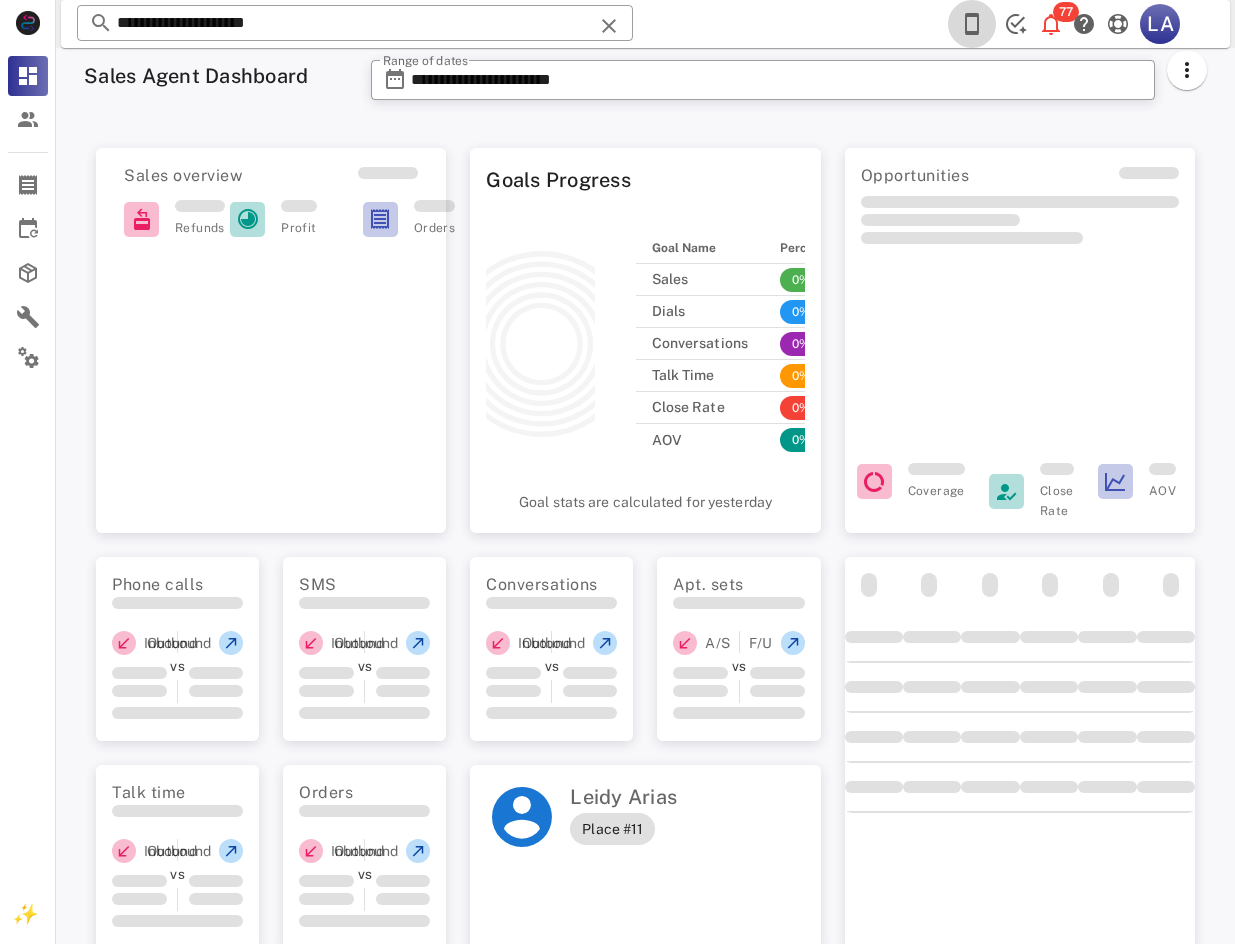 click at bounding box center (972, 24) 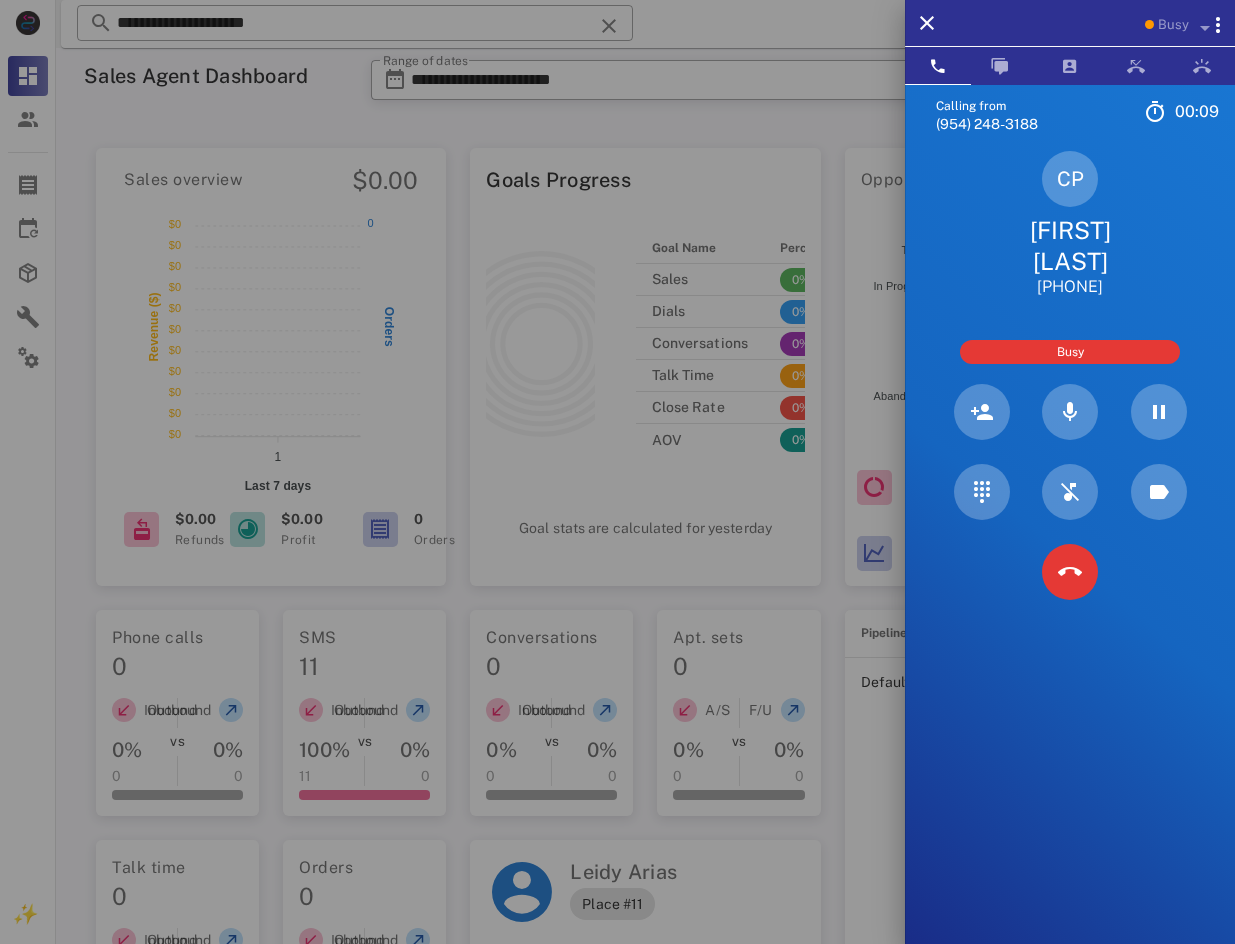 click on "[FIRST] [LAST]" at bounding box center [1070, 246] 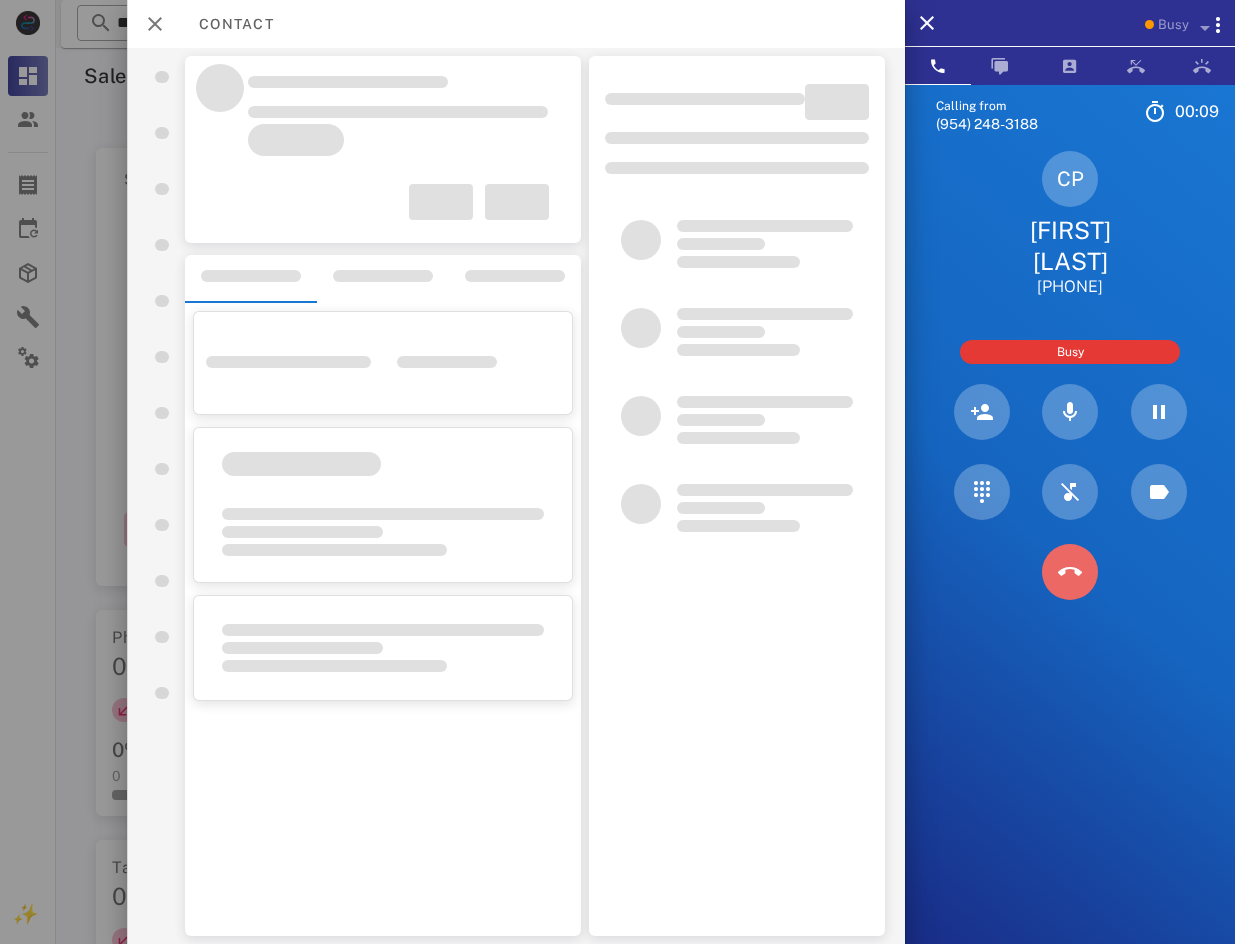click at bounding box center (1070, 572) 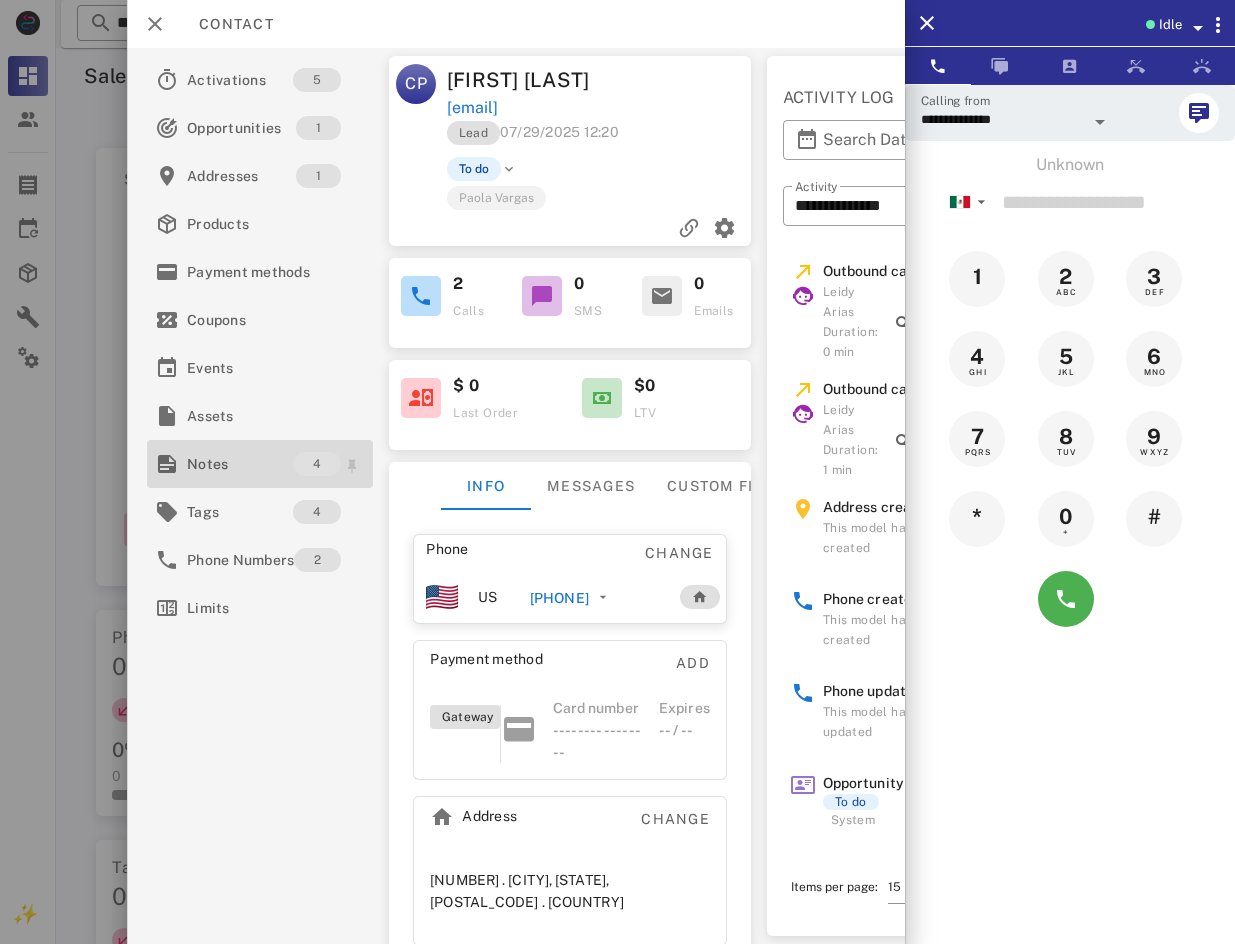 click on "Notes" at bounding box center [240, 464] 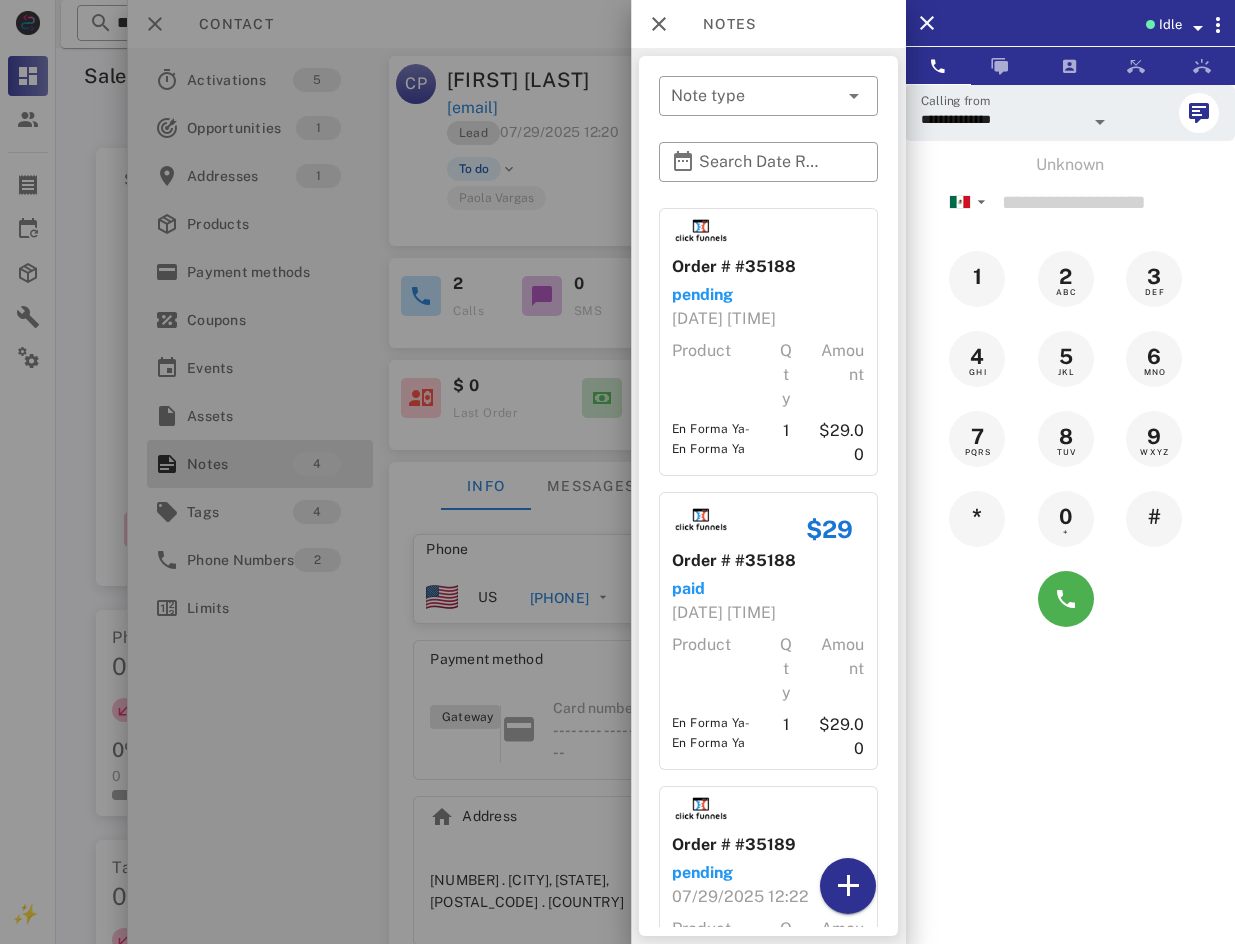 scroll, scrollTop: 830, scrollLeft: 0, axis: vertical 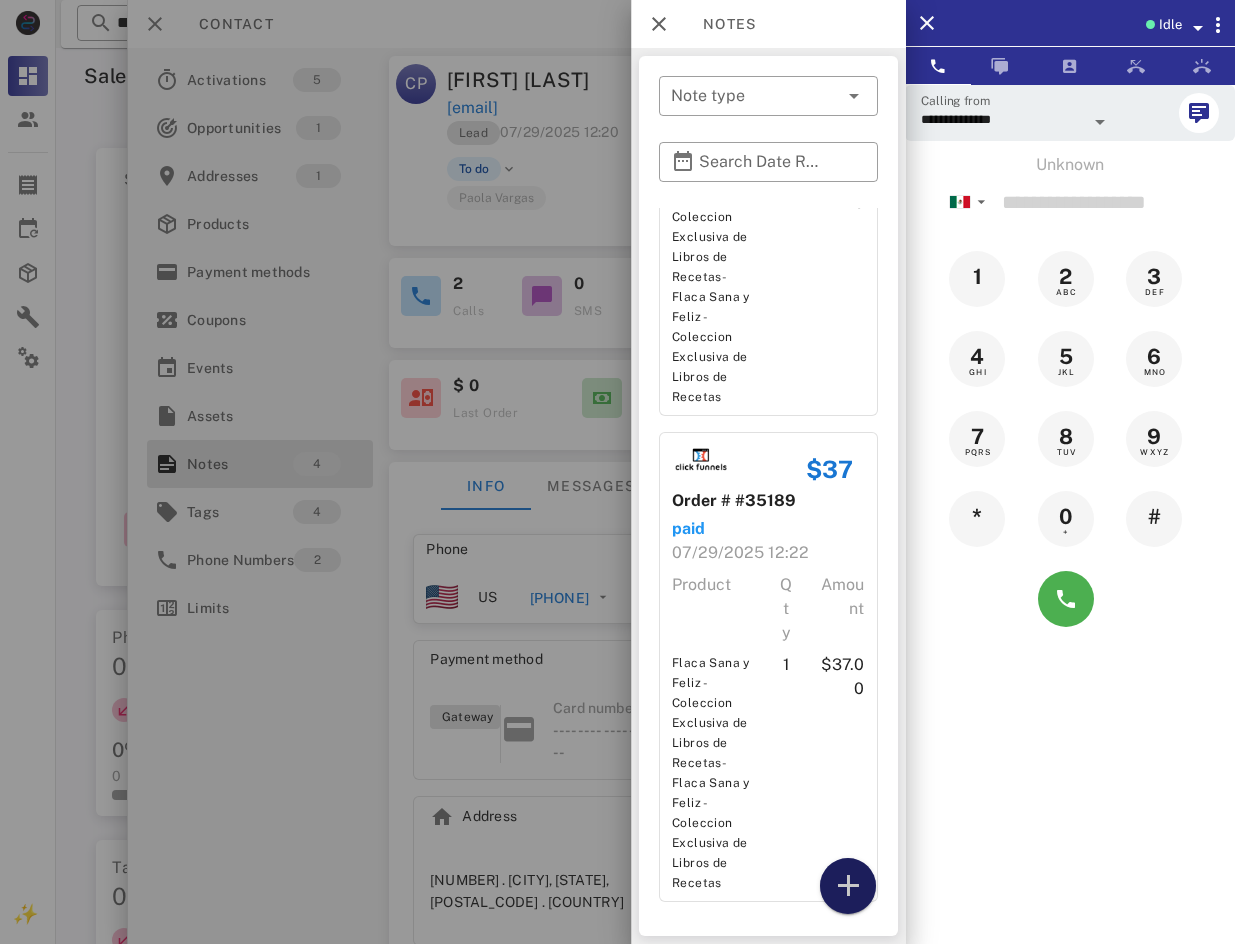 click at bounding box center [847, 886] 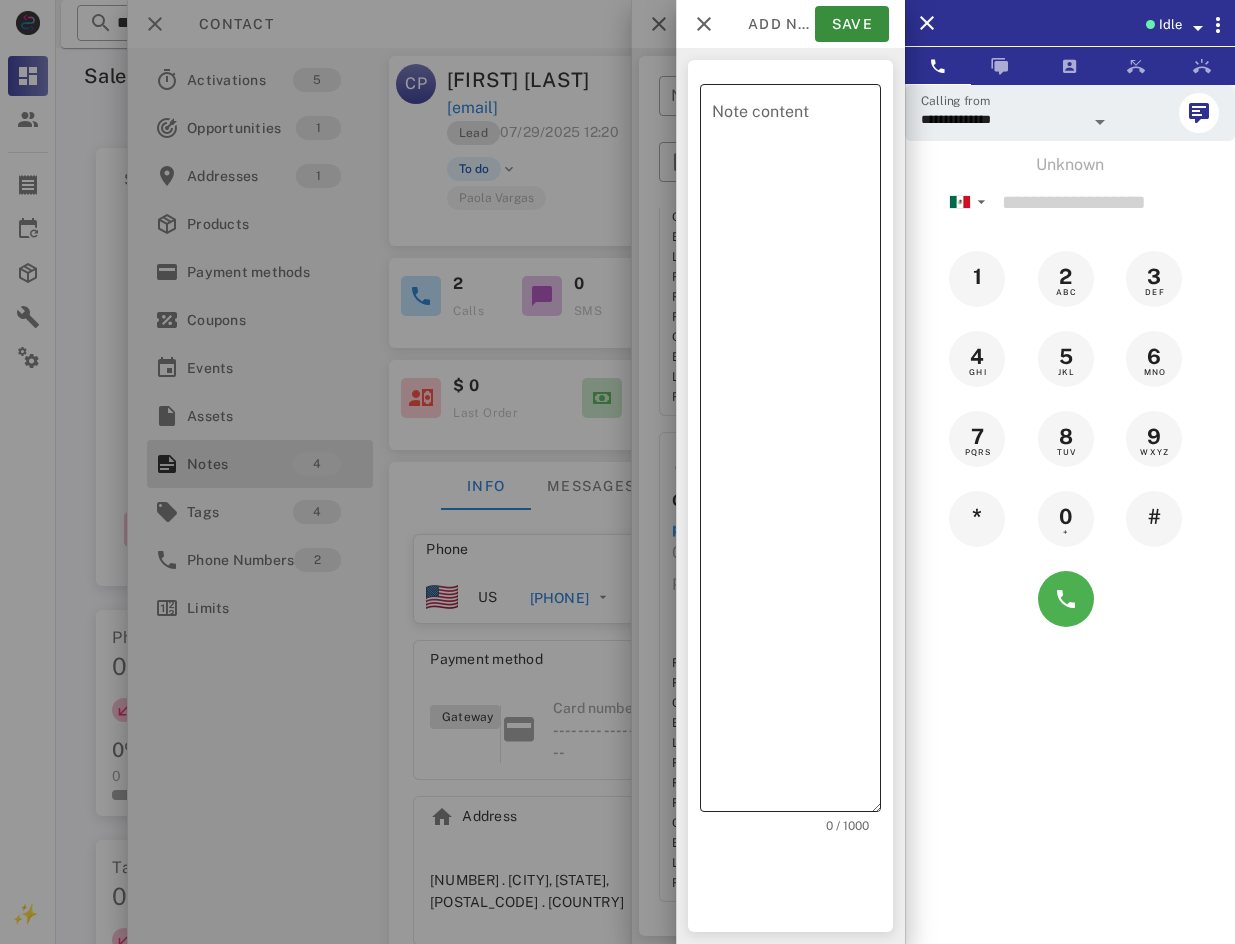 click on "Note content" at bounding box center (796, 453) 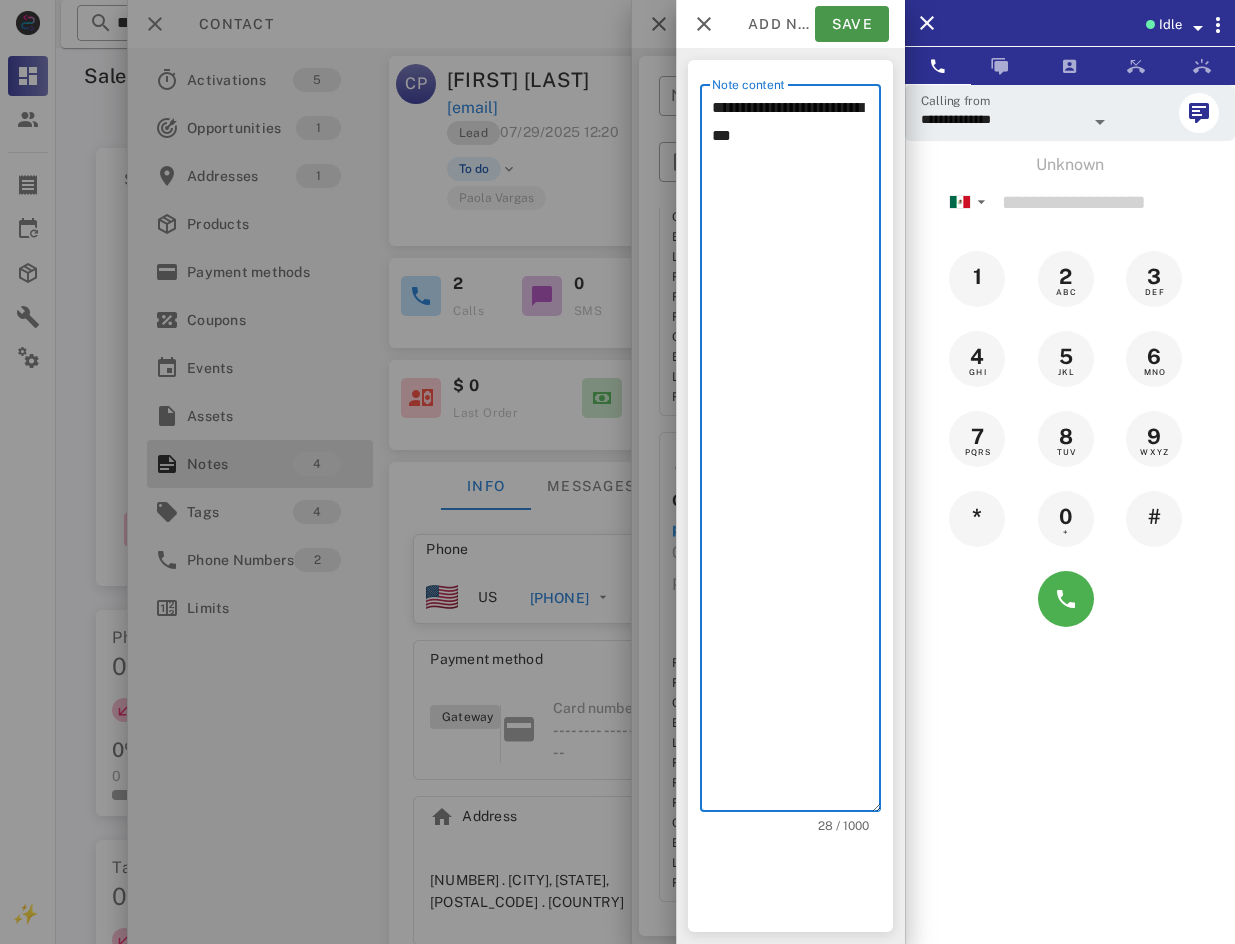 type on "**********" 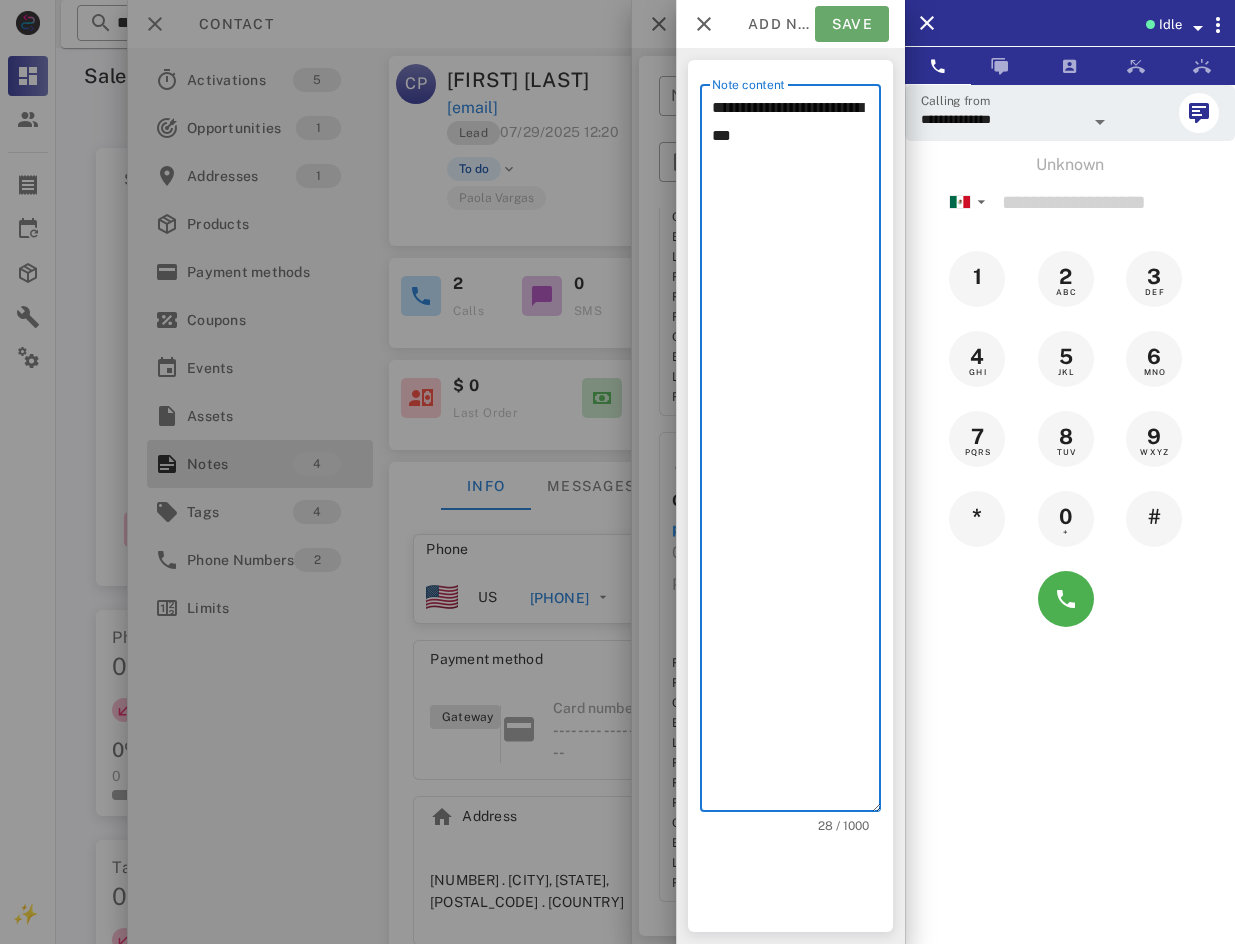 click on "Save" at bounding box center (852, 24) 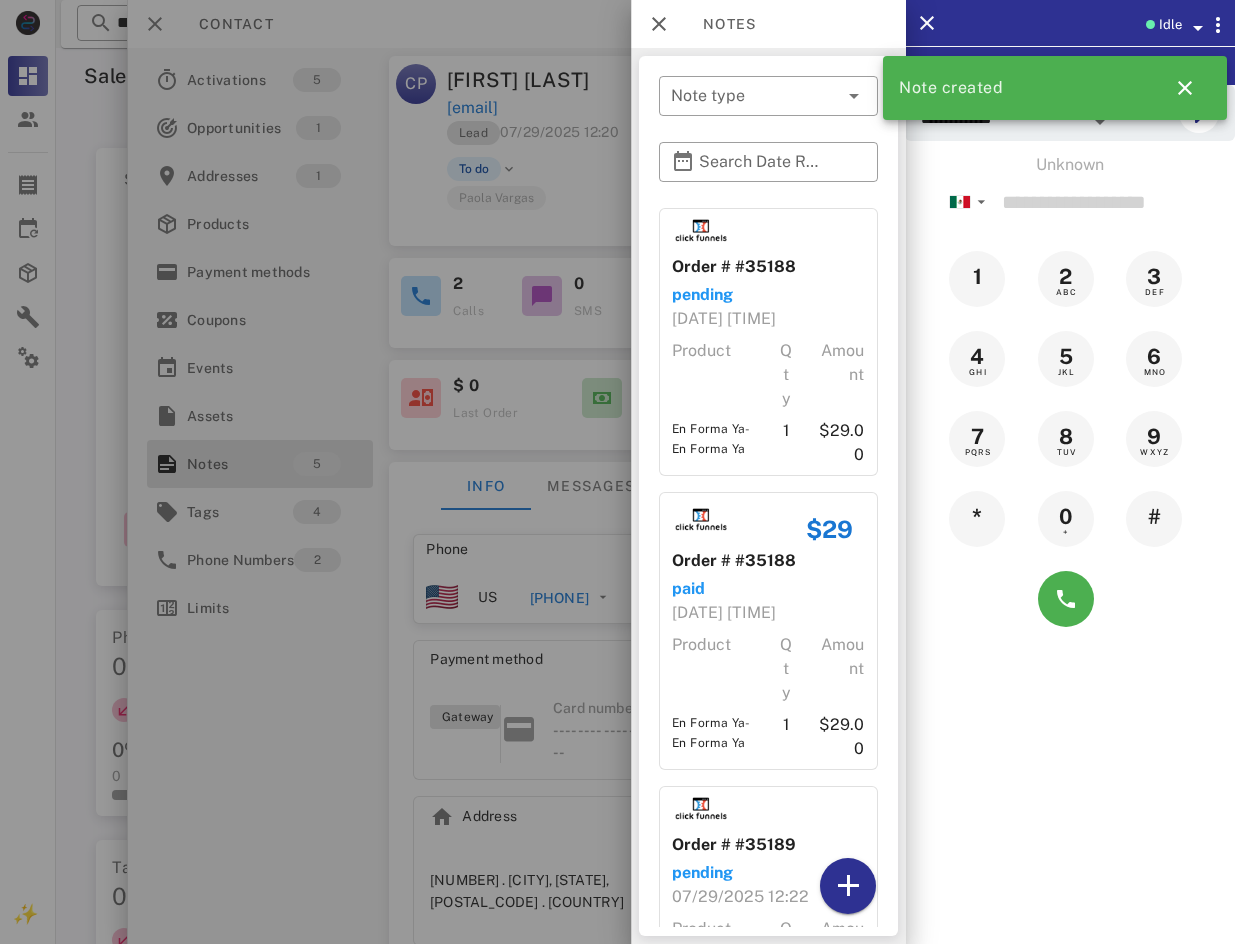 click at bounding box center (617, 472) 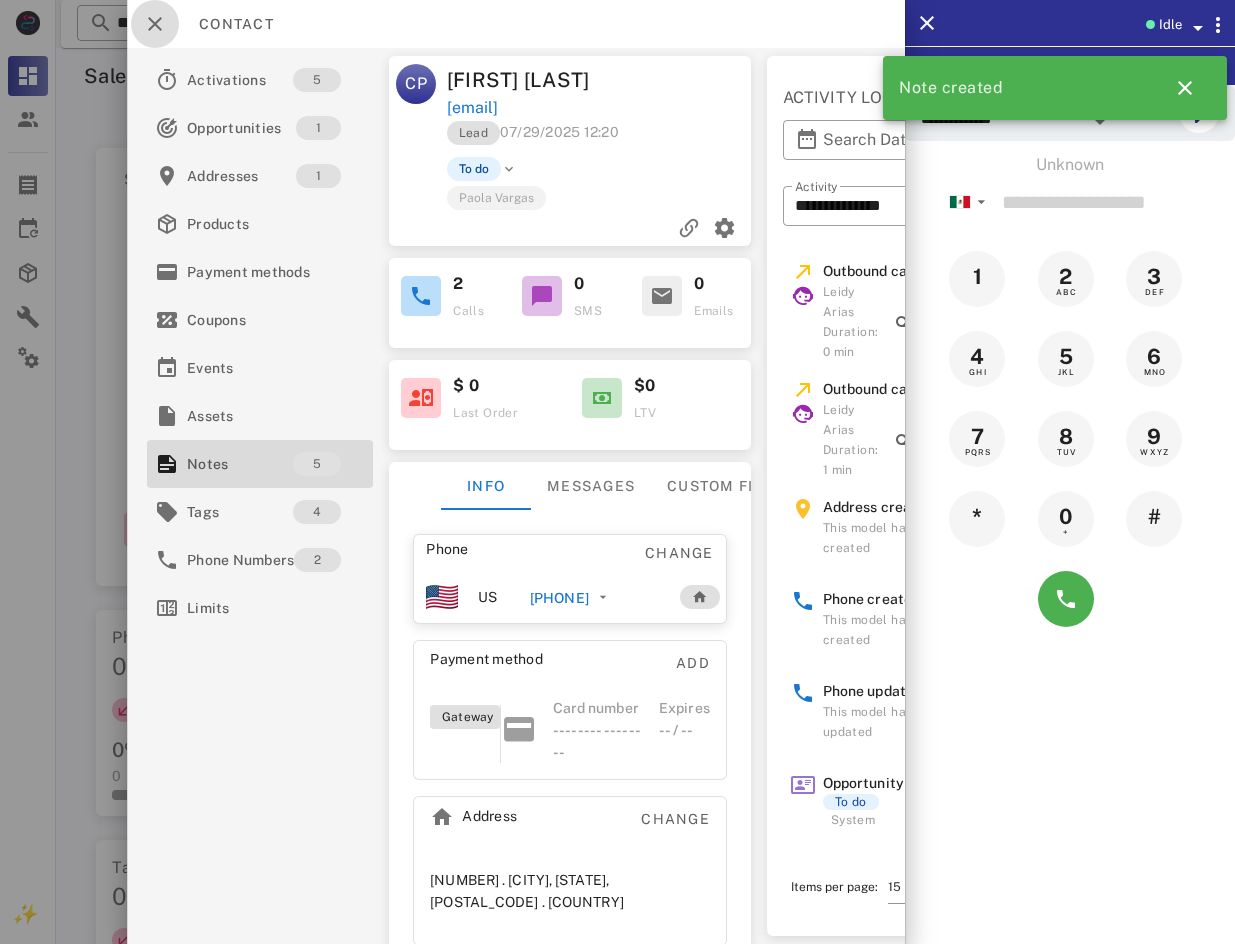 click at bounding box center [155, 24] 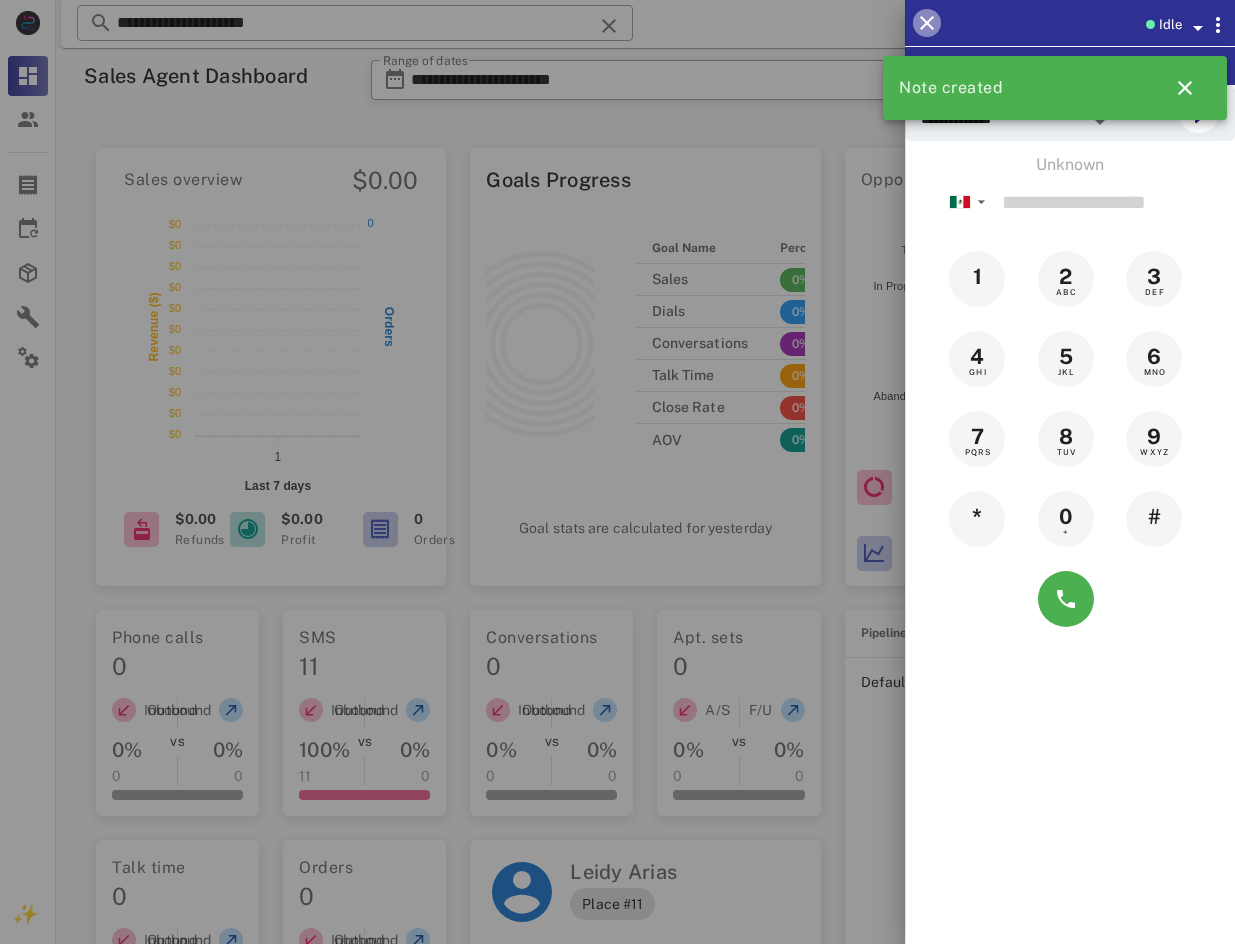 click at bounding box center [927, 23] 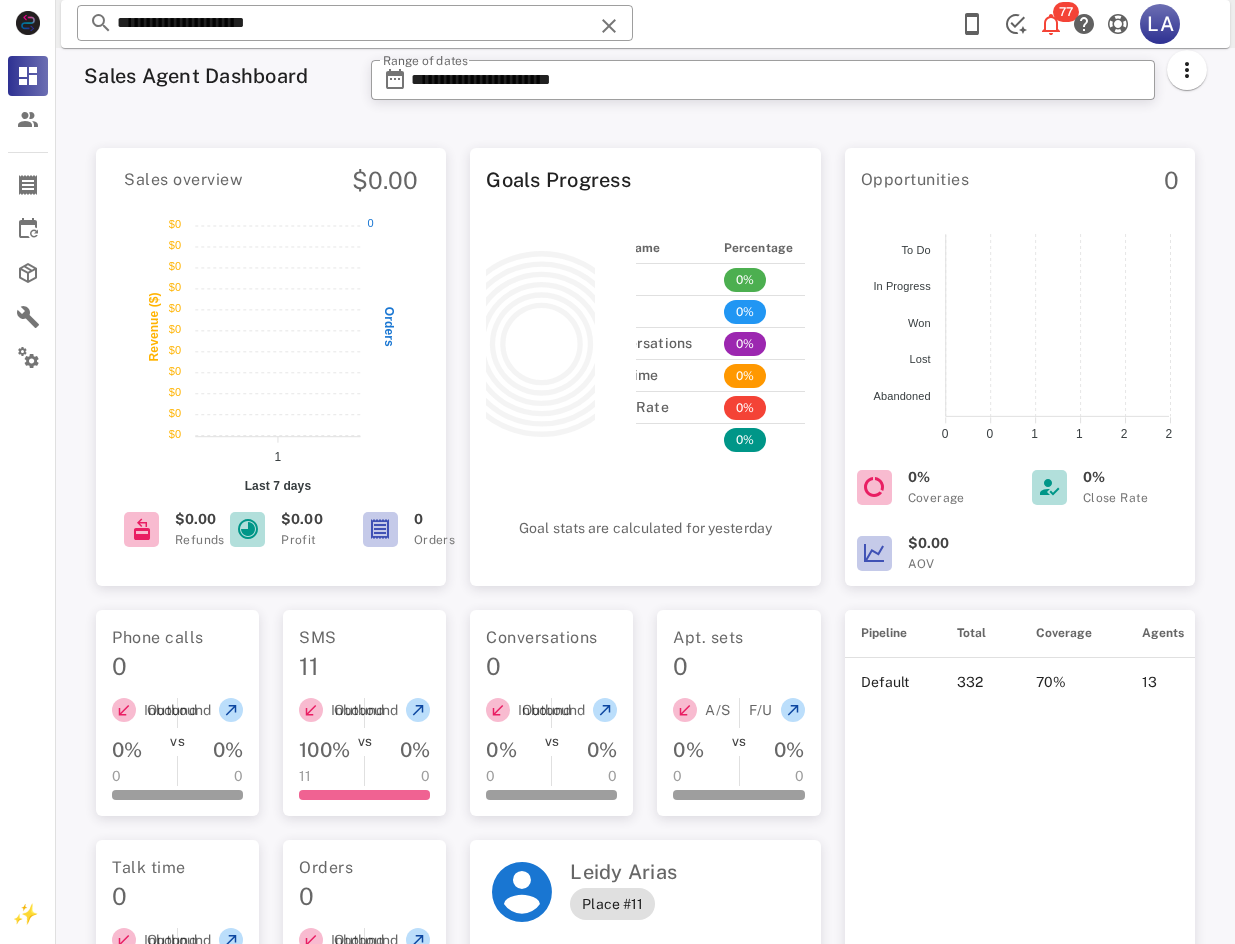 scroll, scrollTop: 0, scrollLeft: 0, axis: both 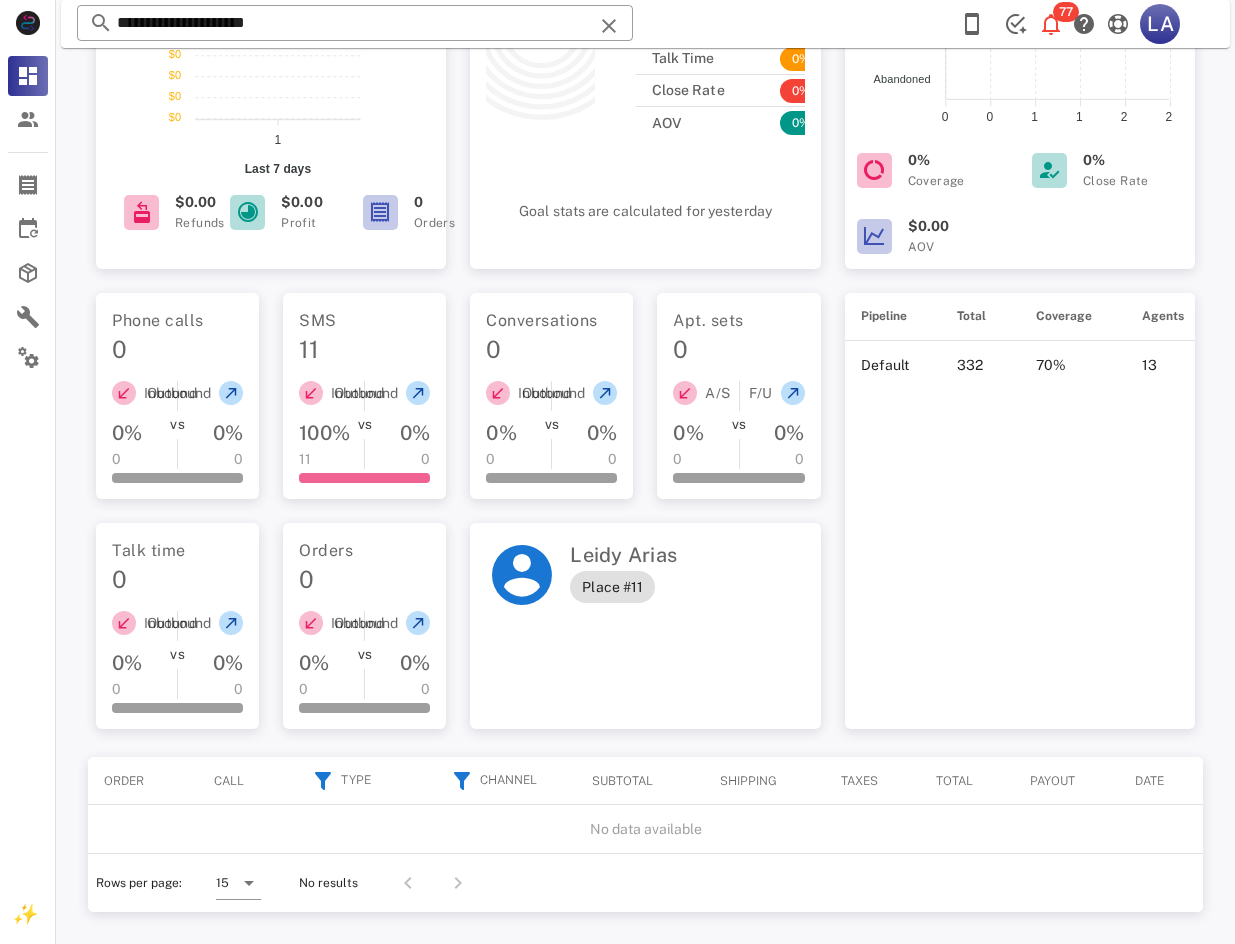 drag, startPoint x: 1211, startPoint y: 339, endPoint x: 1211, endPoint y: 514, distance: 175 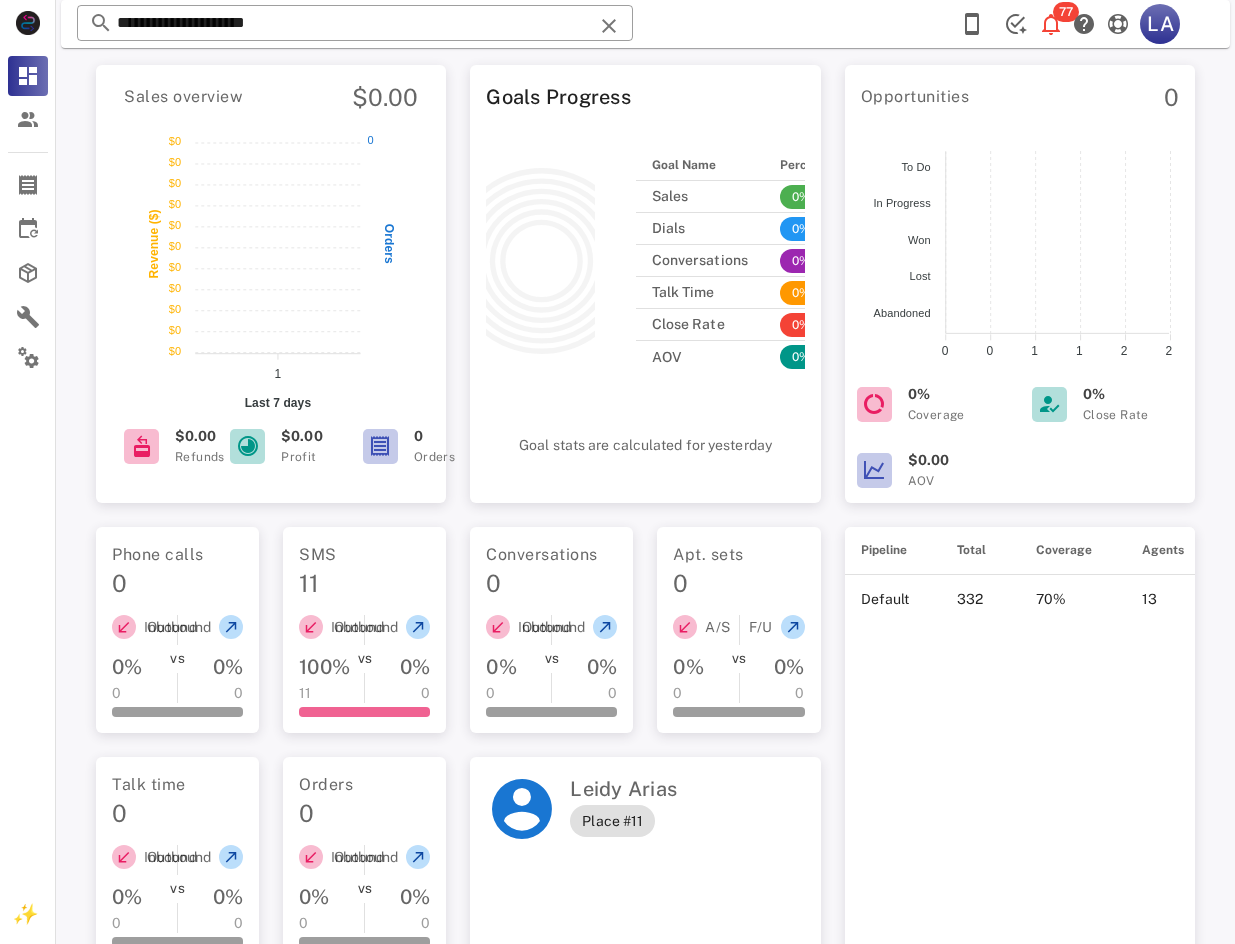 scroll, scrollTop: 0, scrollLeft: 0, axis: both 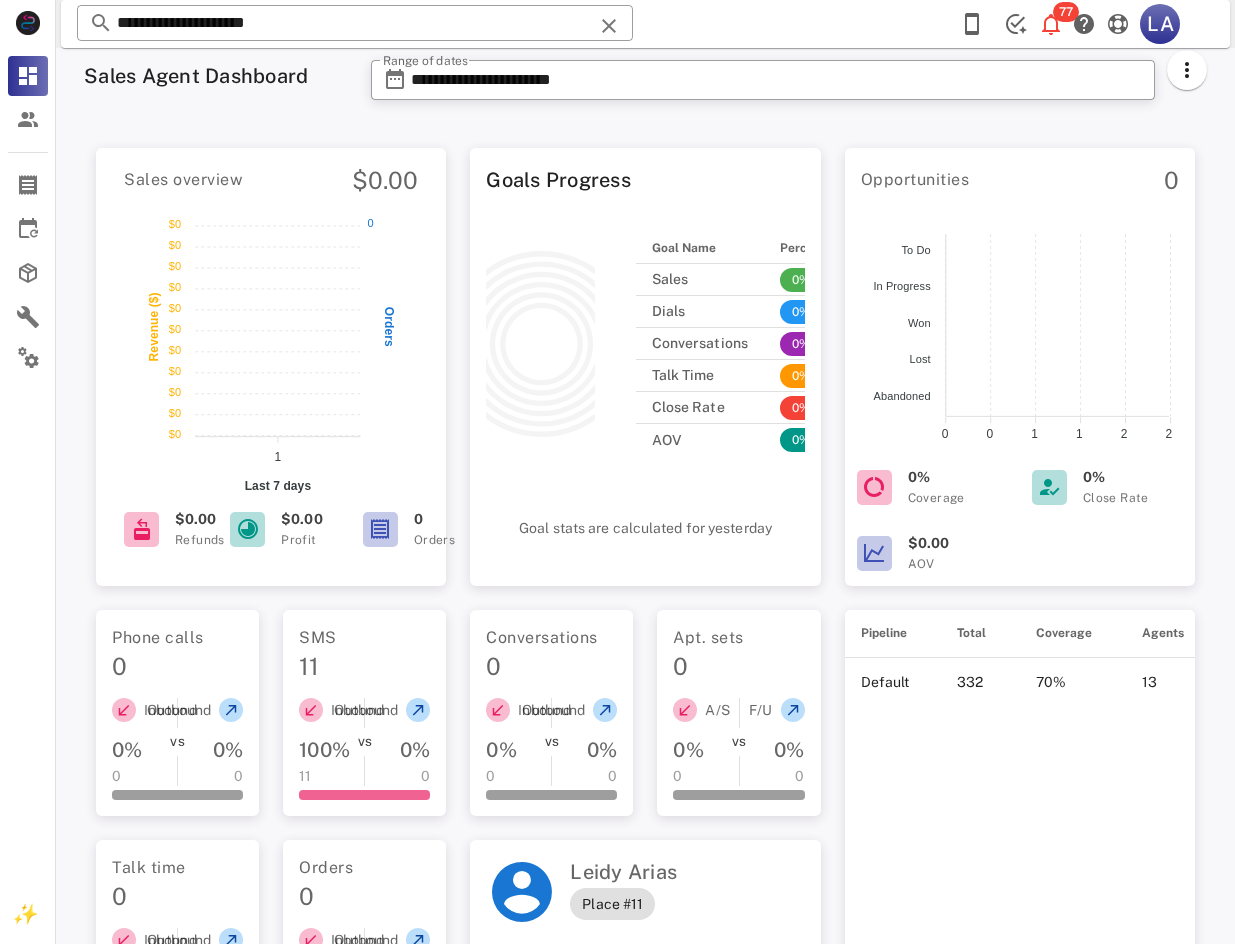 drag, startPoint x: 1211, startPoint y: 514, endPoint x: 1199, endPoint y: 345, distance: 169.4255 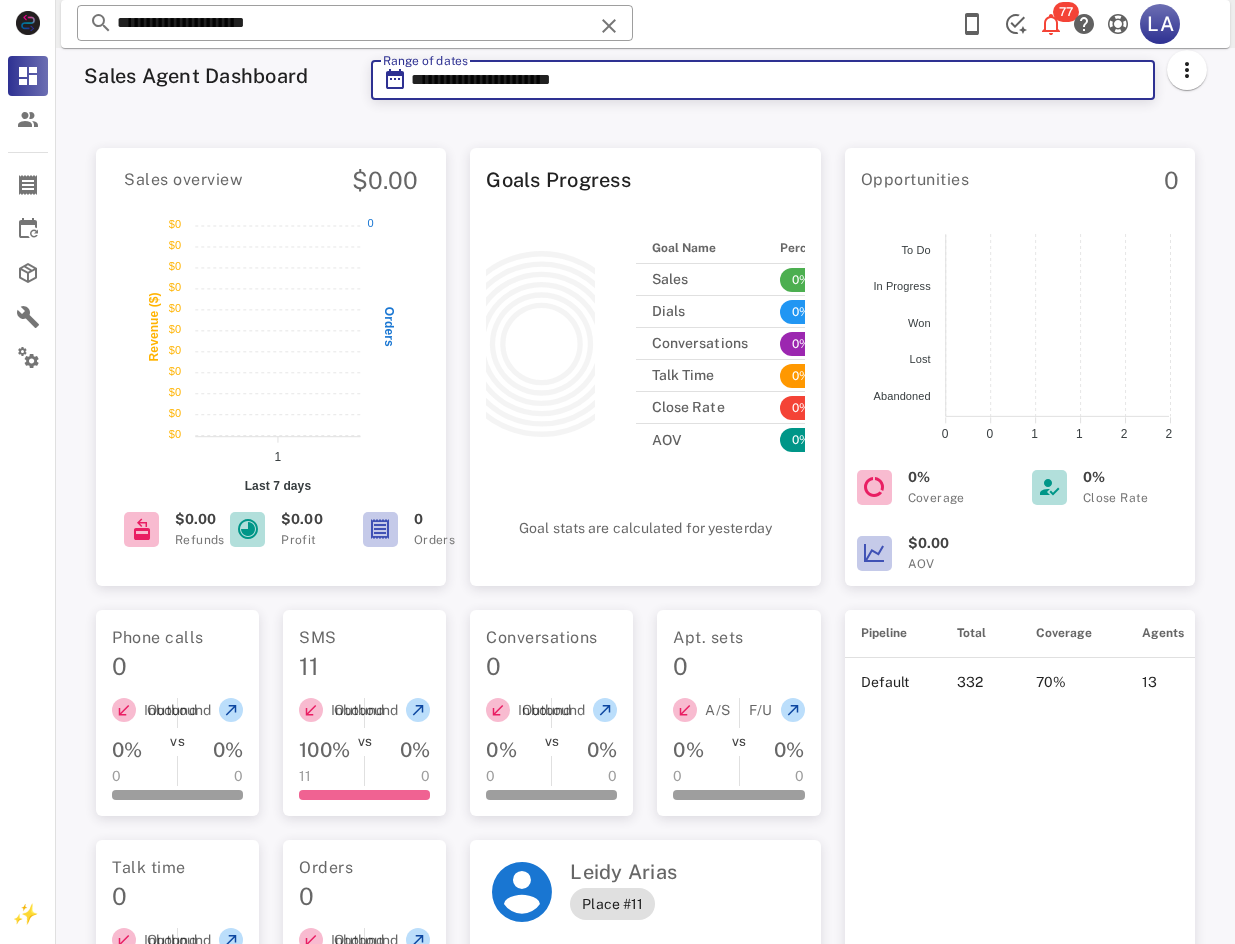 click on "**********" at bounding box center (777, 80) 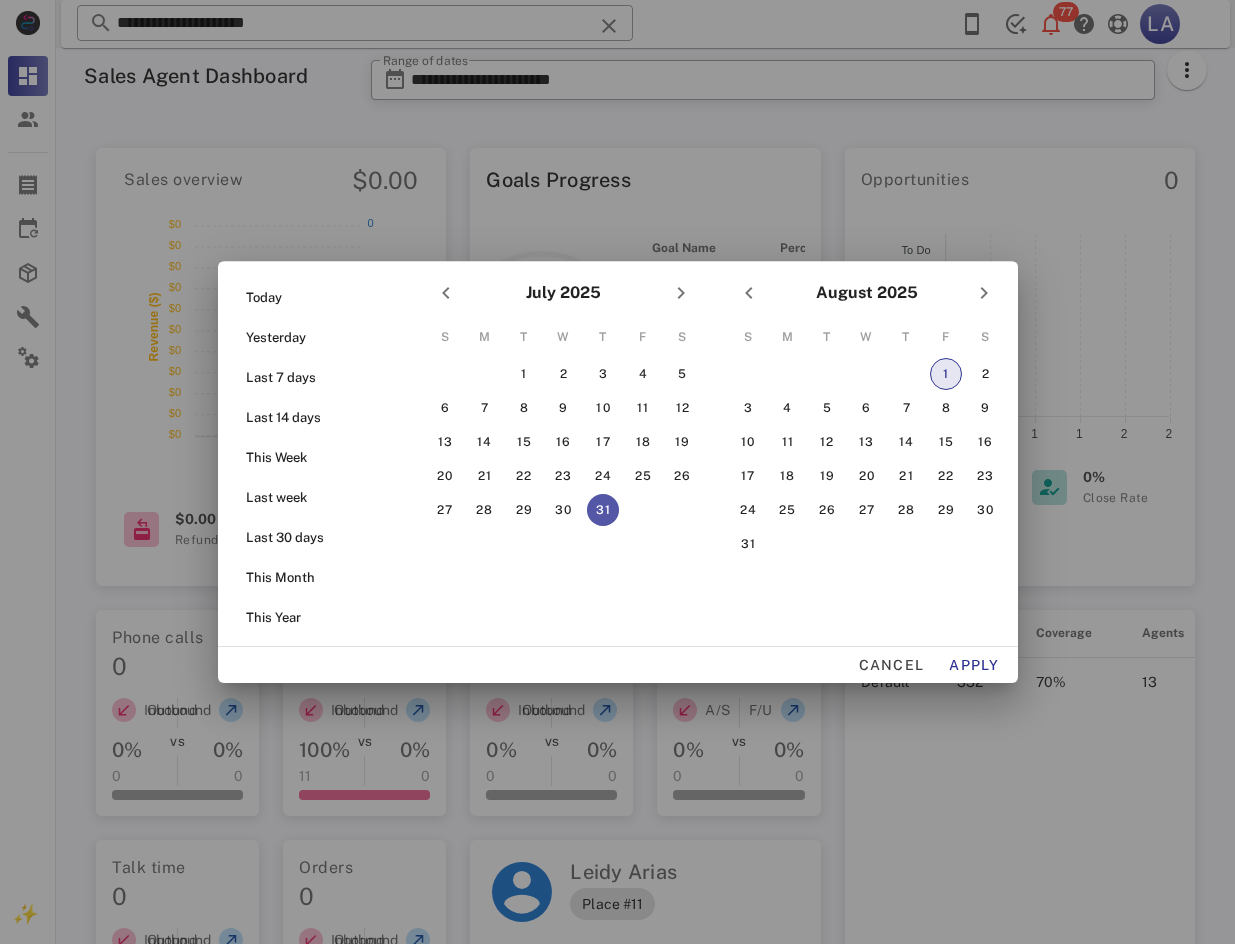click on "1" at bounding box center [945, 374] 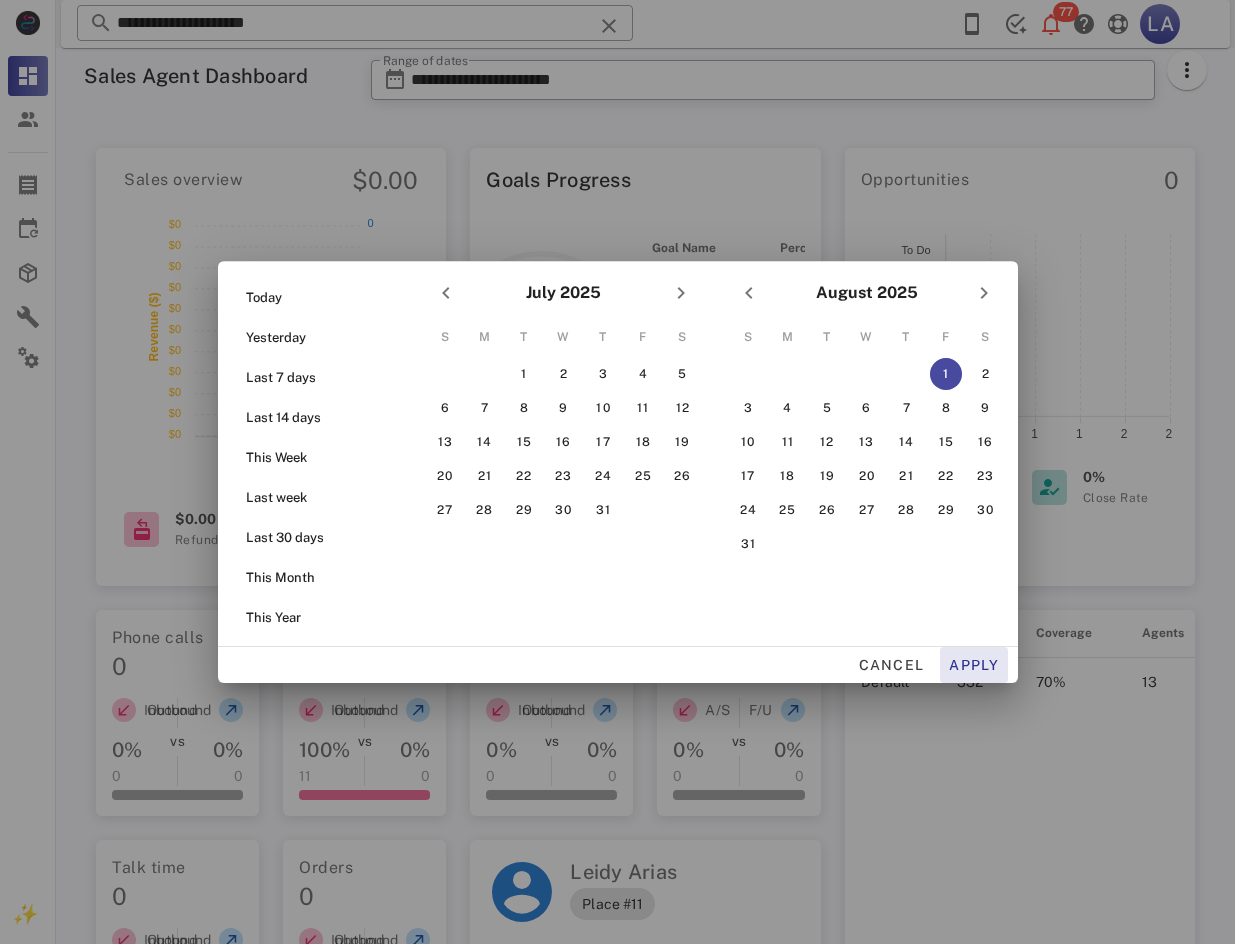 click on "Apply" at bounding box center (974, 665) 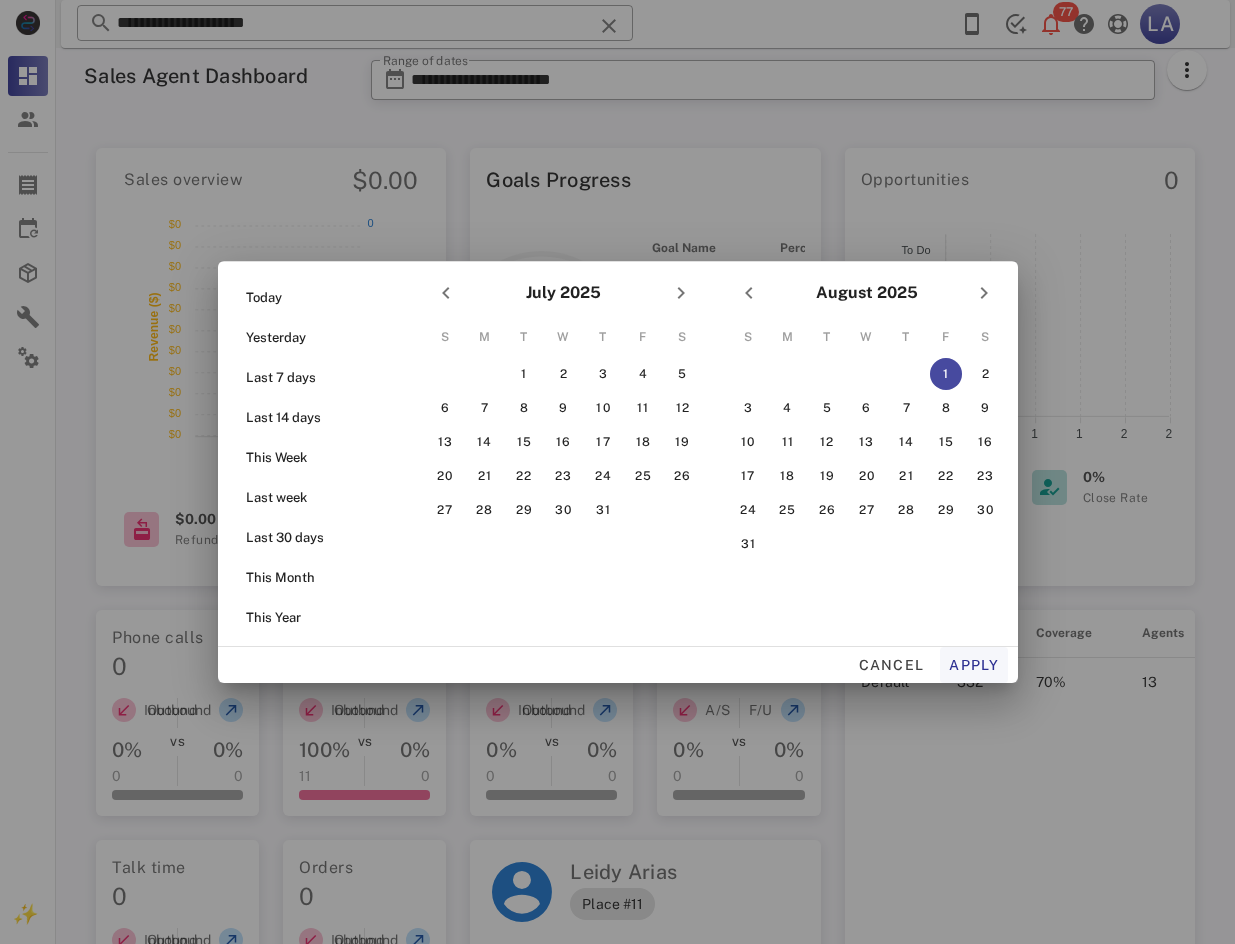 type on "**********" 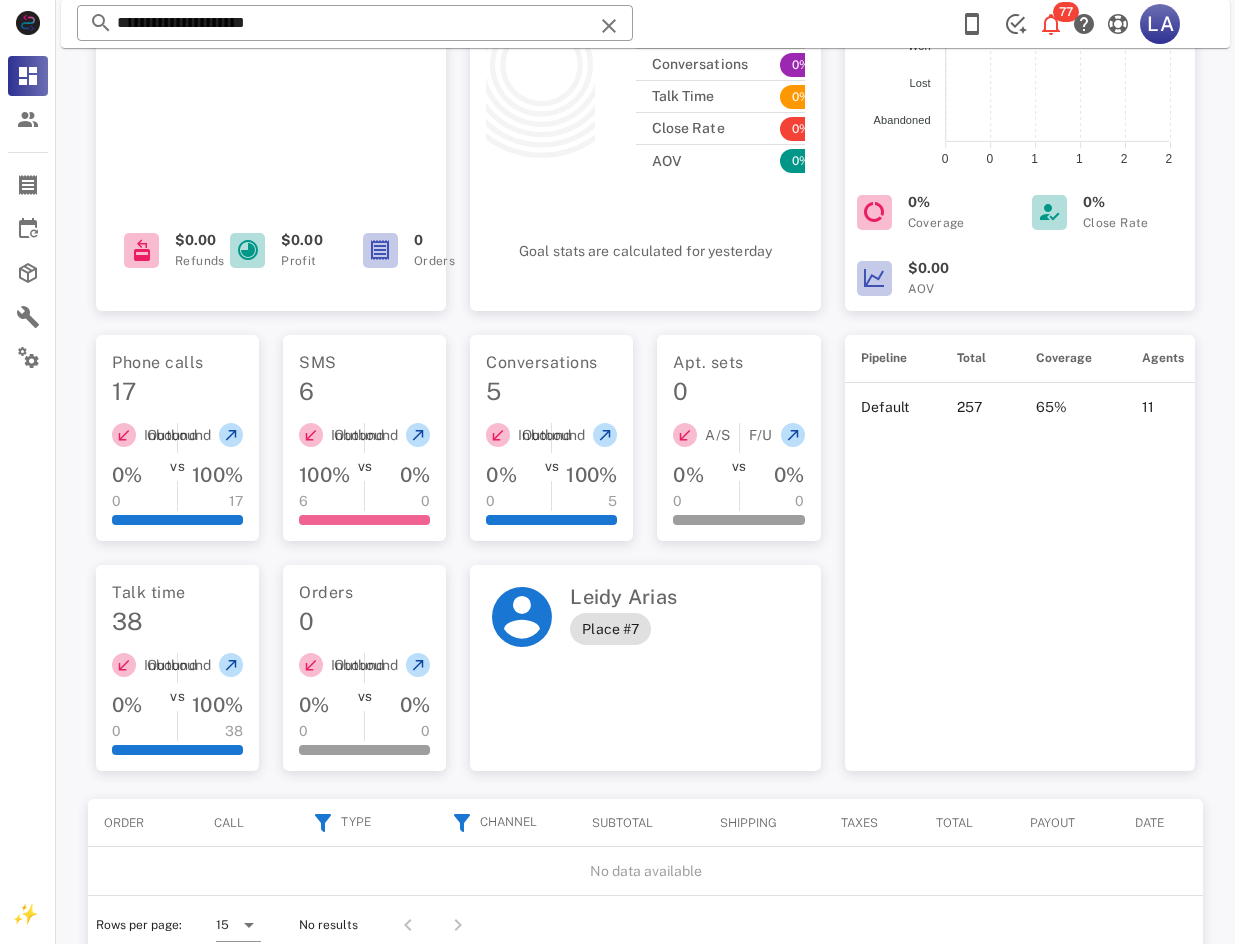 scroll, scrollTop: 321, scrollLeft: 0, axis: vertical 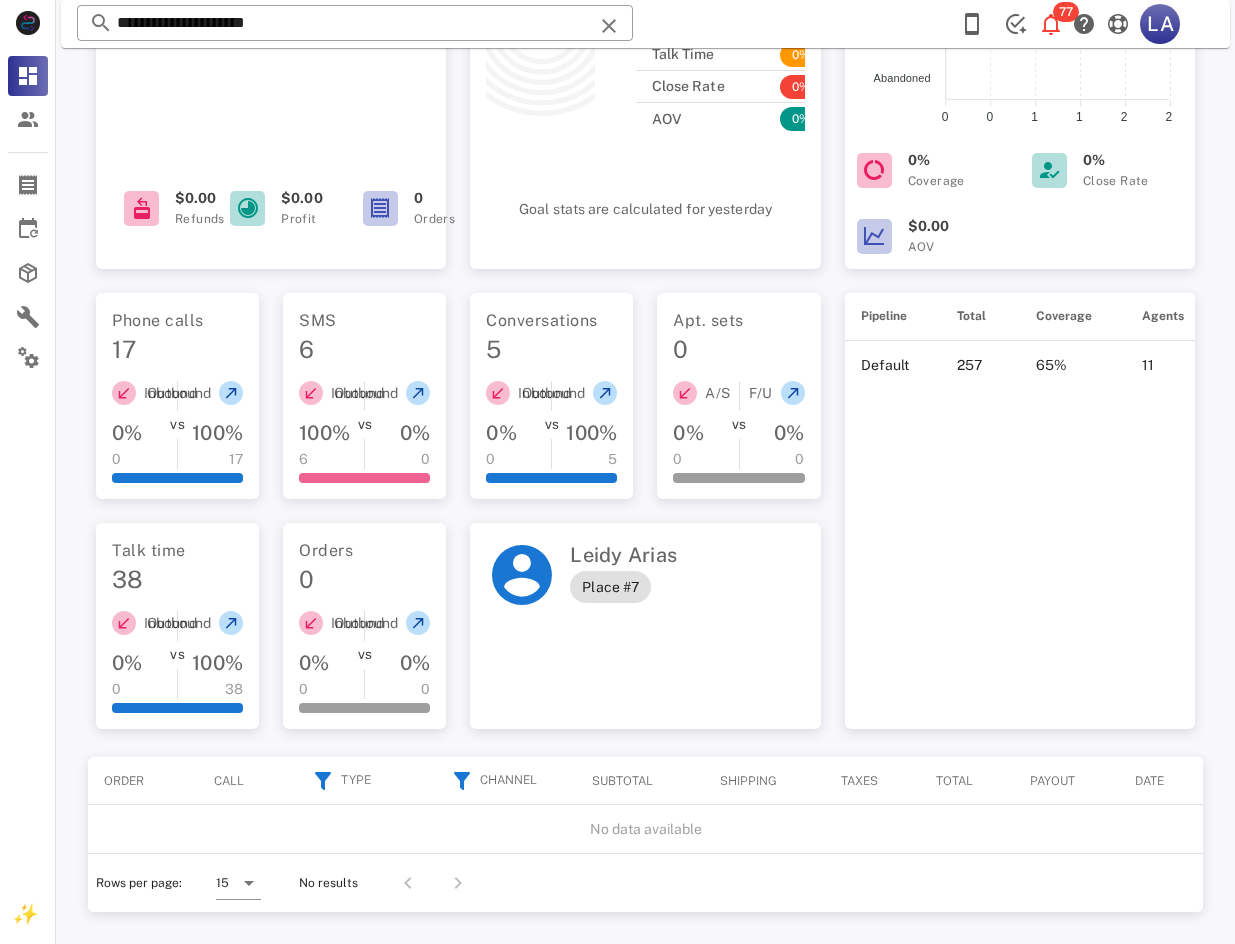 drag, startPoint x: 870, startPoint y: 562, endPoint x: 865, endPoint y: 663, distance: 101.12369 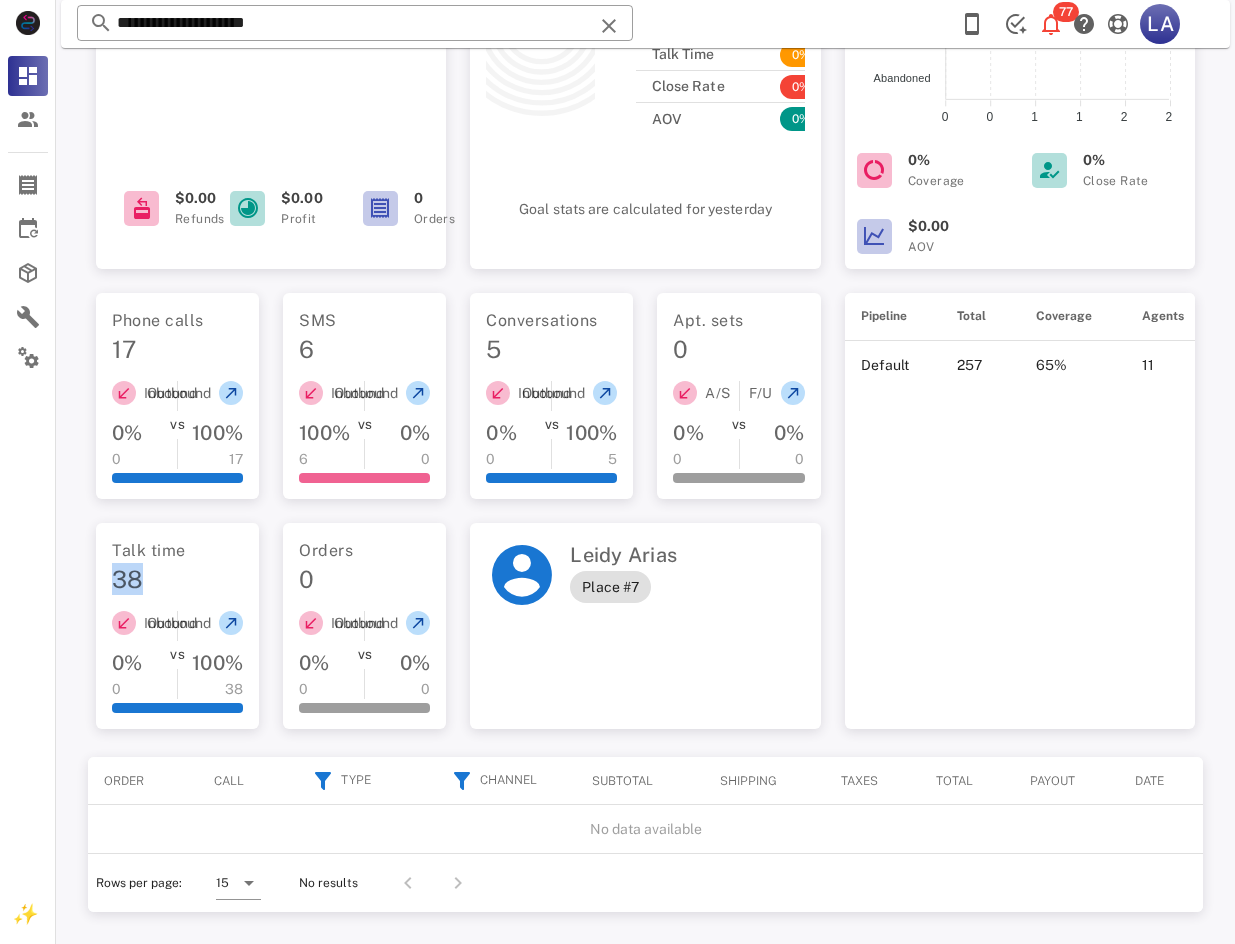 click on "38" at bounding box center (127, 579) 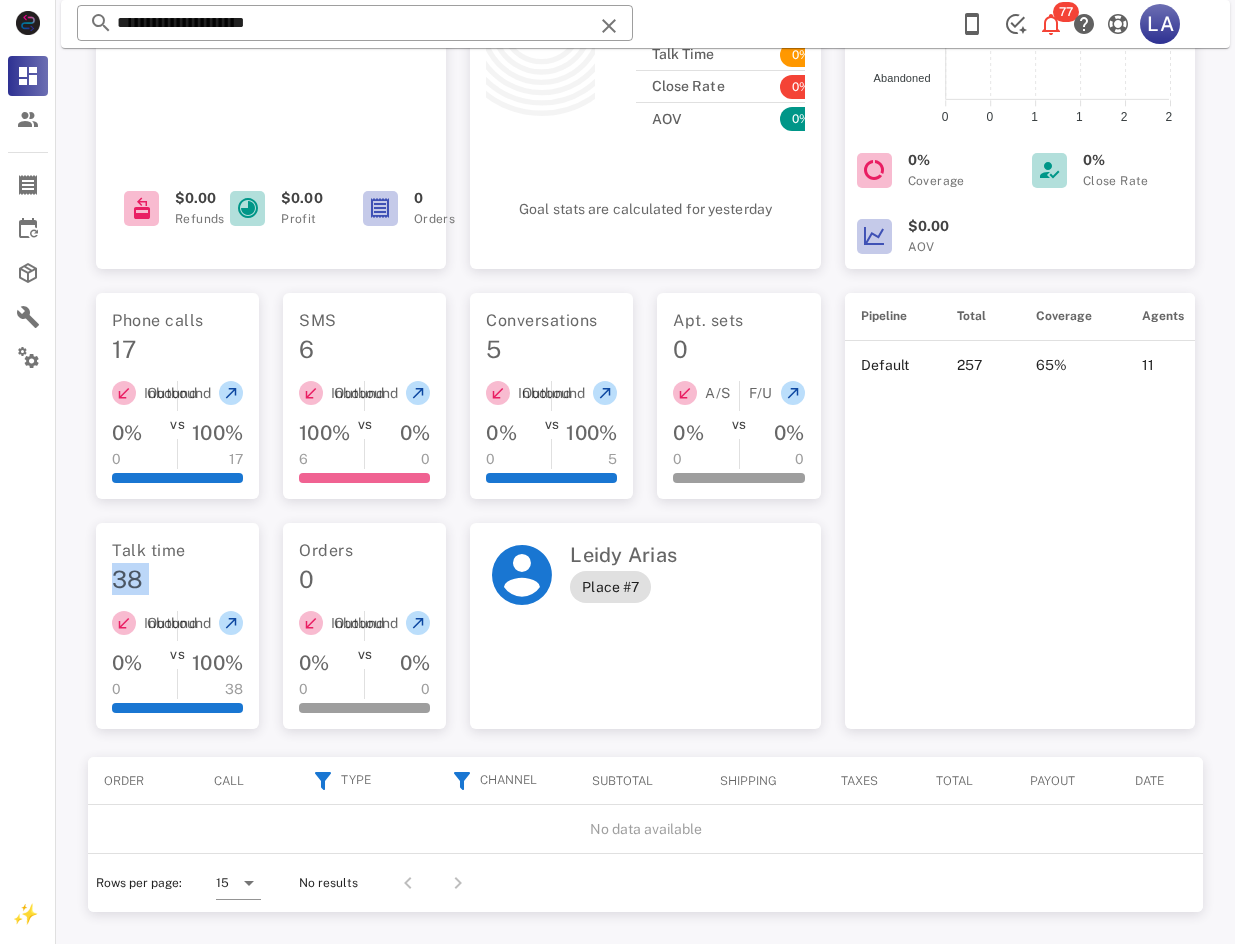 click on "38" at bounding box center (127, 579) 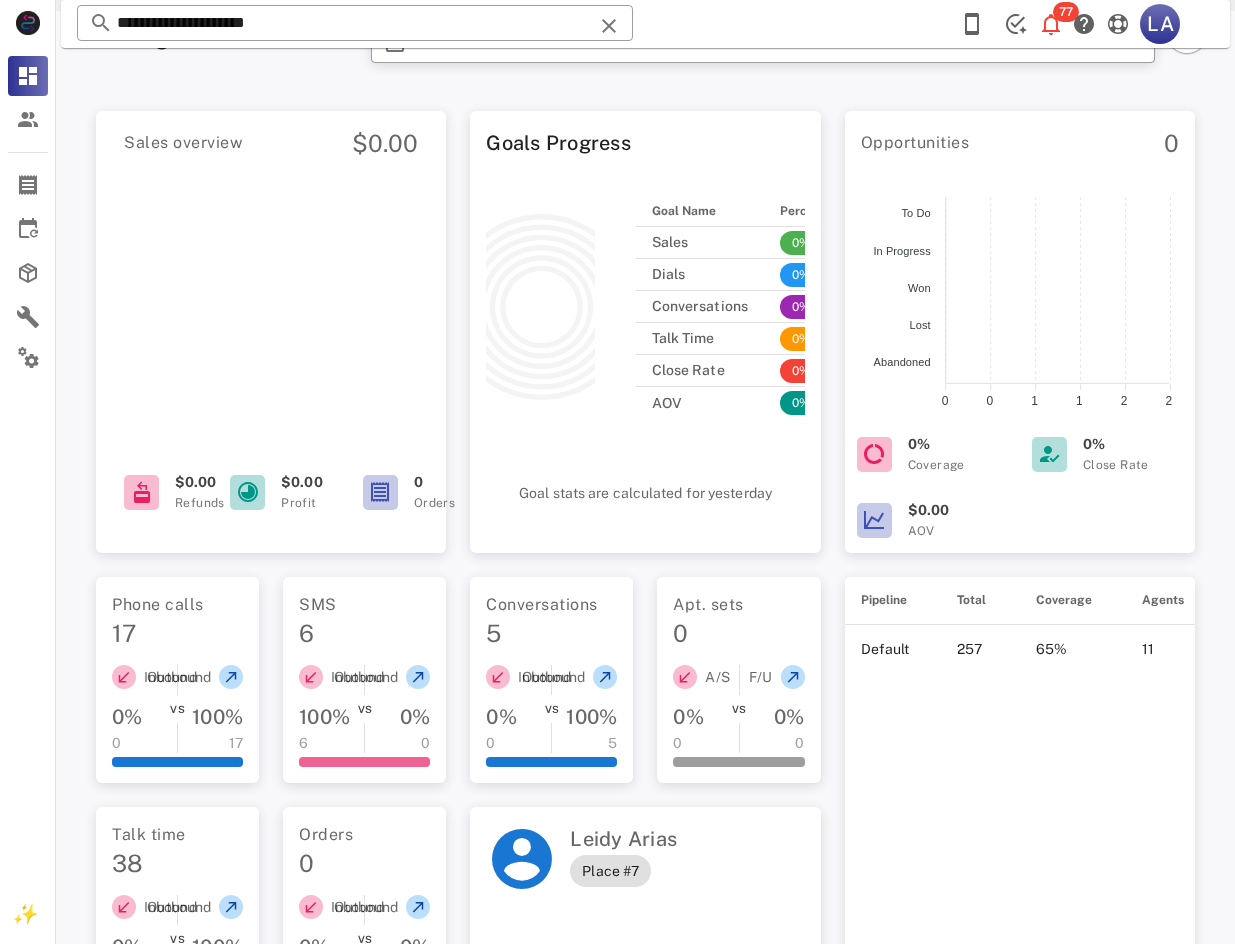 scroll, scrollTop: 0, scrollLeft: 0, axis: both 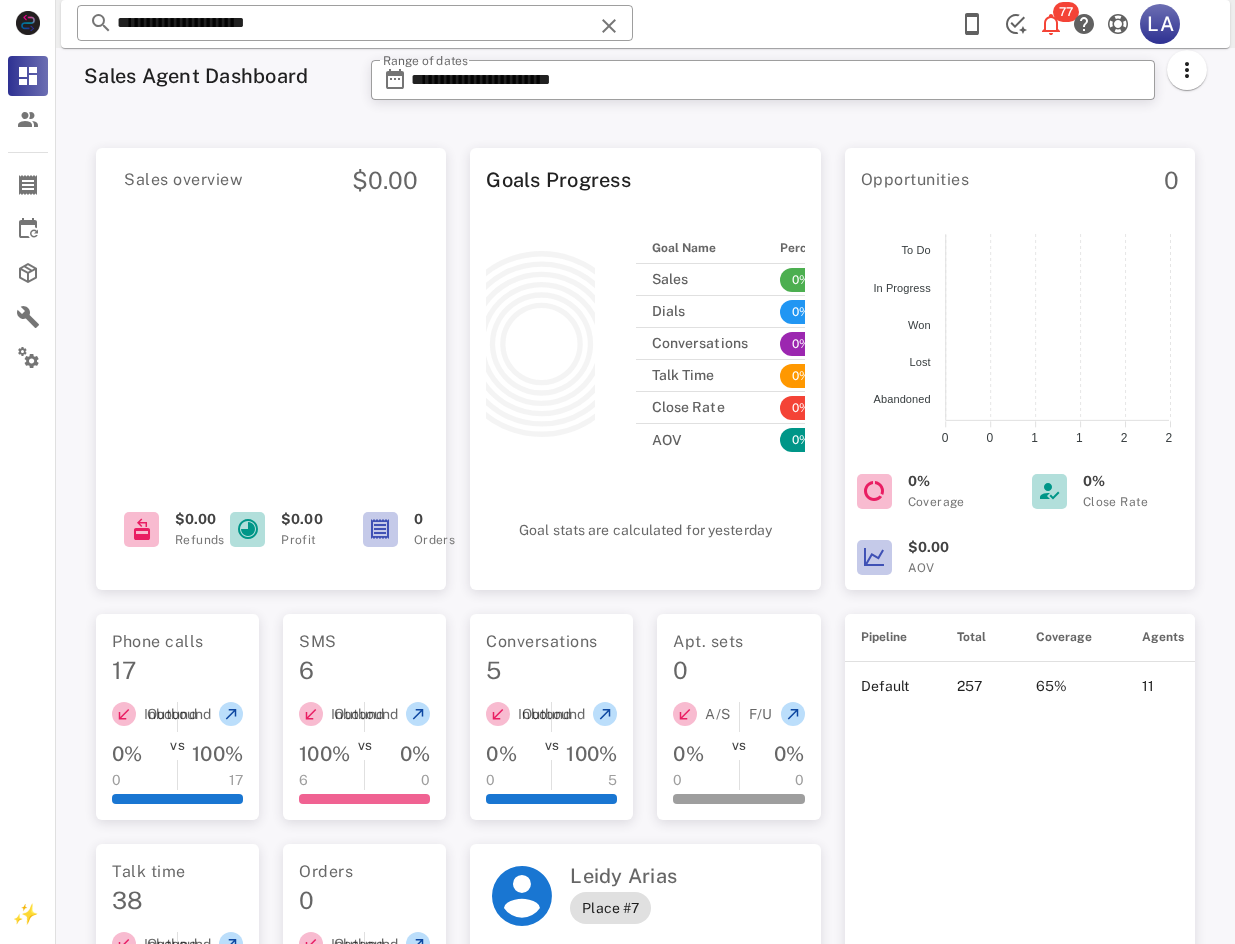 drag, startPoint x: 754, startPoint y: 650, endPoint x: 752, endPoint y: 489, distance: 161.01242 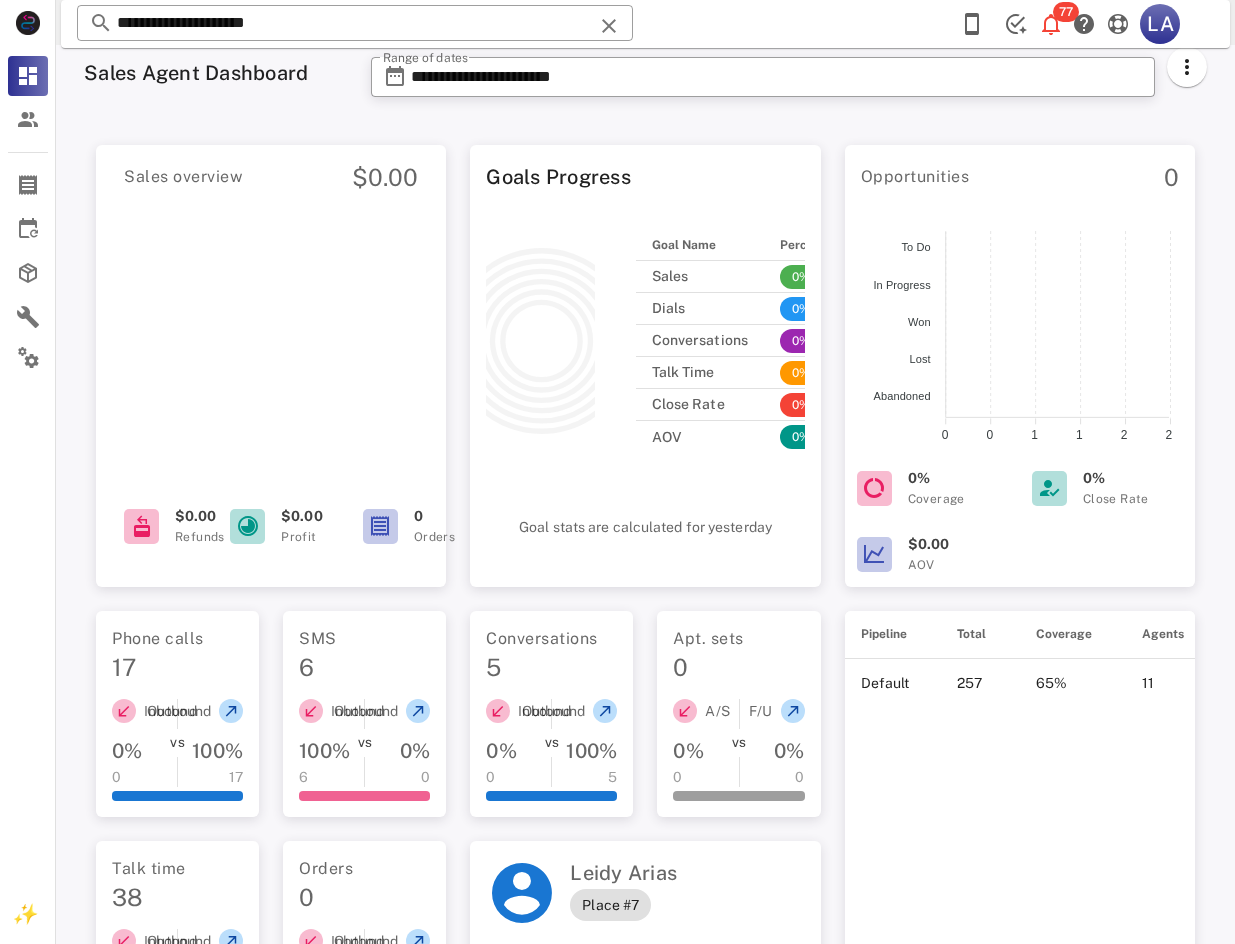 drag, startPoint x: 951, startPoint y: 841, endPoint x: 946, endPoint y: 859, distance: 18.681541 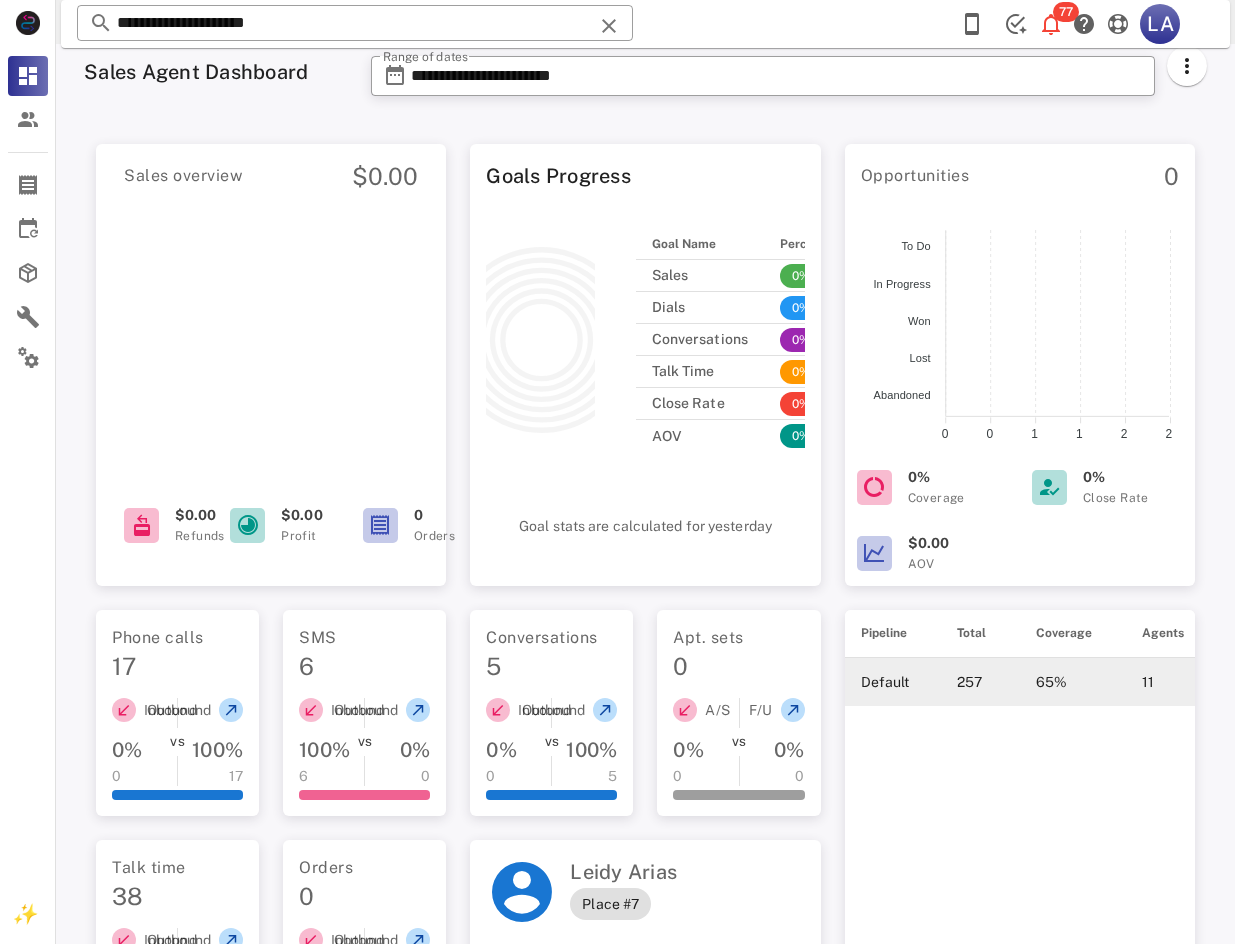 scroll, scrollTop: 0, scrollLeft: 0, axis: both 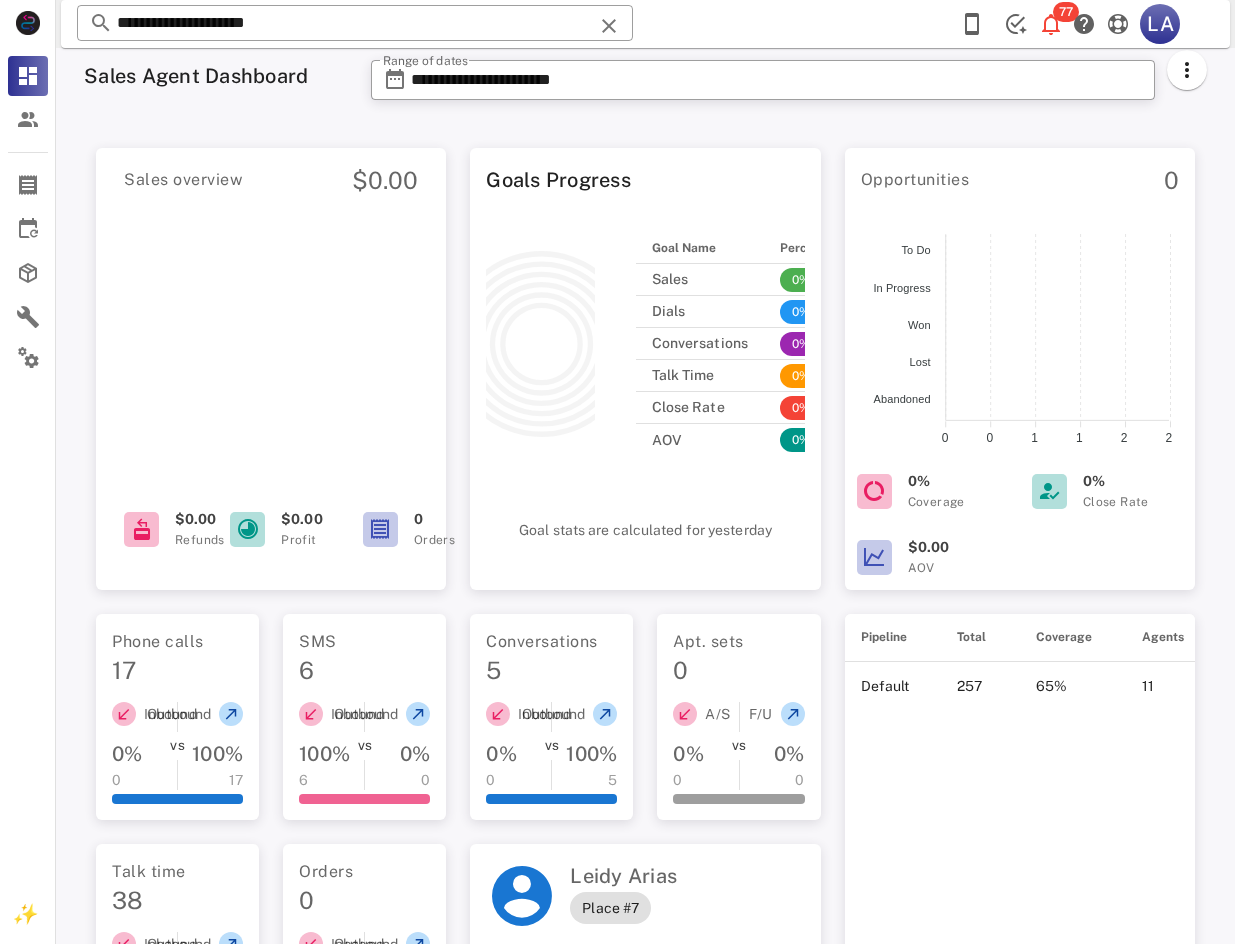 drag, startPoint x: 960, startPoint y: 837, endPoint x: 937, endPoint y: 466, distance: 371.71225 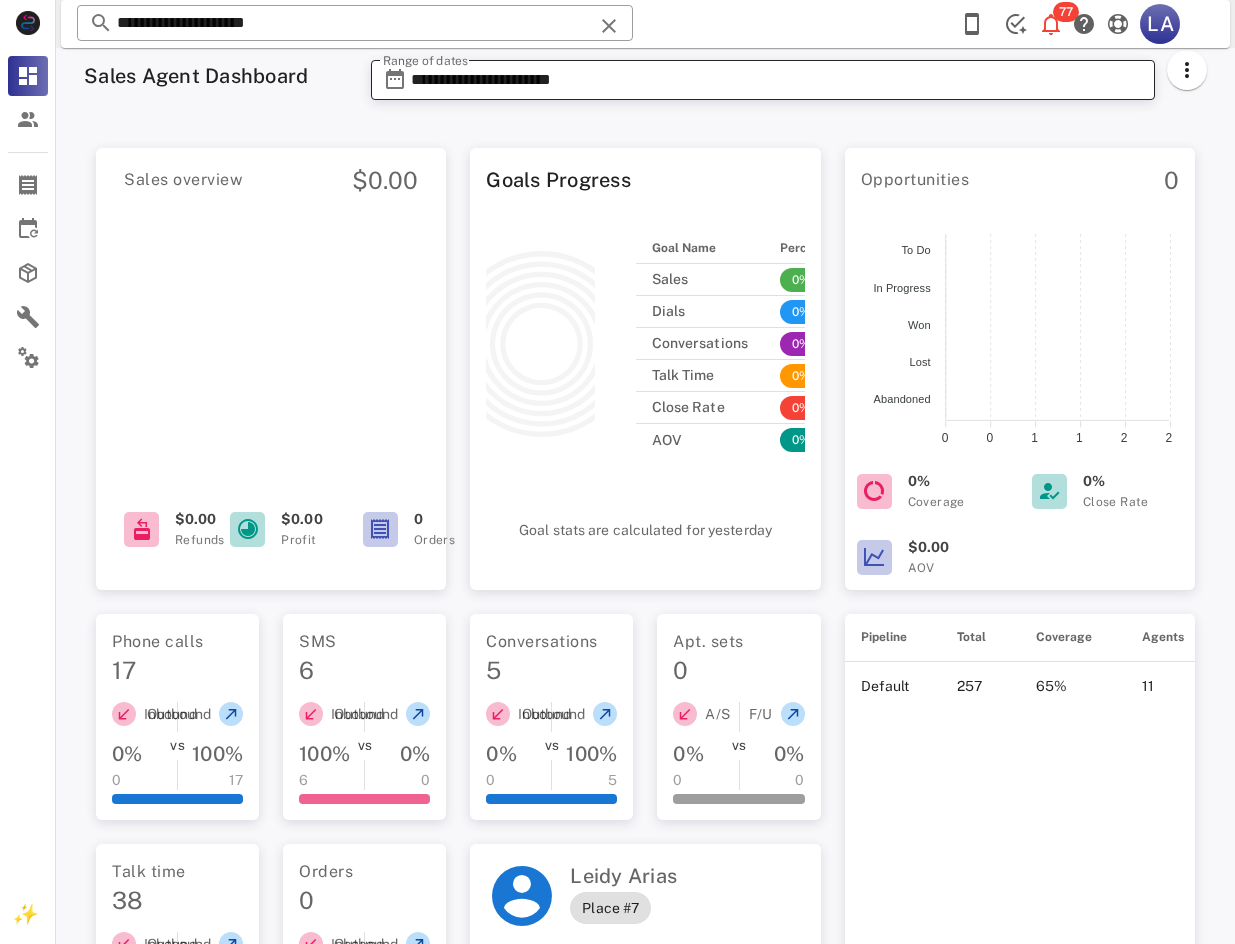 click on "**********" at bounding box center [777, 80] 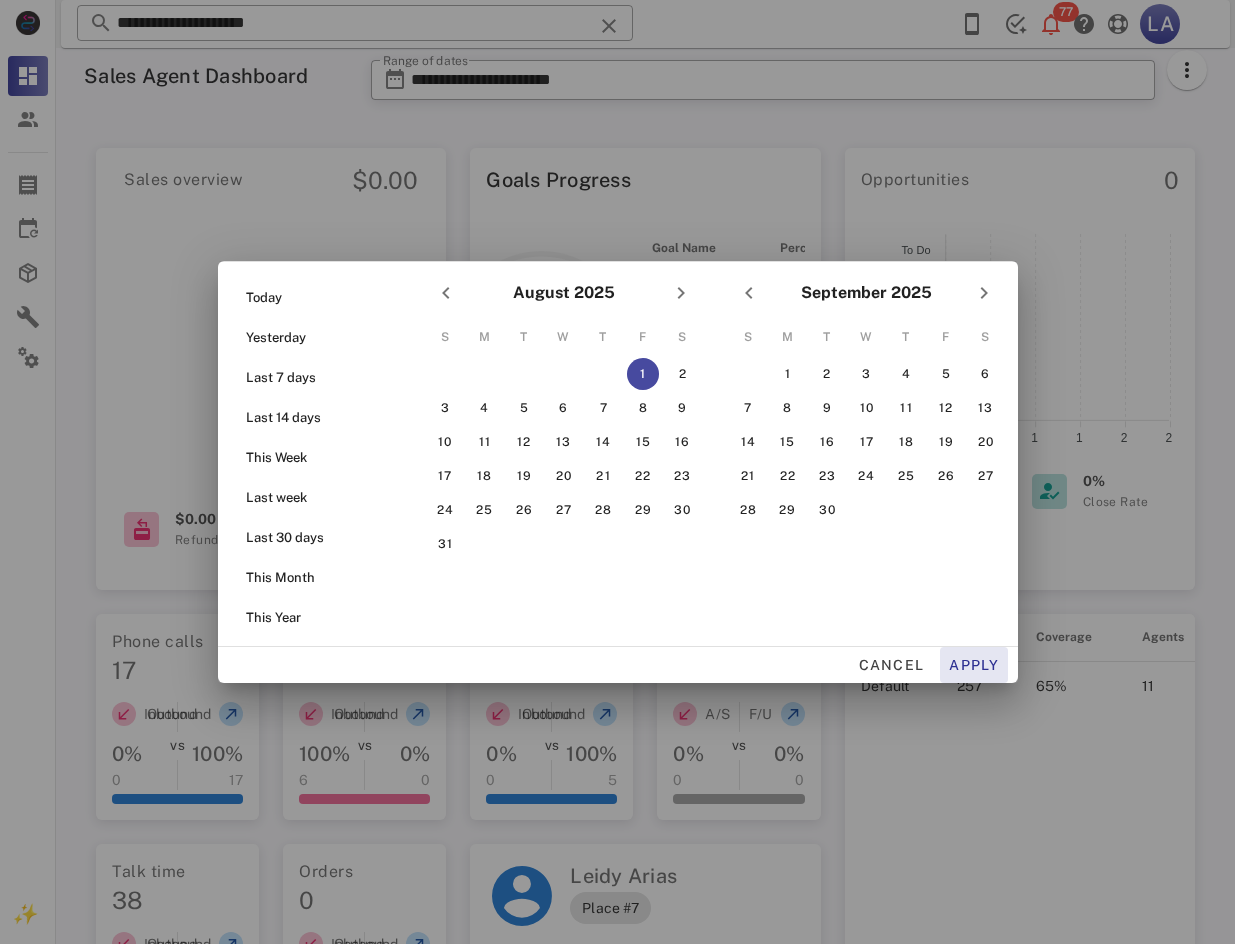 click on "Apply" at bounding box center (974, 665) 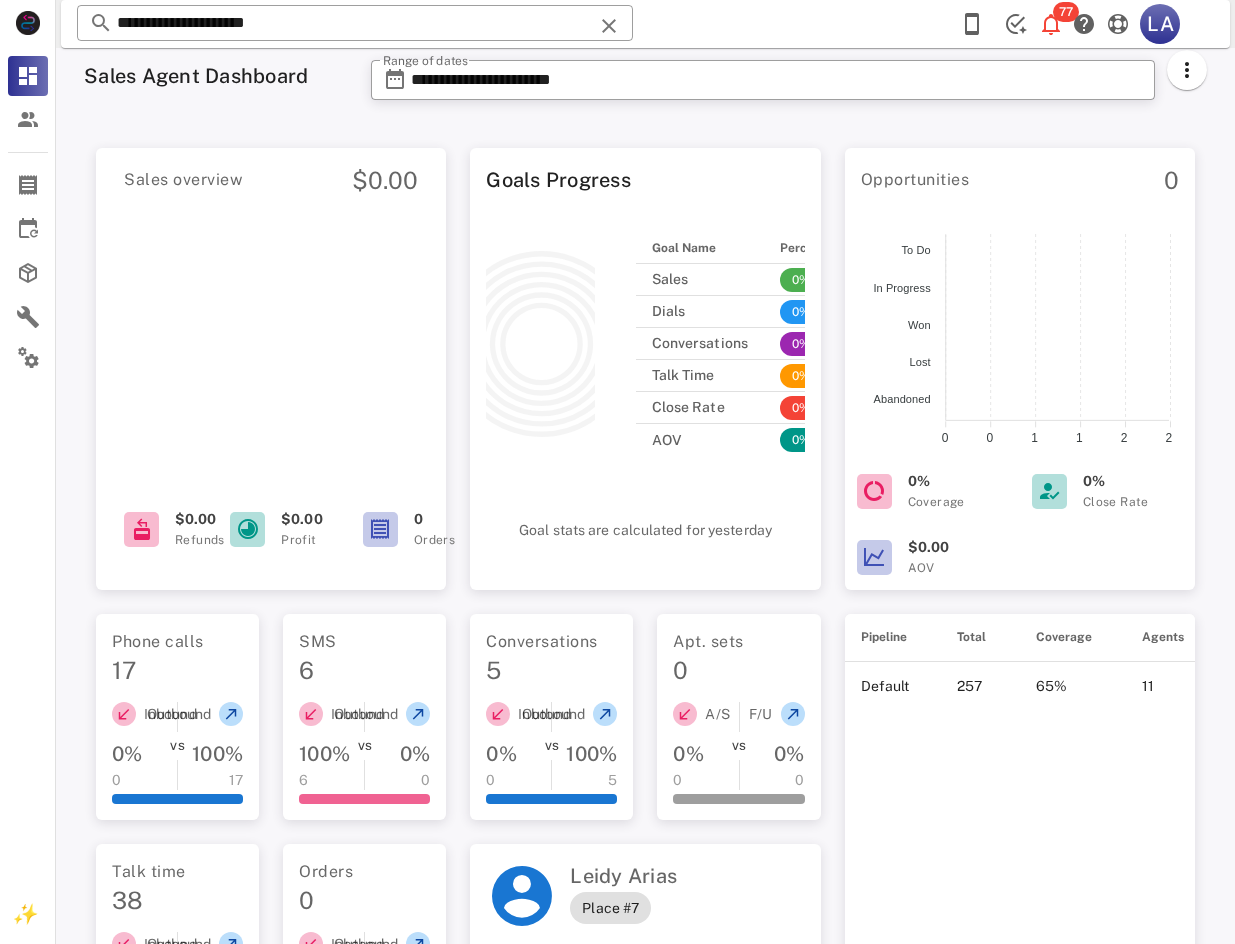 drag, startPoint x: 668, startPoint y: 469, endPoint x: 734, endPoint y: 469, distance: 66 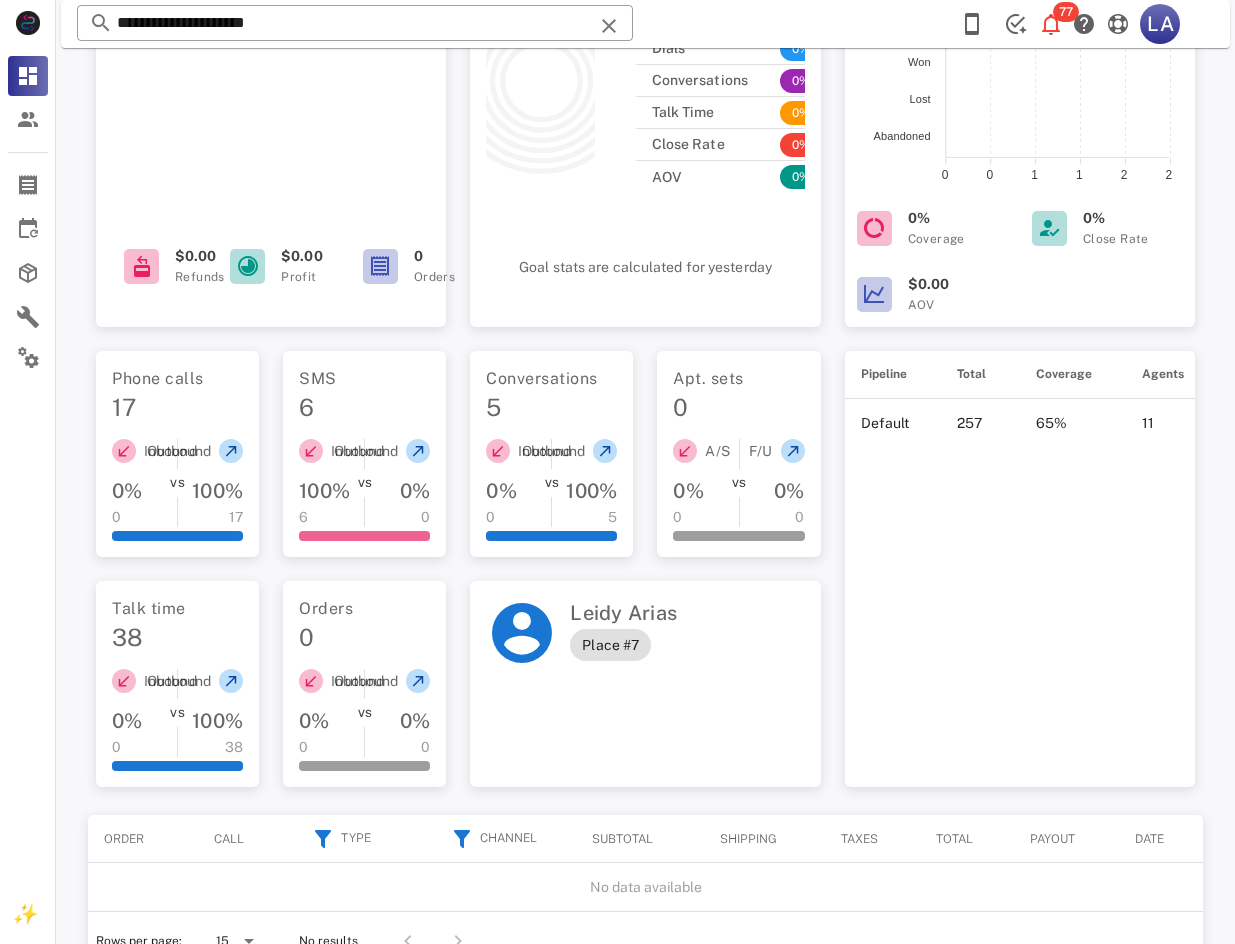 scroll, scrollTop: 321, scrollLeft: 0, axis: vertical 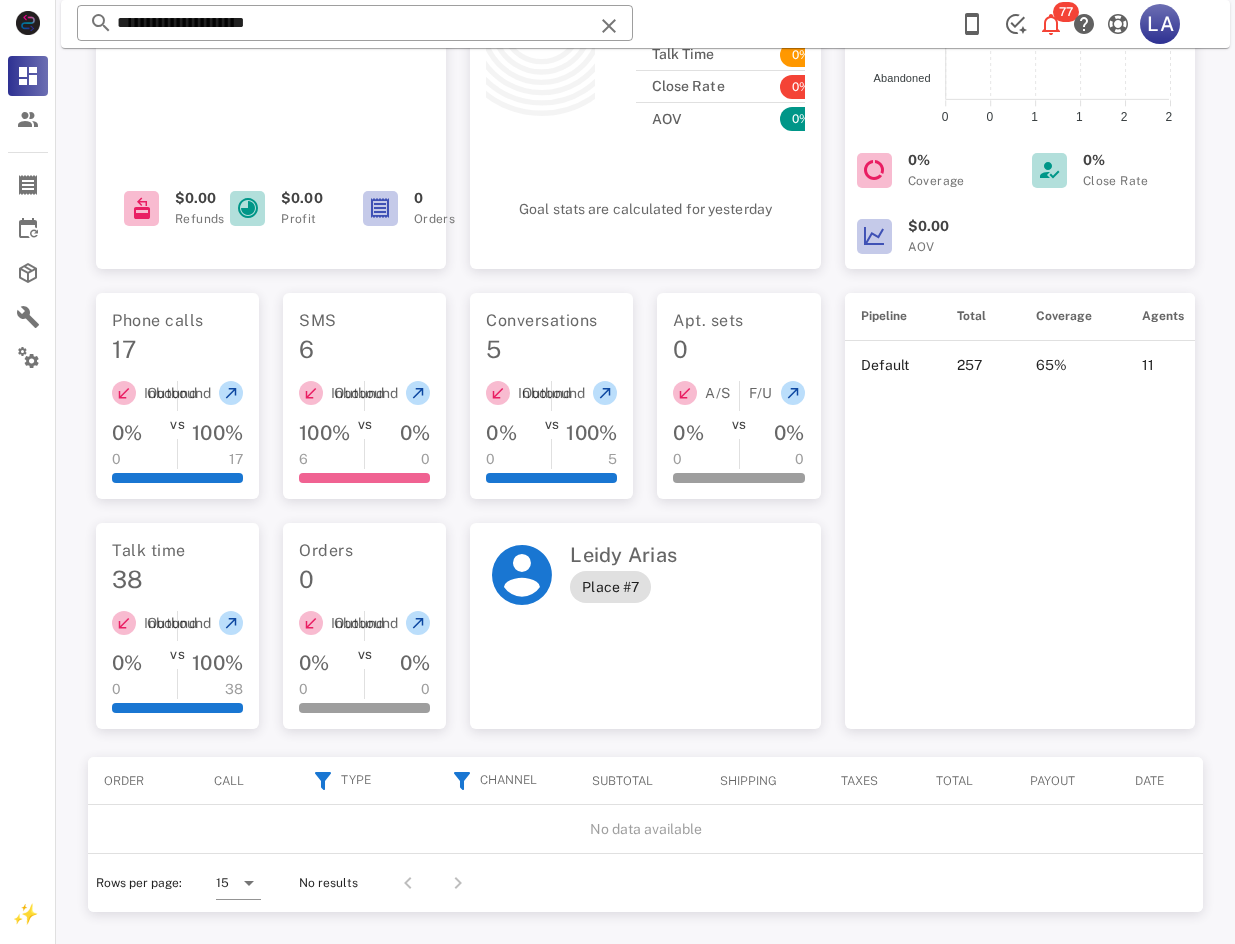 drag, startPoint x: 1200, startPoint y: 425, endPoint x: 1203, endPoint y: 527, distance: 102.044106 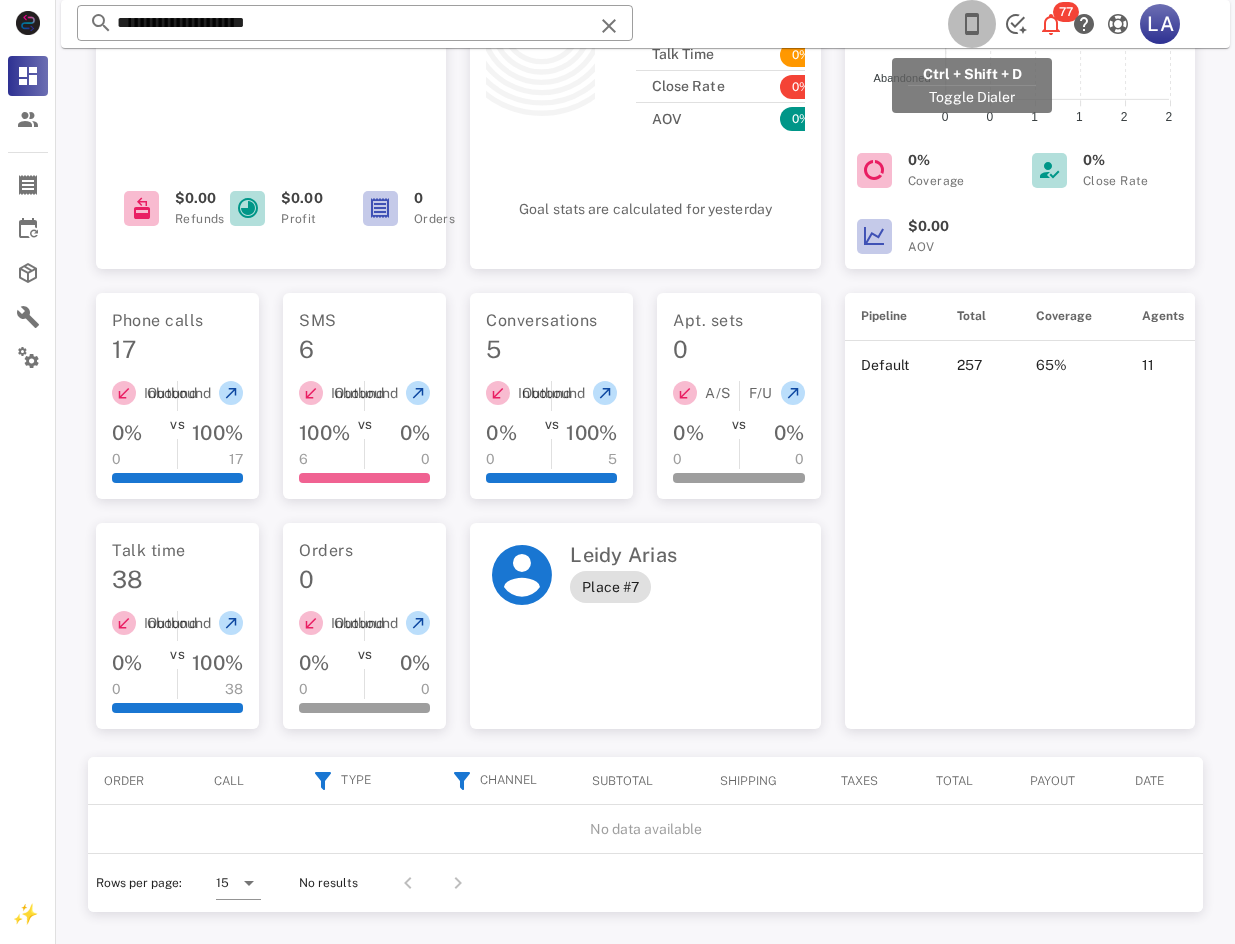 click at bounding box center [972, 24] 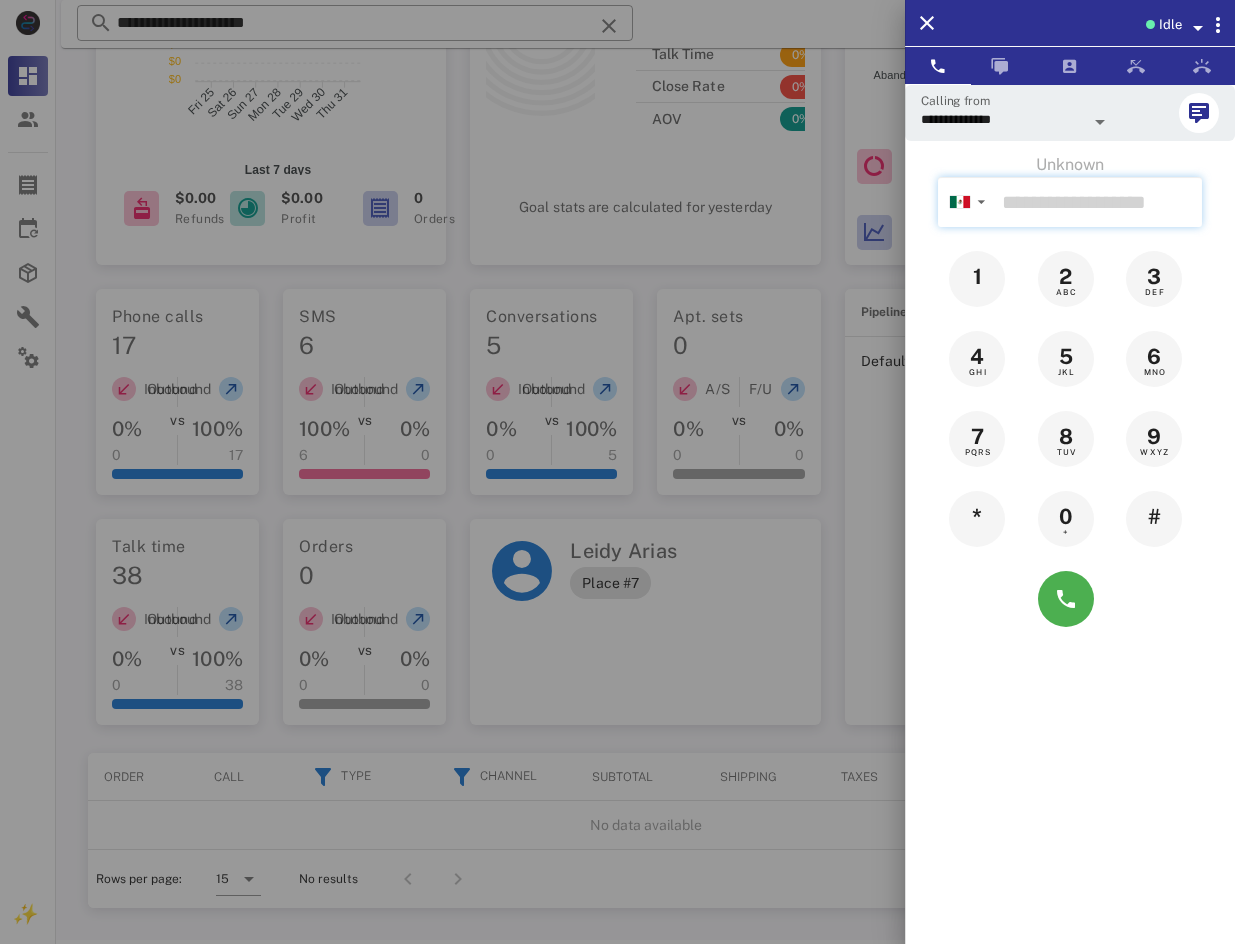drag, startPoint x: 1108, startPoint y: 213, endPoint x: 1108, endPoint y: 227, distance: 14 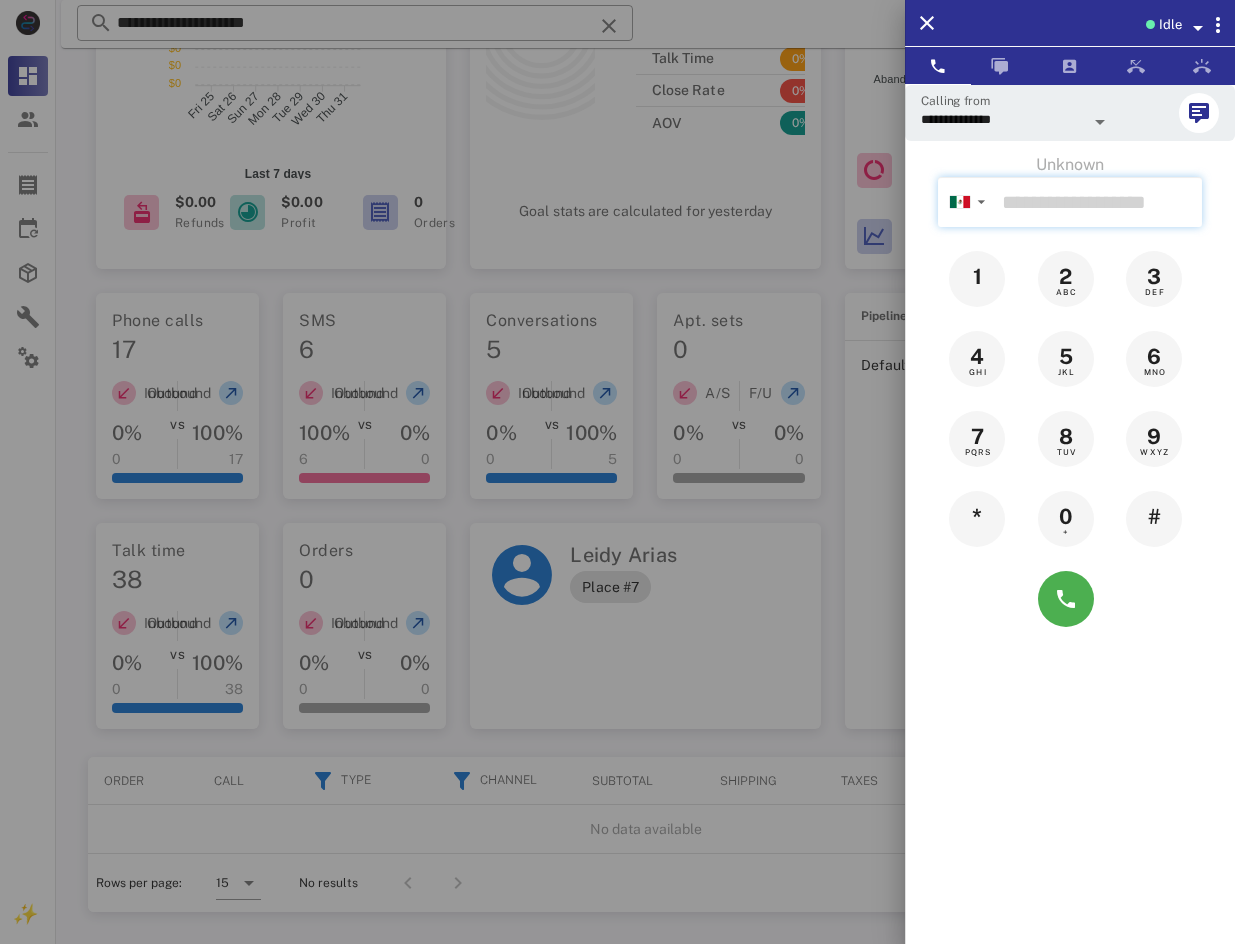 paste 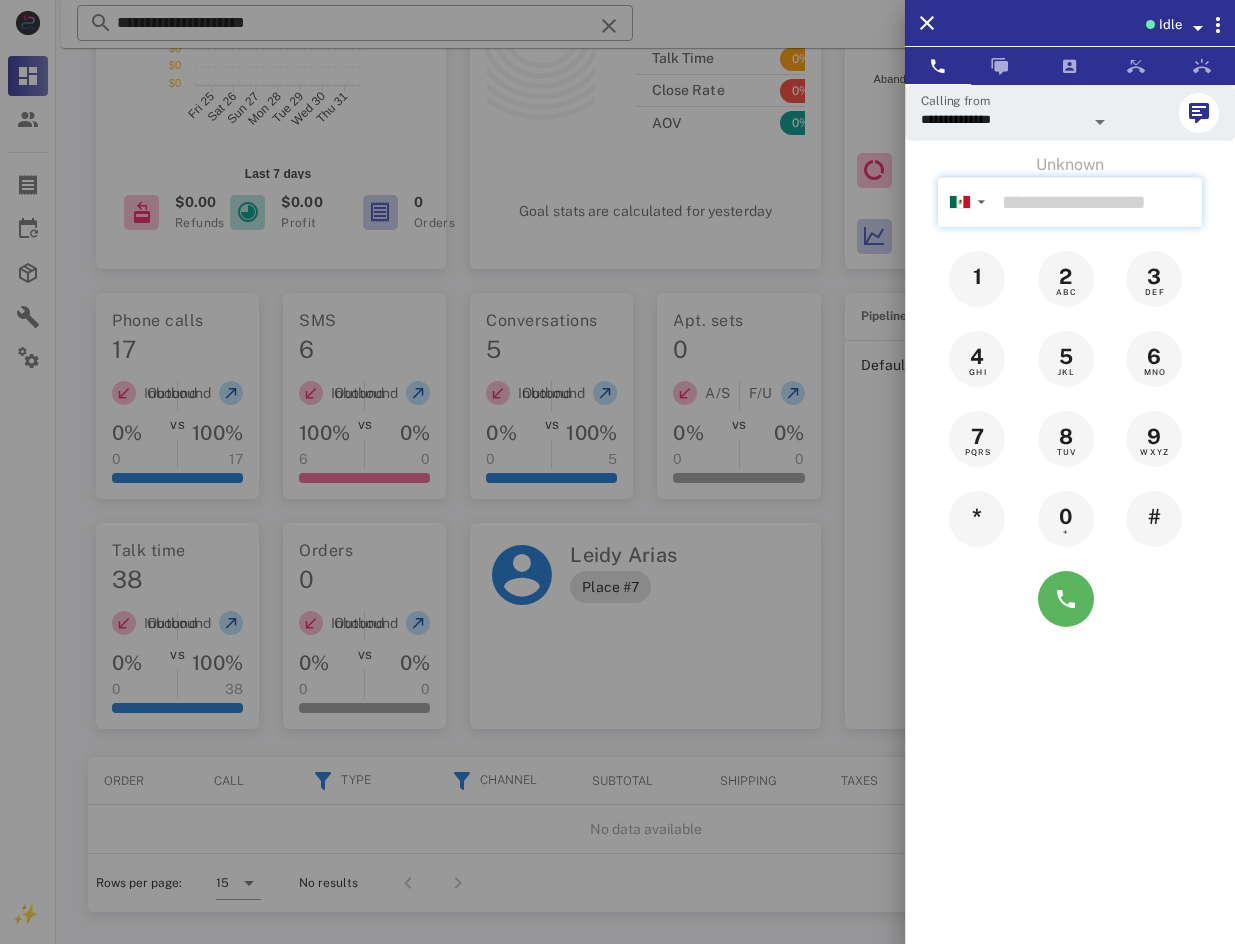 type 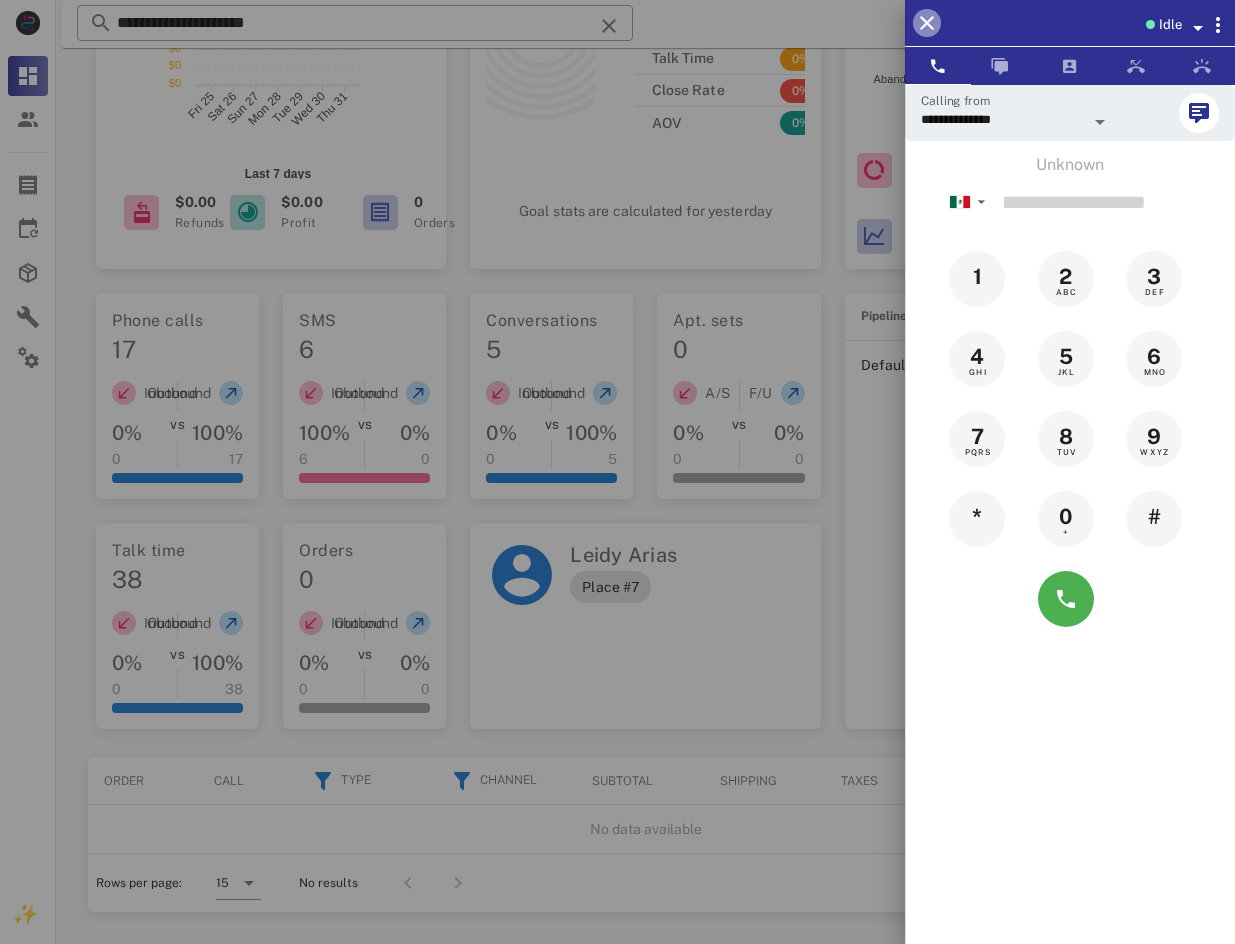 click at bounding box center [927, 23] 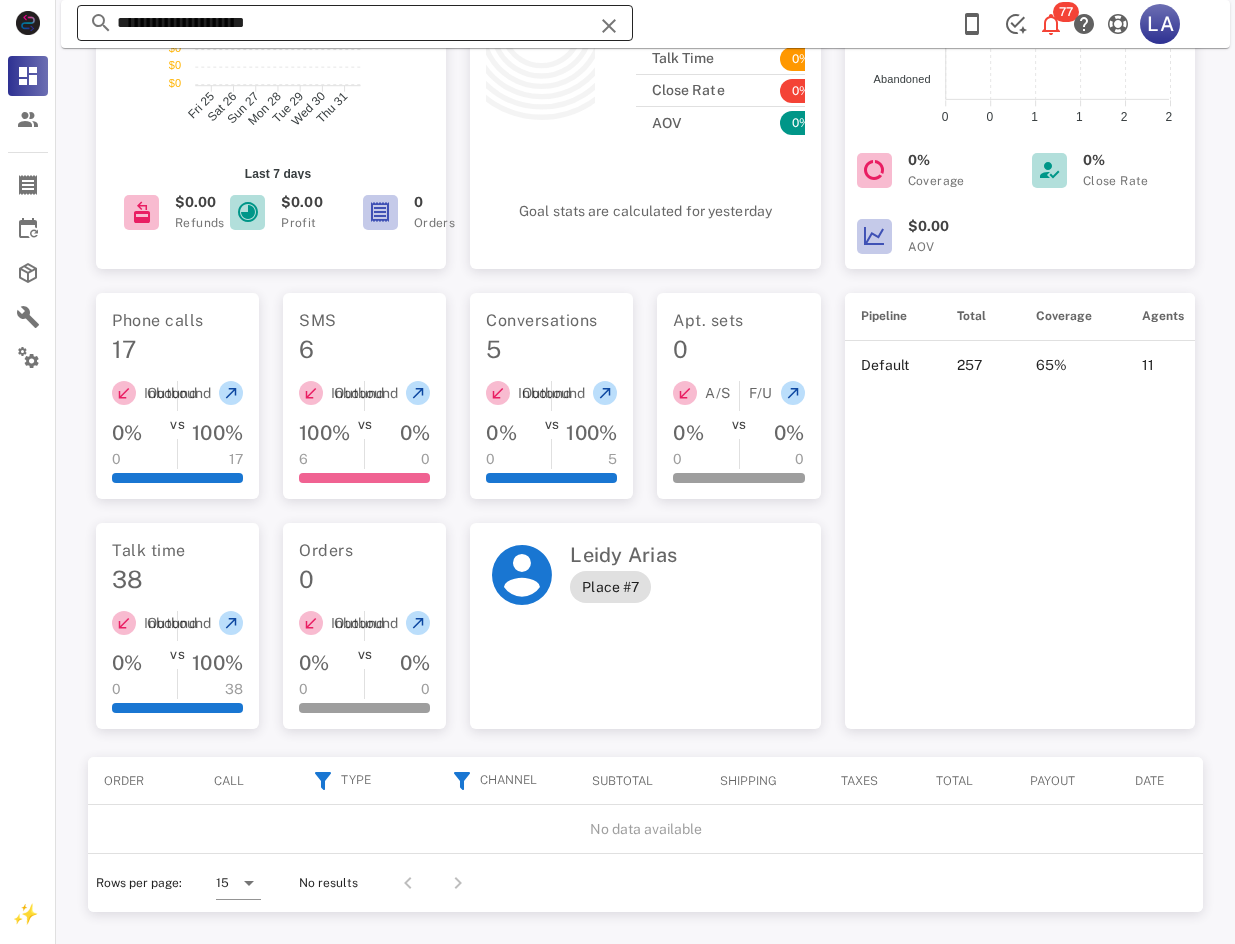 click at bounding box center [609, 26] 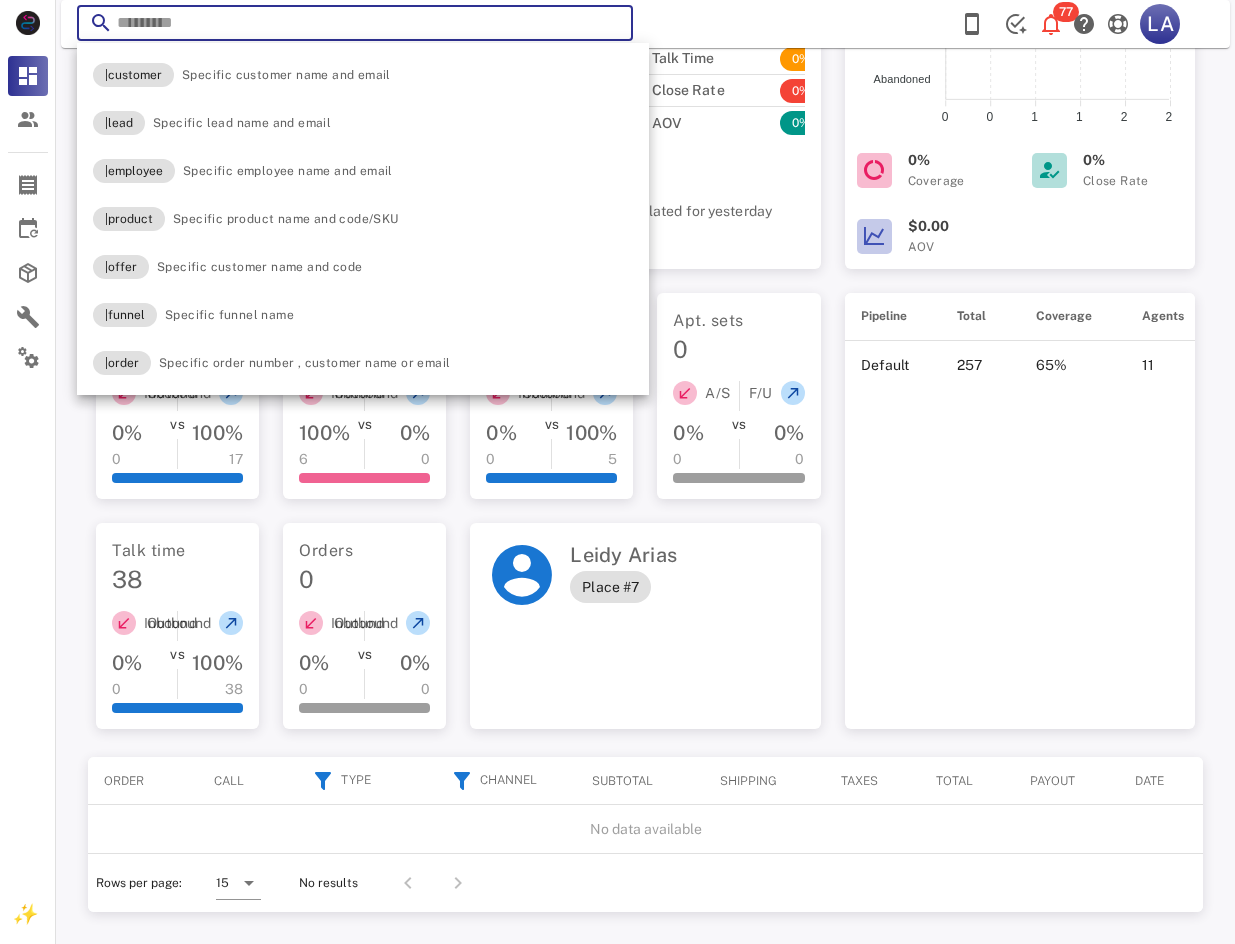 click at bounding box center [355, 23] 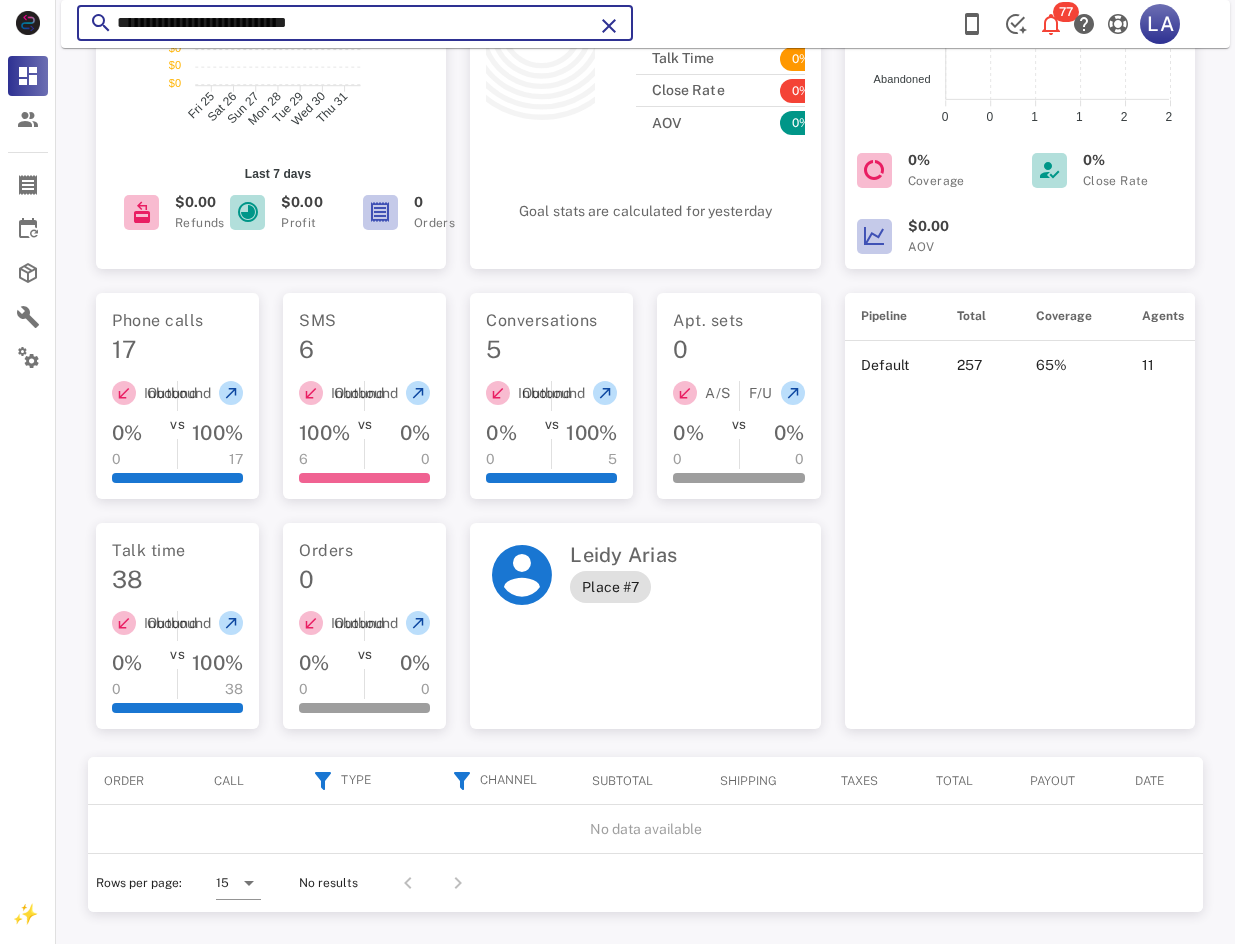 click on "**********" at bounding box center (355, 23) 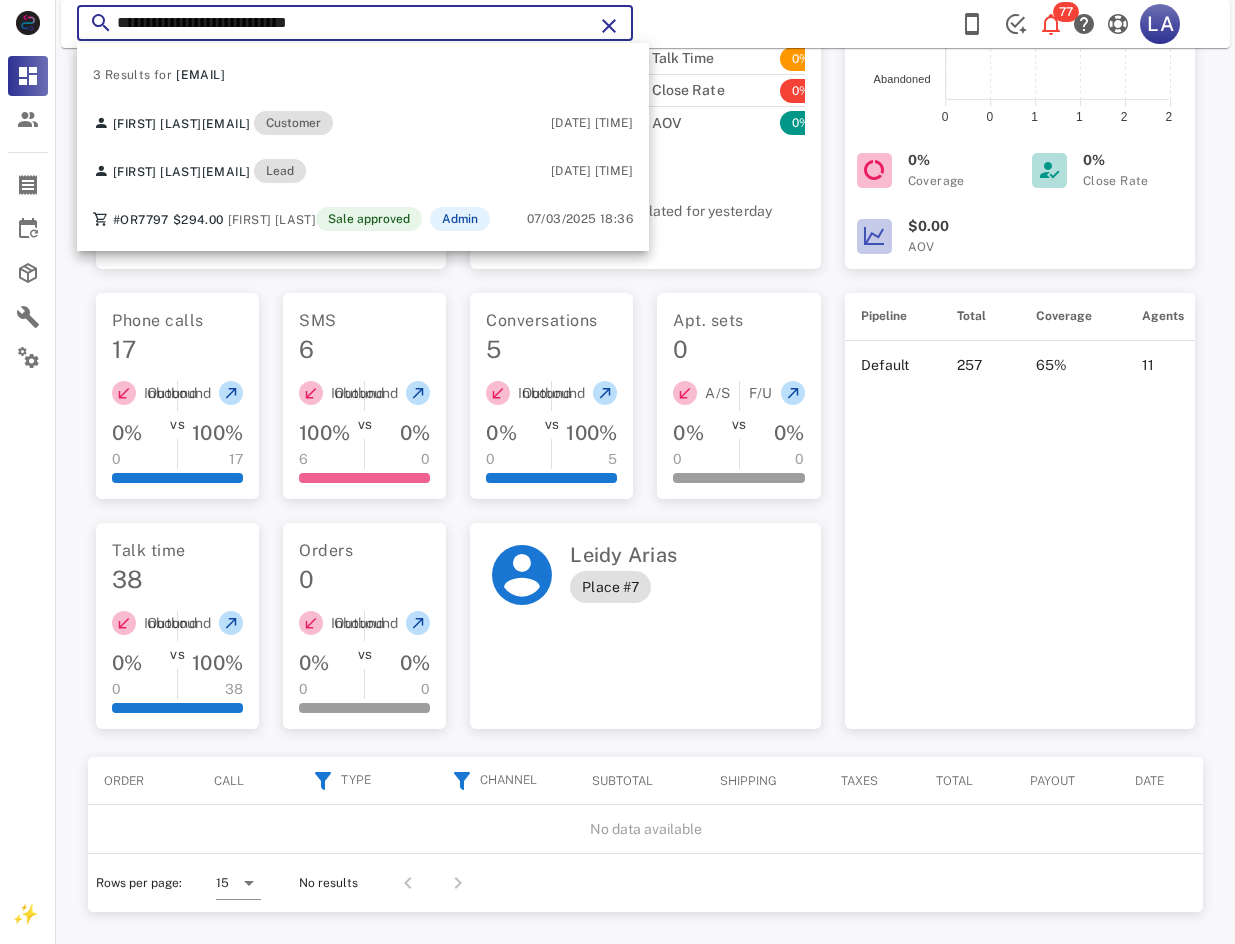 type on "**********" 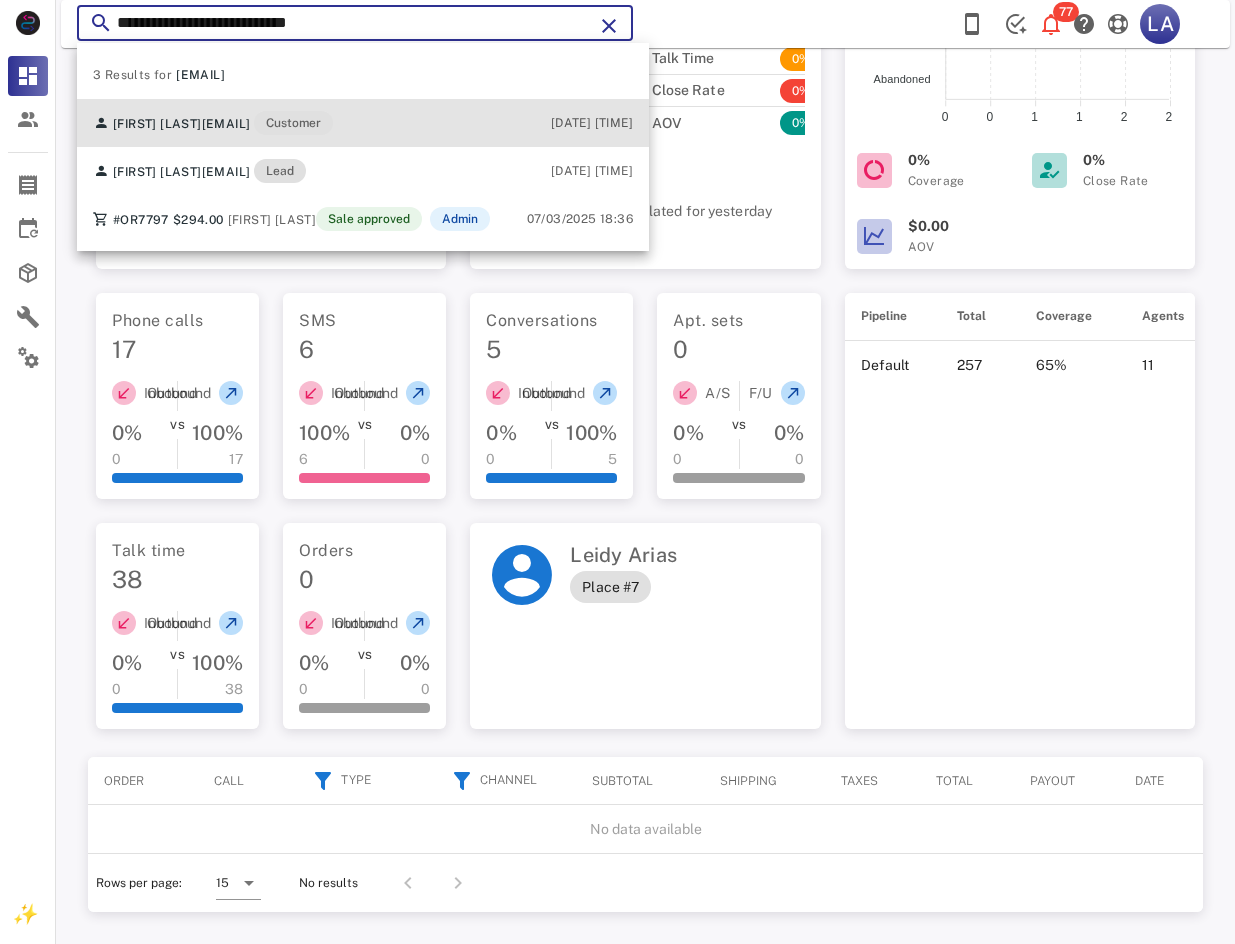 click on "[FIRST] [LAST]   [EMAIL]   Customer [DATE] [TIME]" at bounding box center [363, 123] 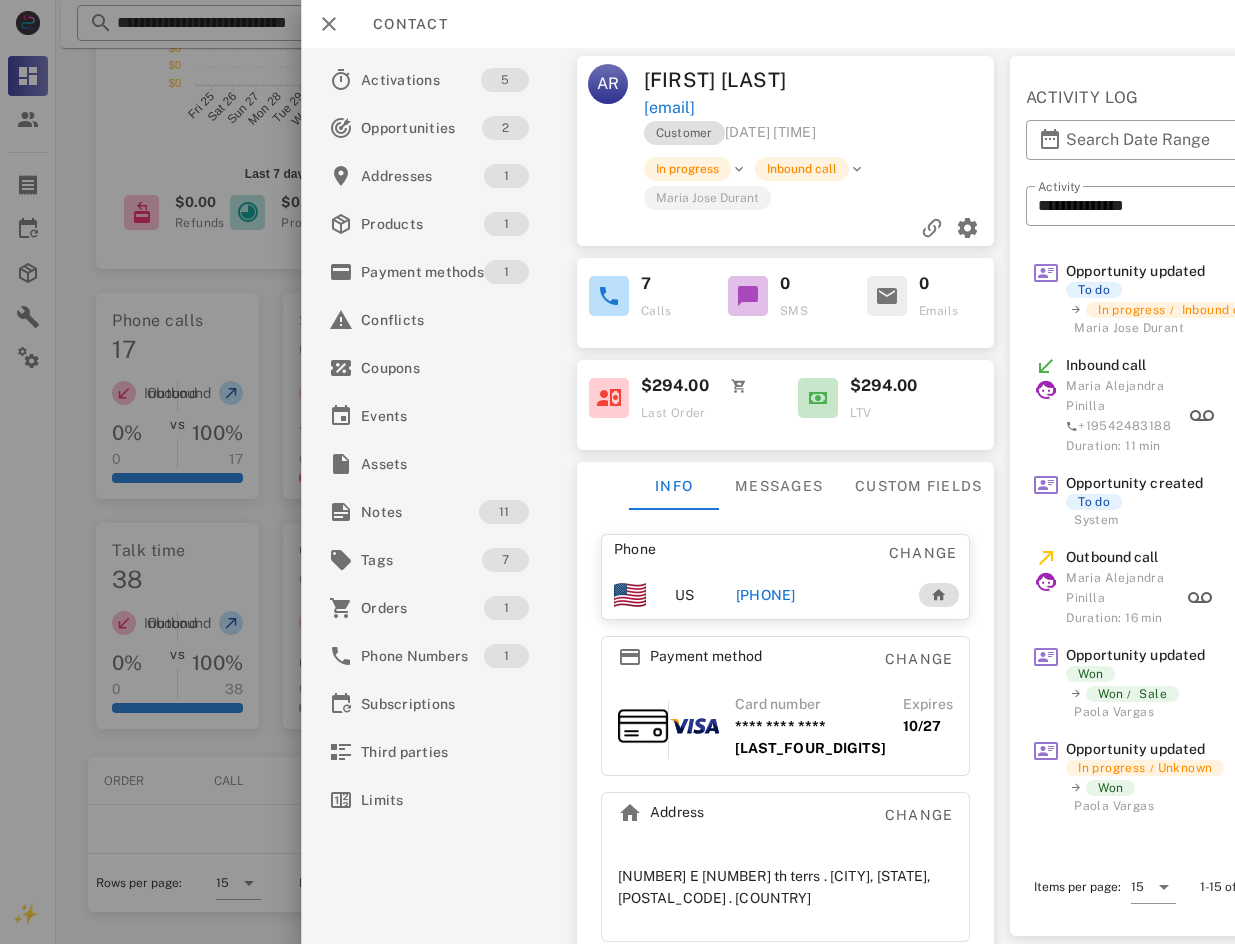 click on "[PHONE]" at bounding box center (766, 595) 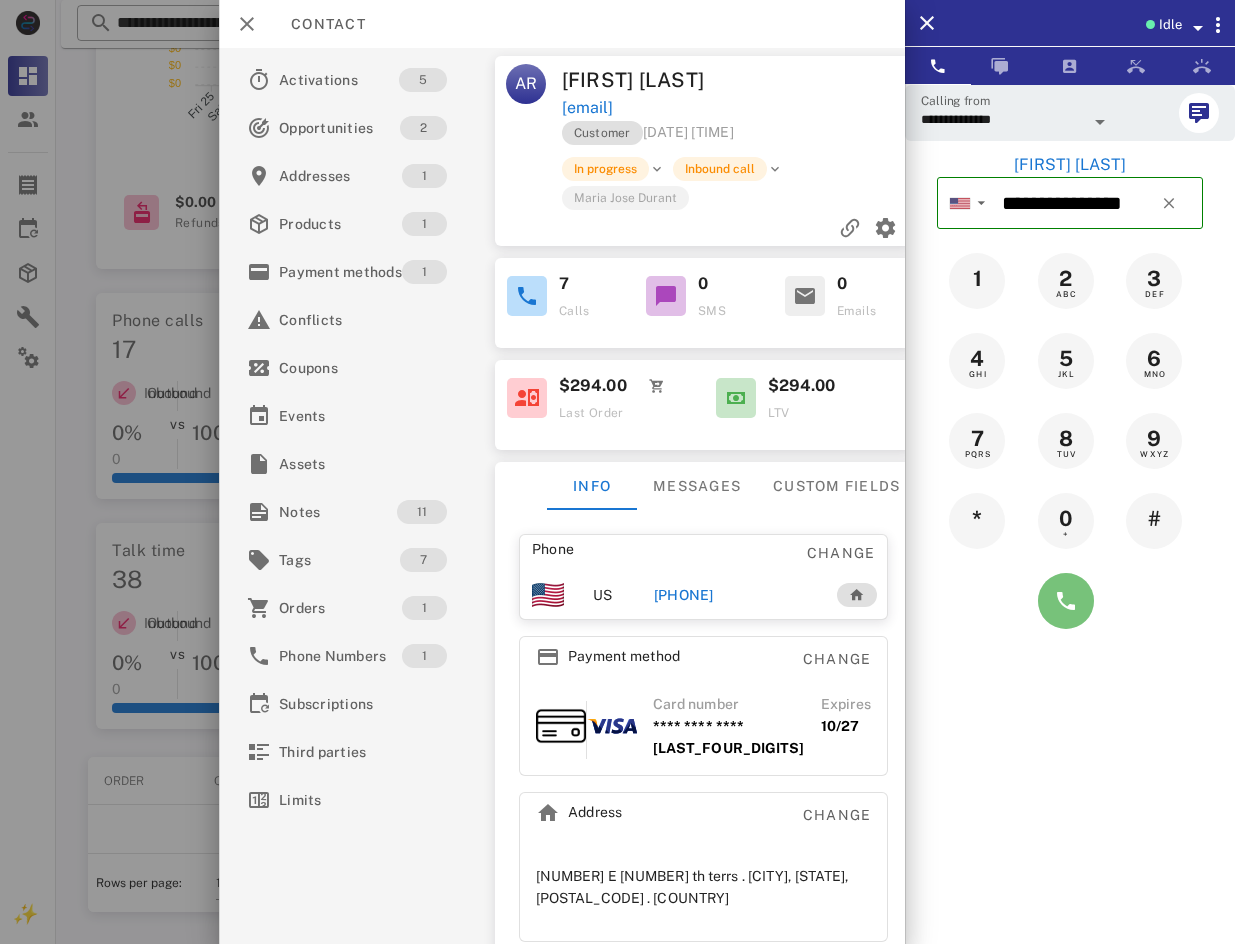 click at bounding box center (1066, 601) 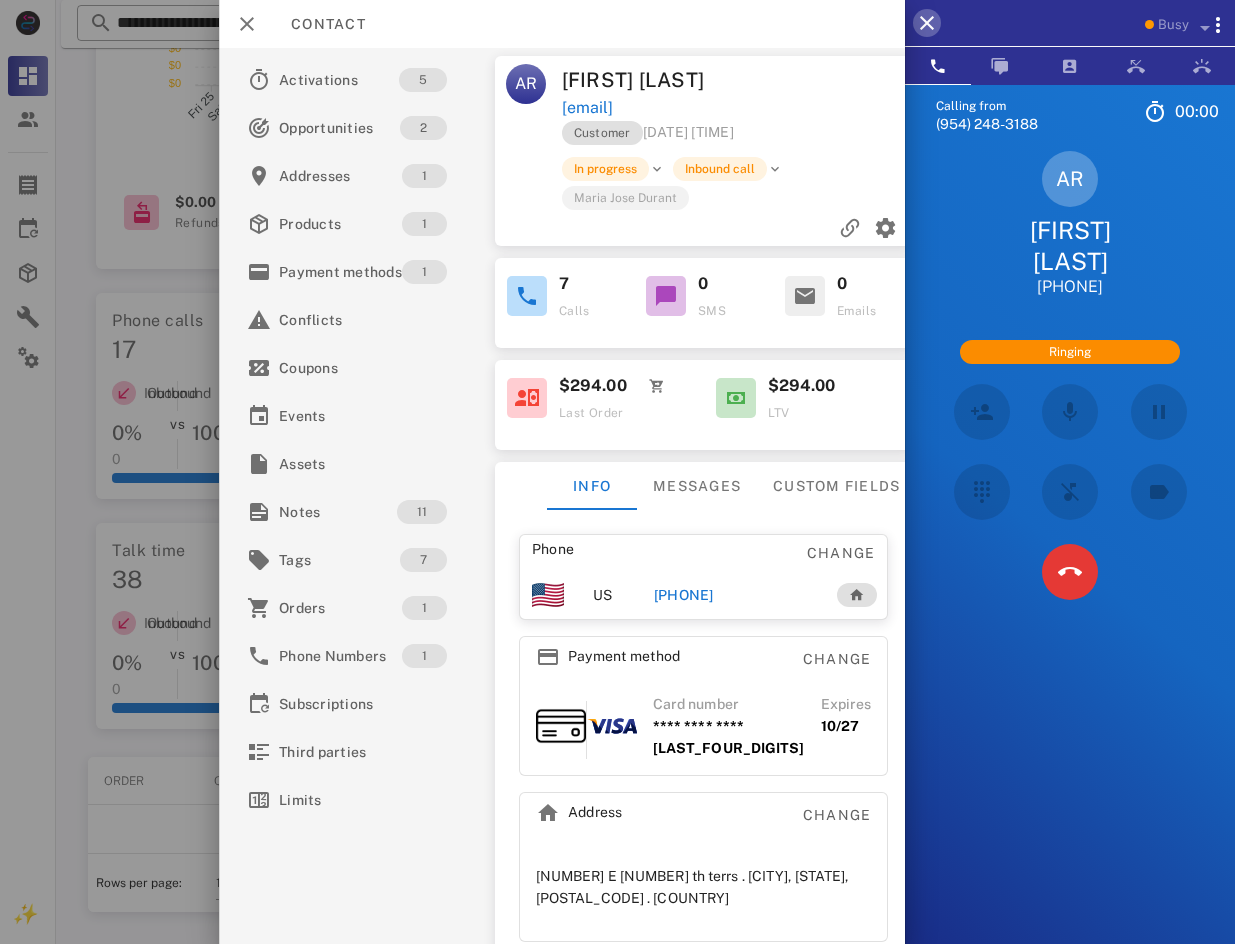 click at bounding box center [927, 23] 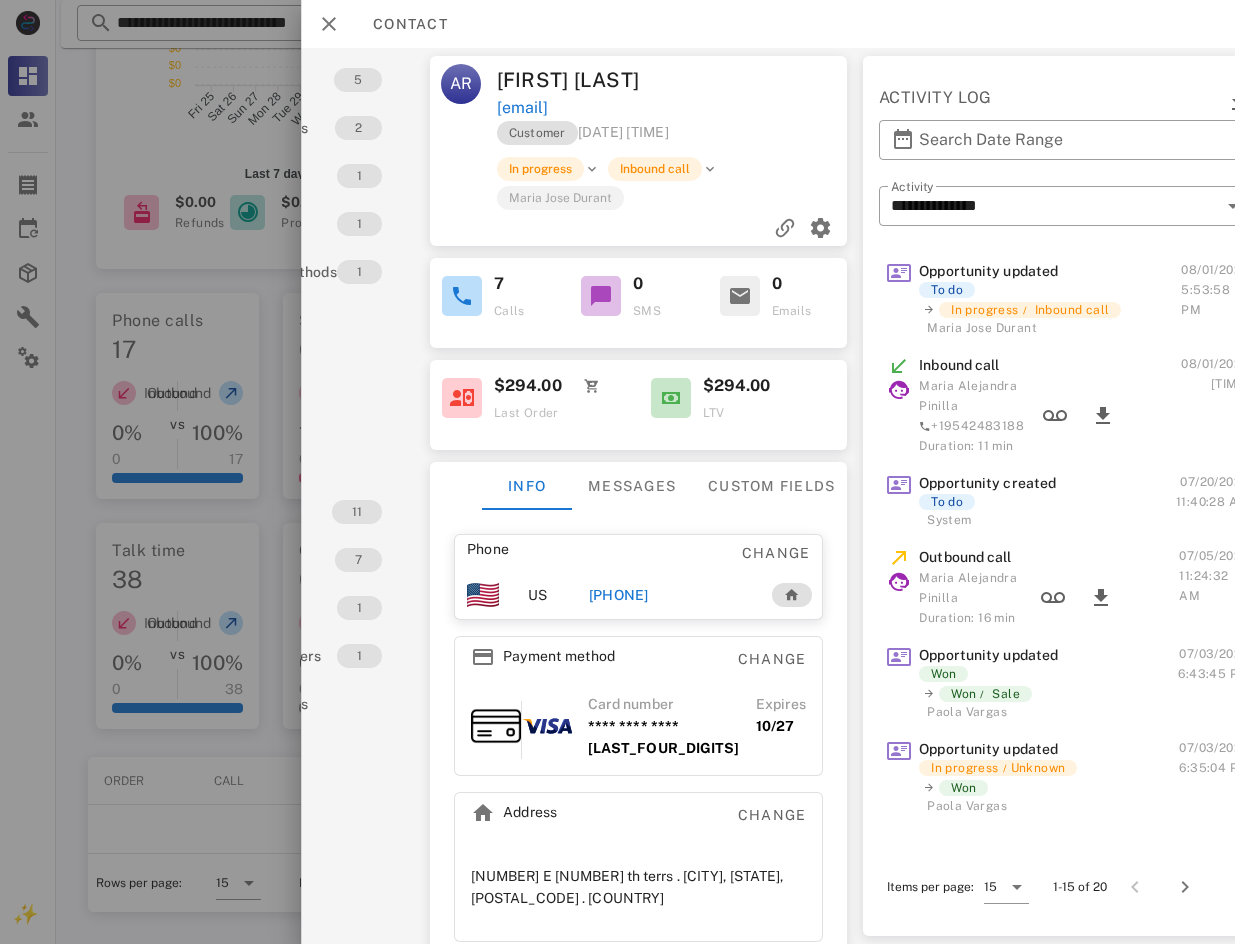 scroll, scrollTop: 0, scrollLeft: 0, axis: both 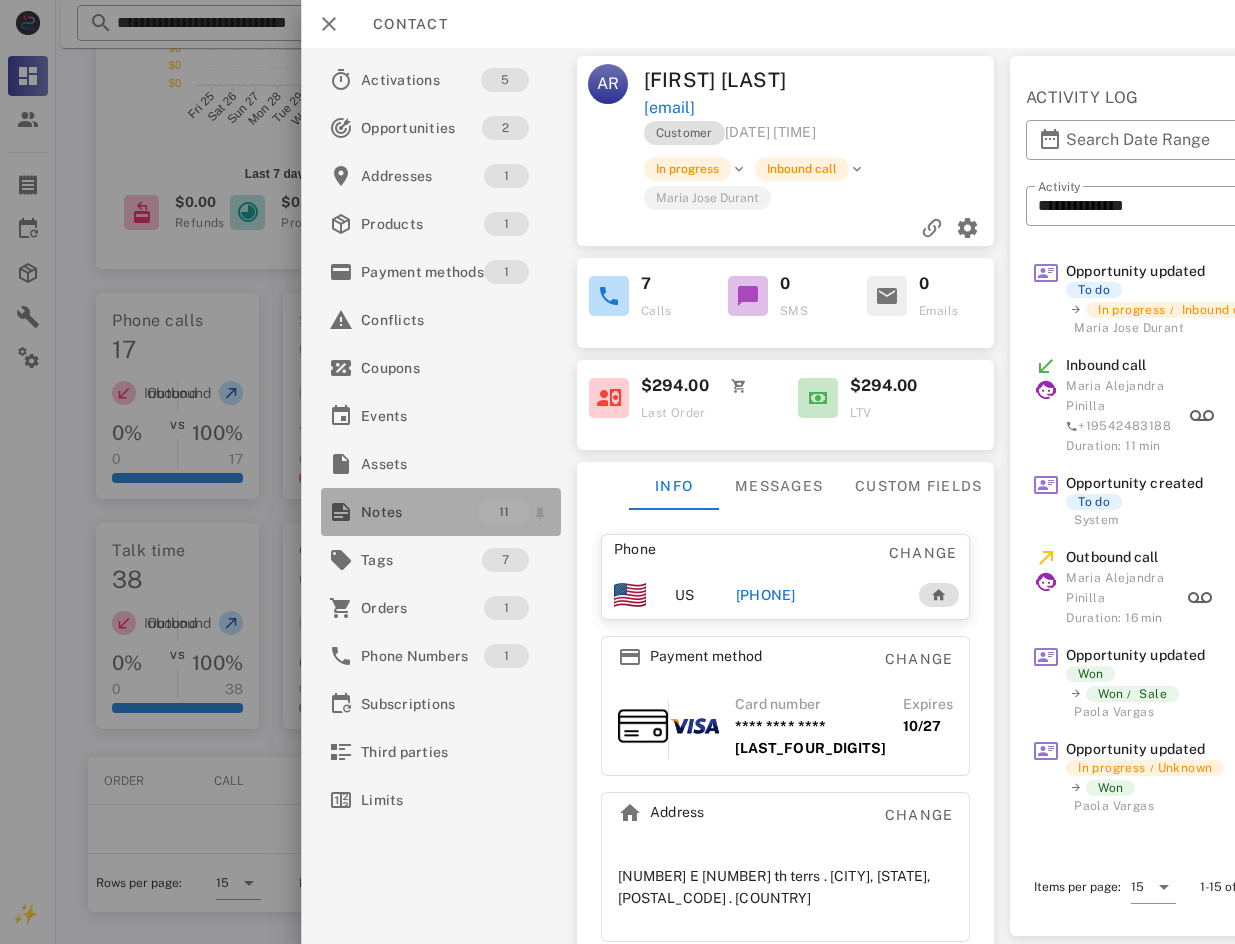 click on "Notes" at bounding box center (420, 512) 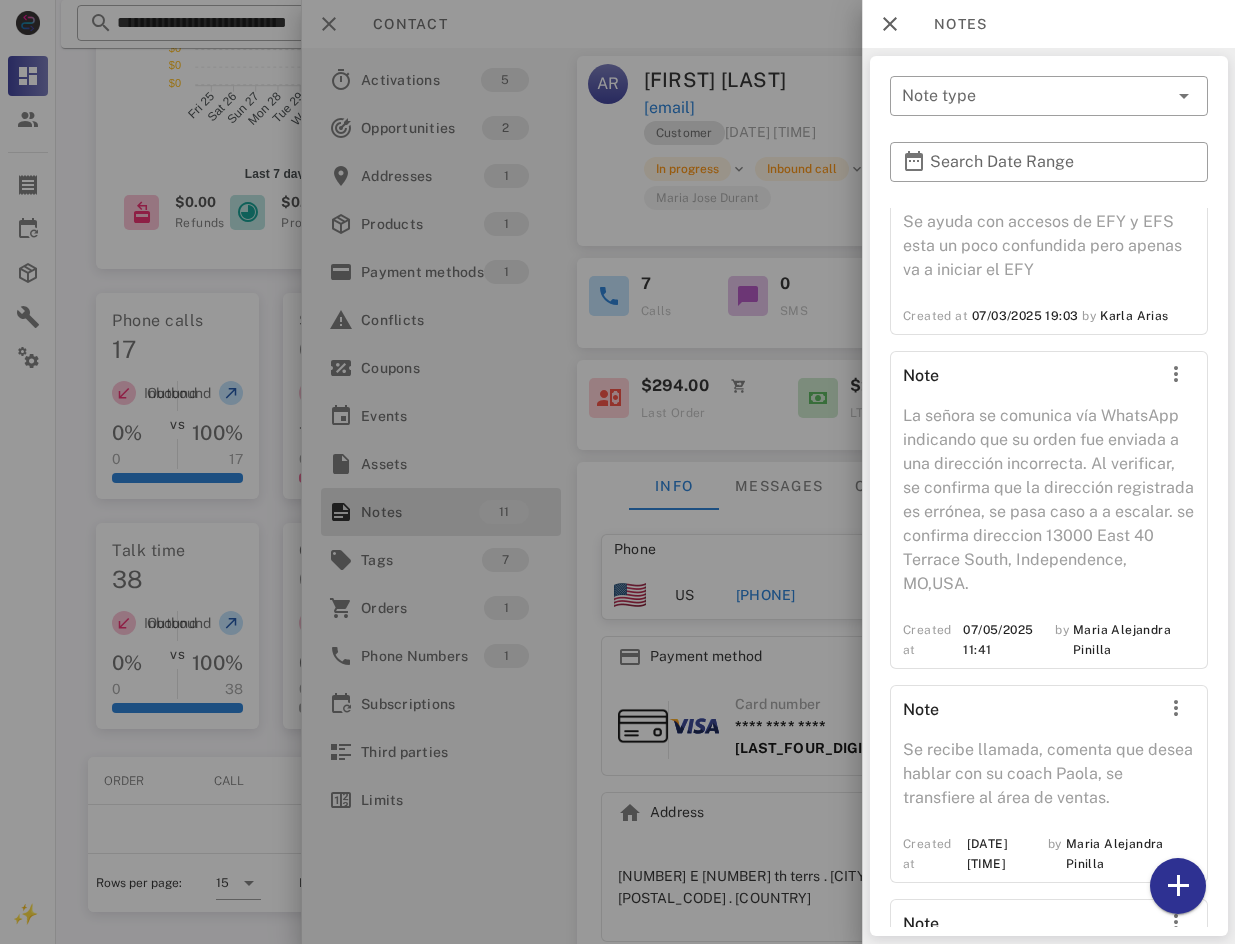 scroll, scrollTop: 1815, scrollLeft: 0, axis: vertical 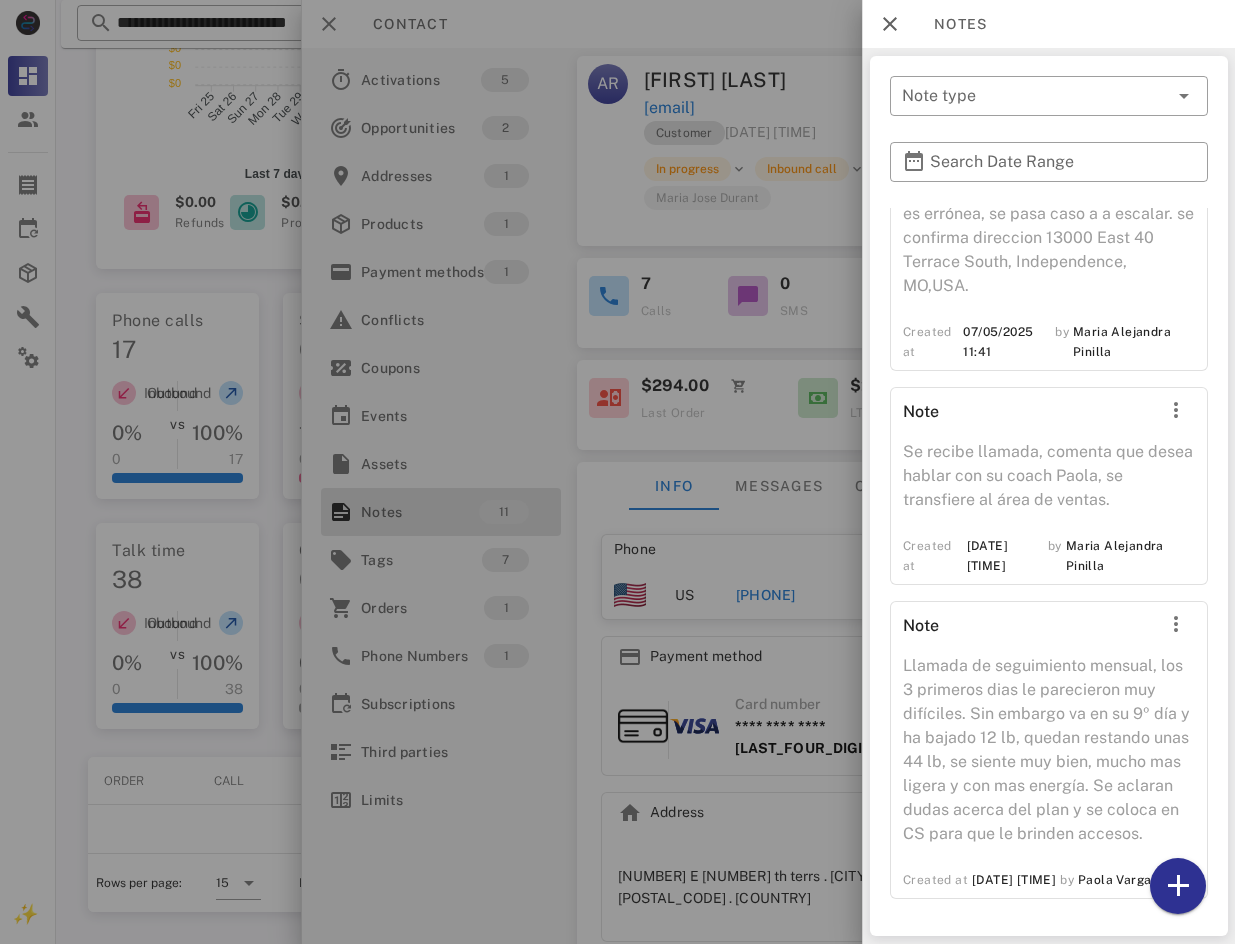 click at bounding box center [617, 472] 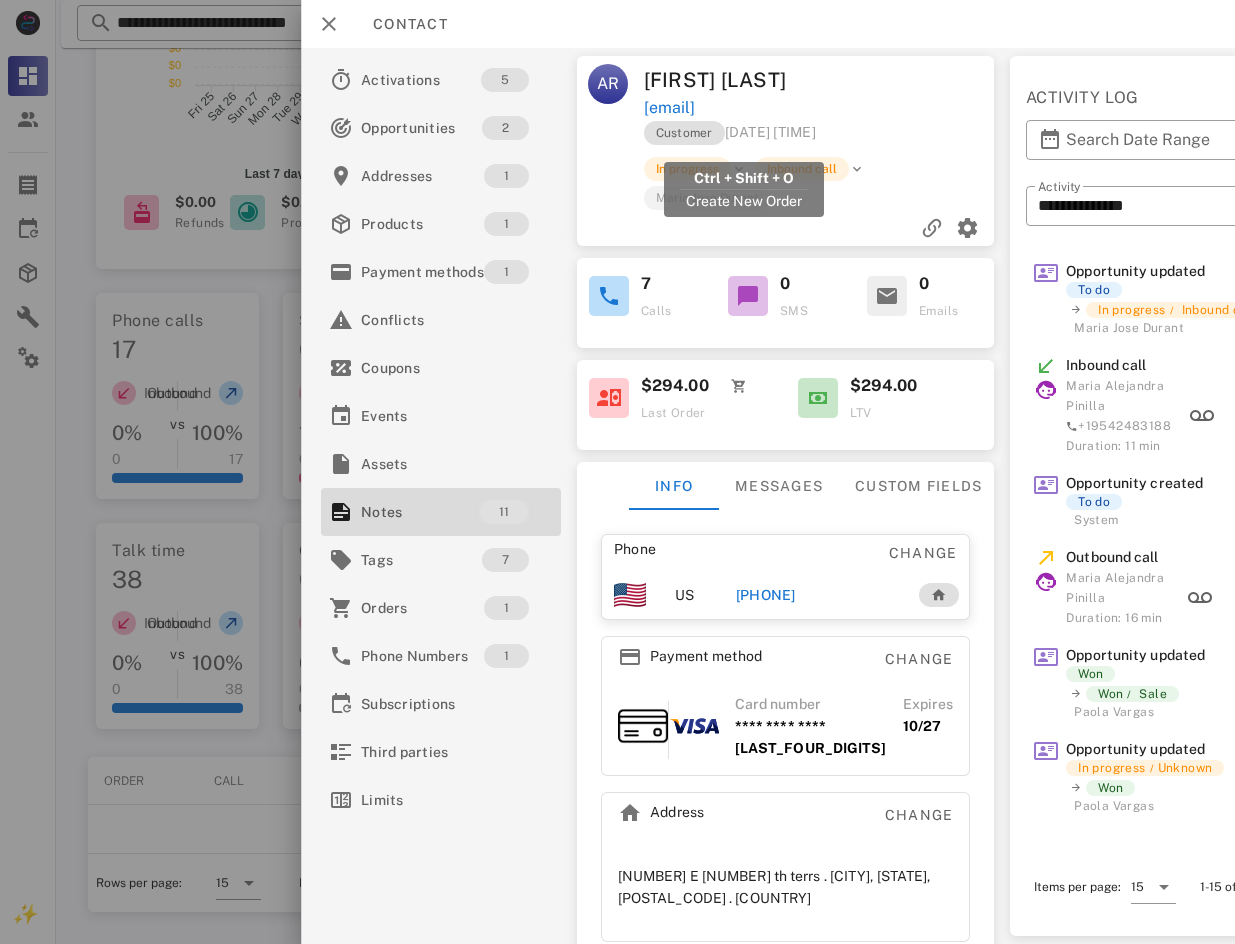 drag, startPoint x: 862, startPoint y: 145, endPoint x: 633, endPoint y: 140, distance: 229.05458 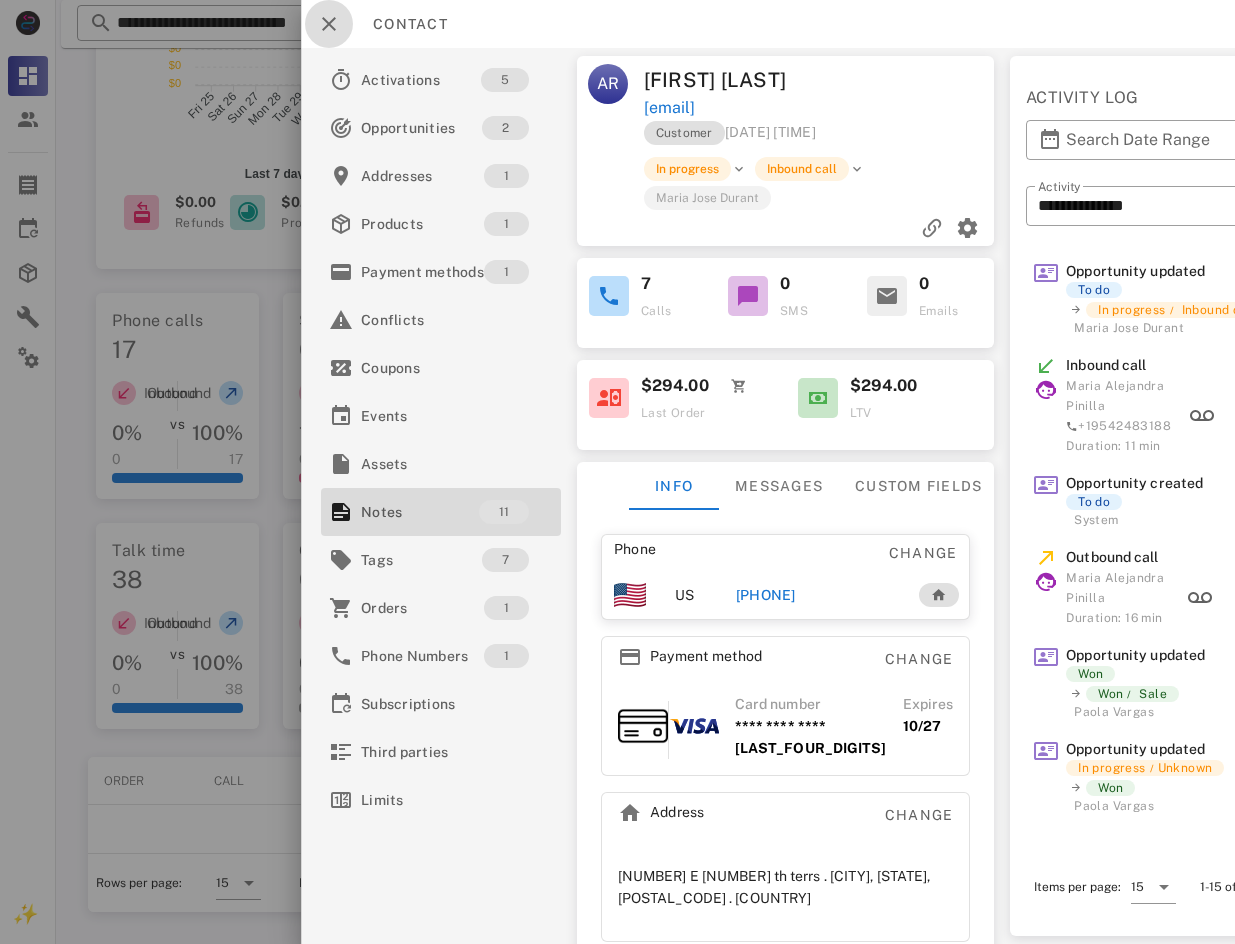 click at bounding box center (329, 24) 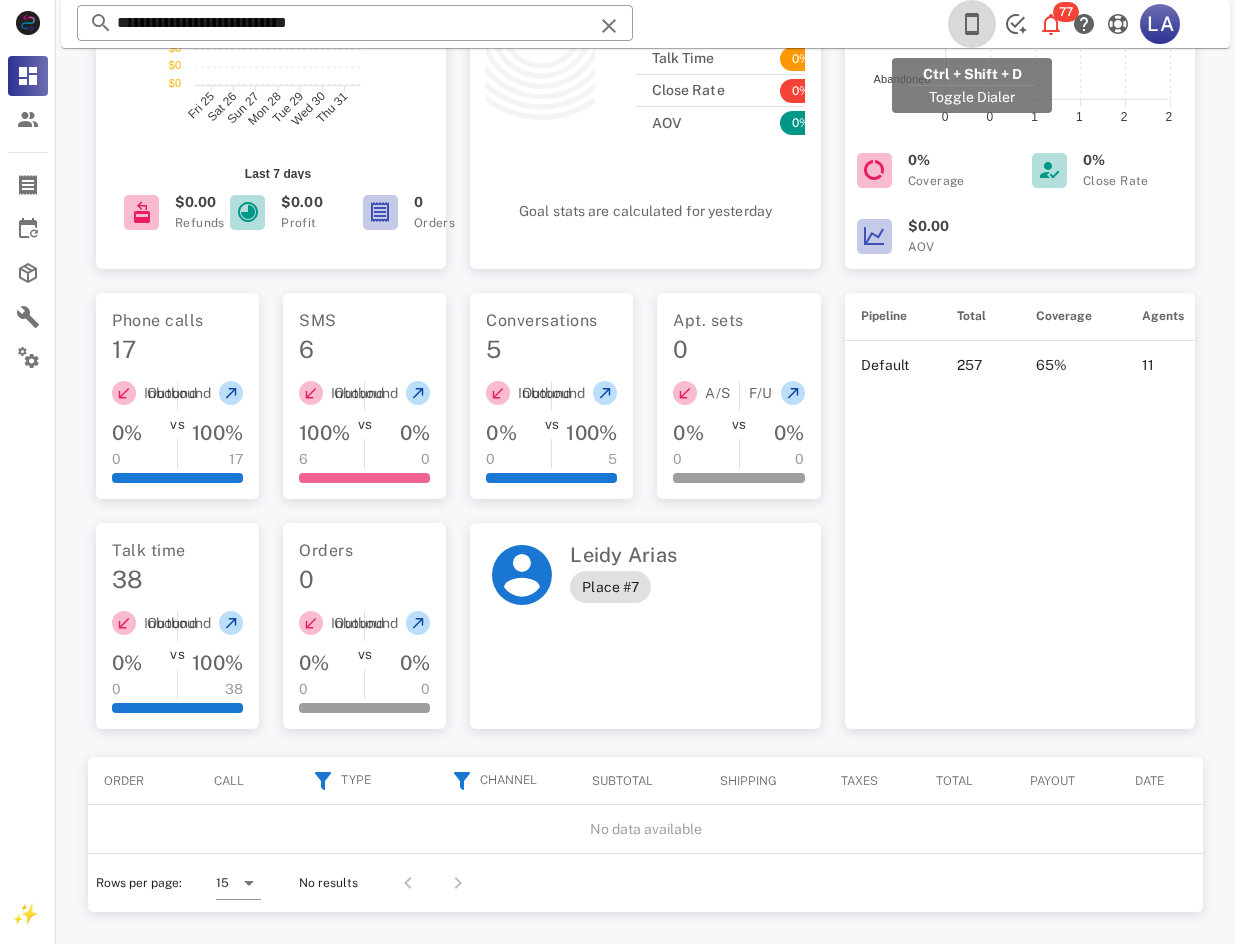 click at bounding box center (972, 24) 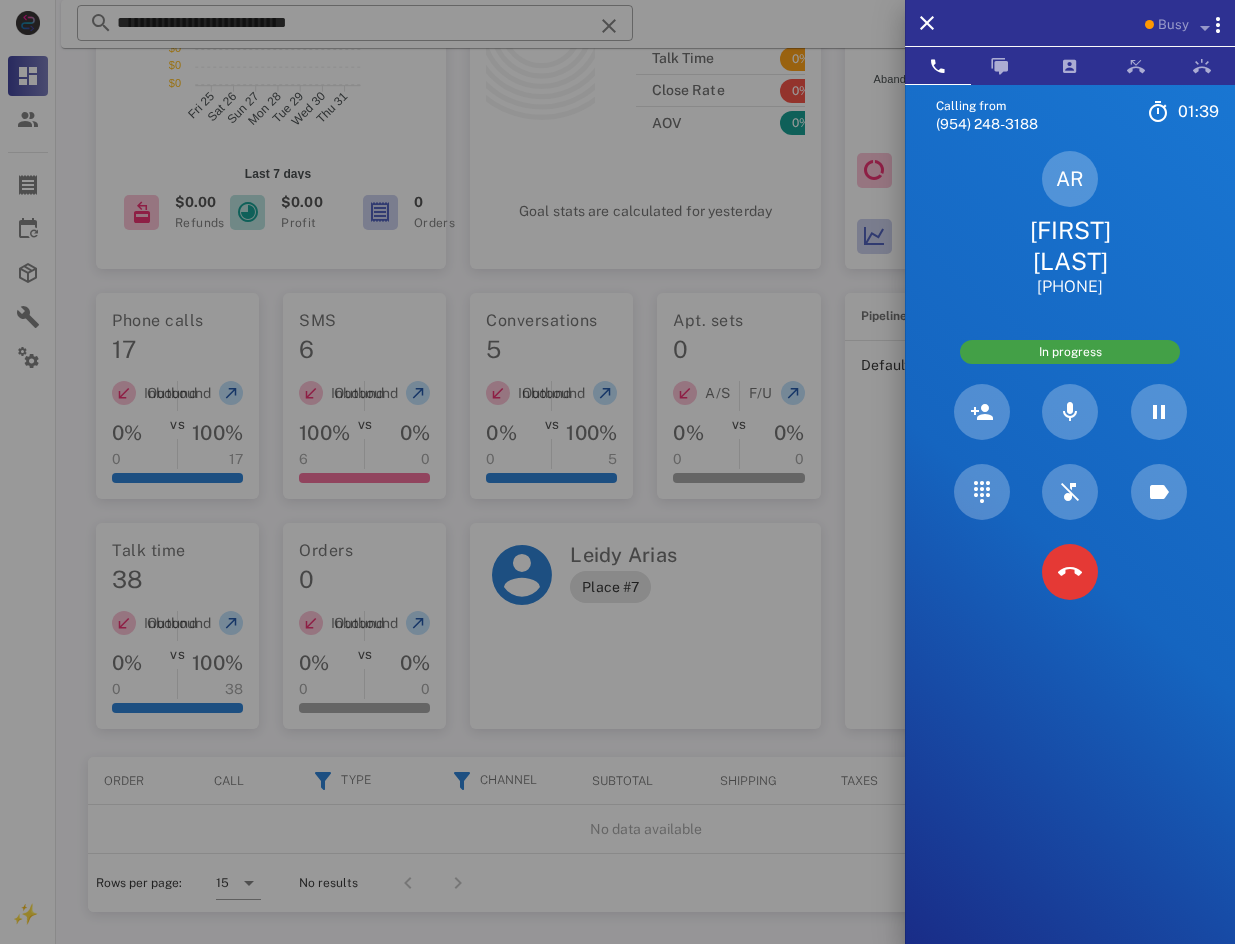 click on "[FIRST] [LAST]" at bounding box center [1070, 246] 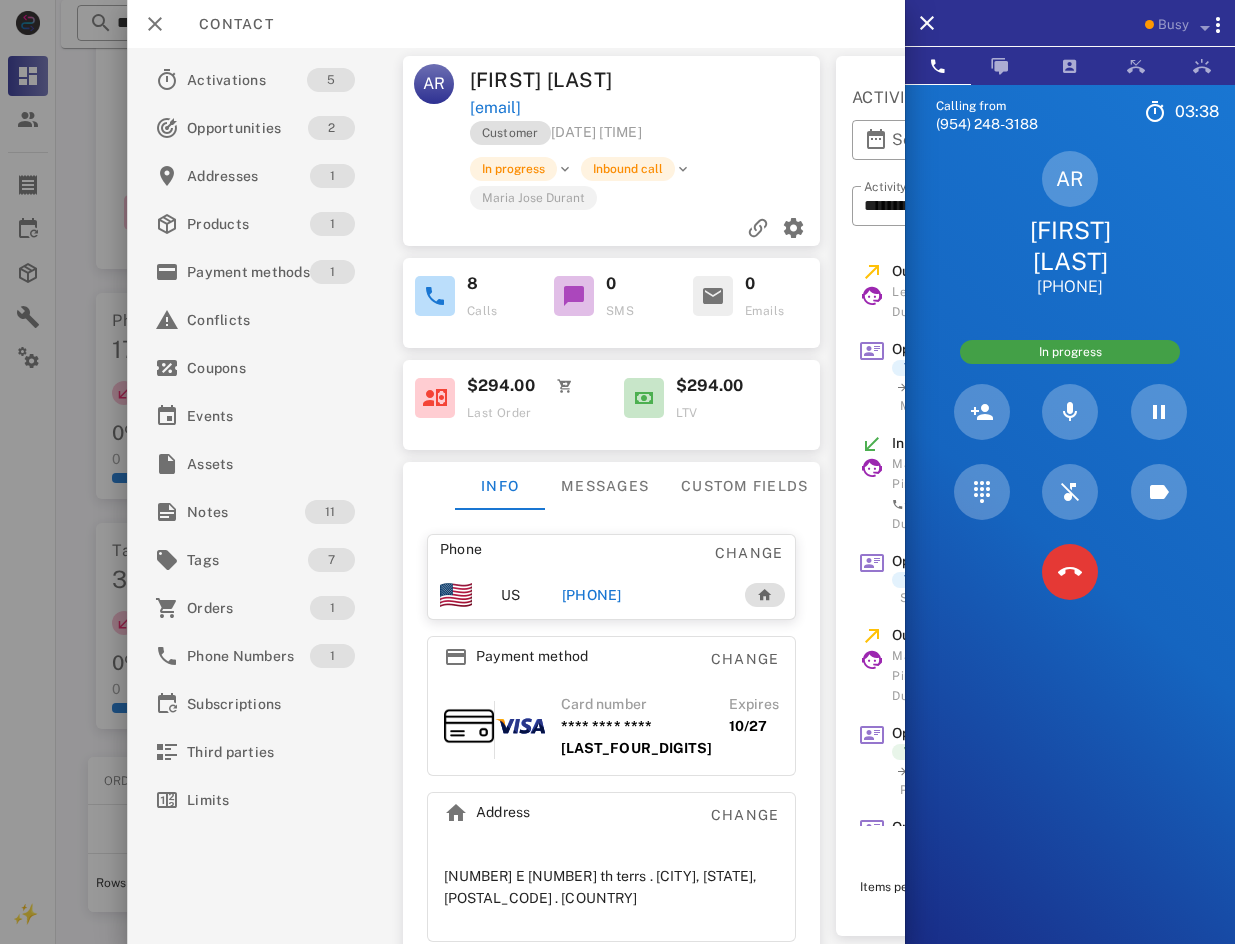 drag, startPoint x: 1125, startPoint y: 284, endPoint x: 1025, endPoint y: 288, distance: 100.07997 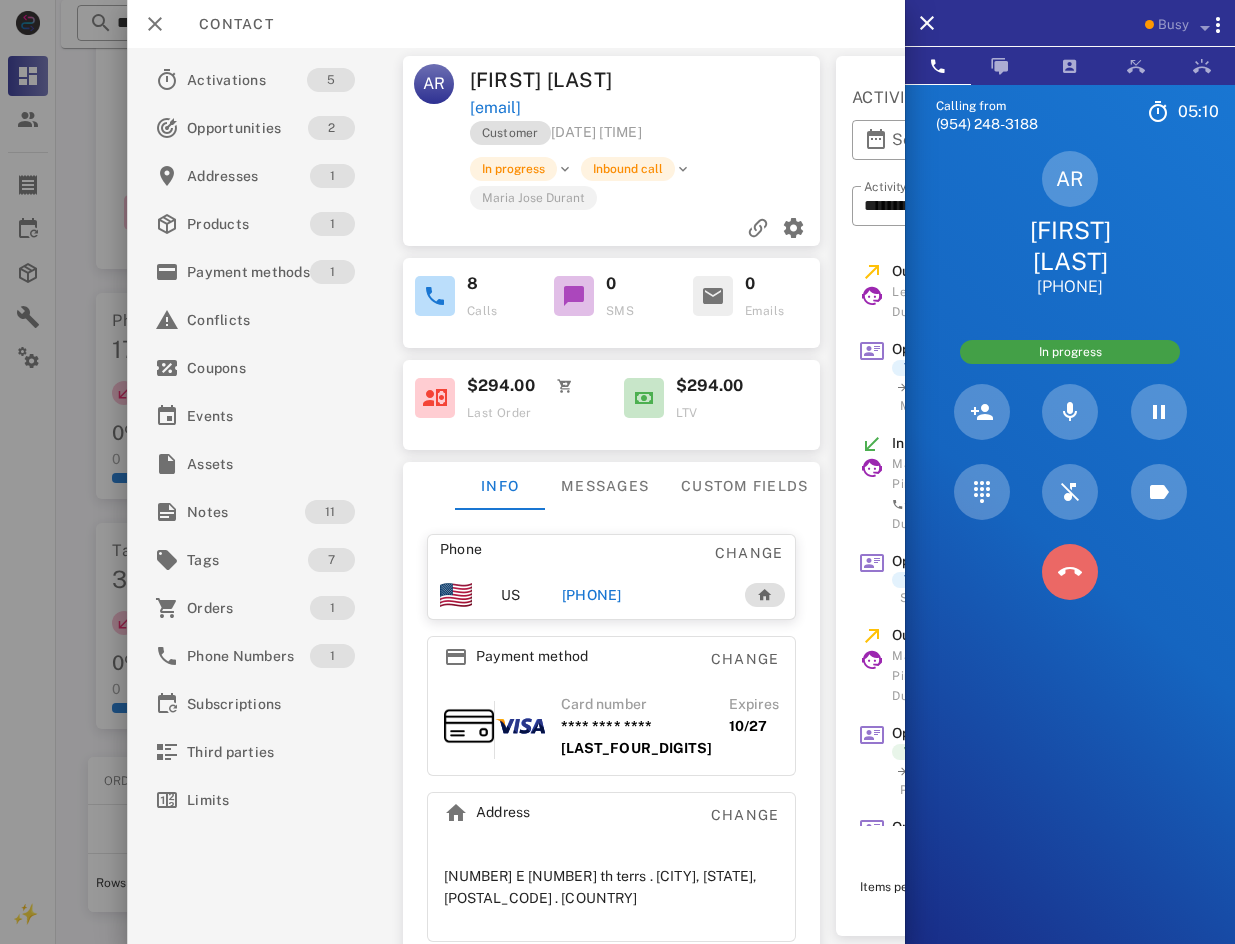 click at bounding box center (1070, 572) 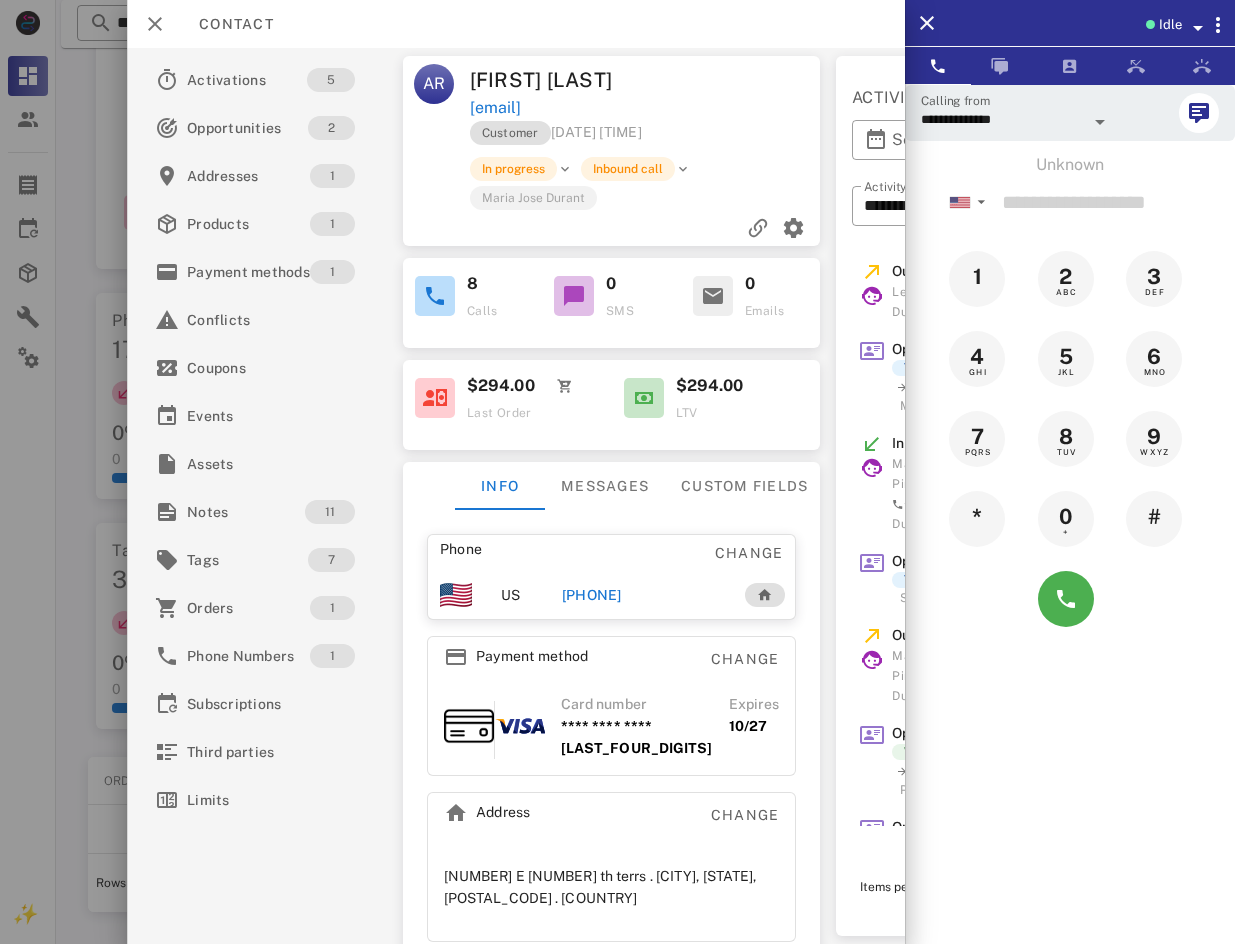 click on "Idle" at bounding box center [1170, 25] 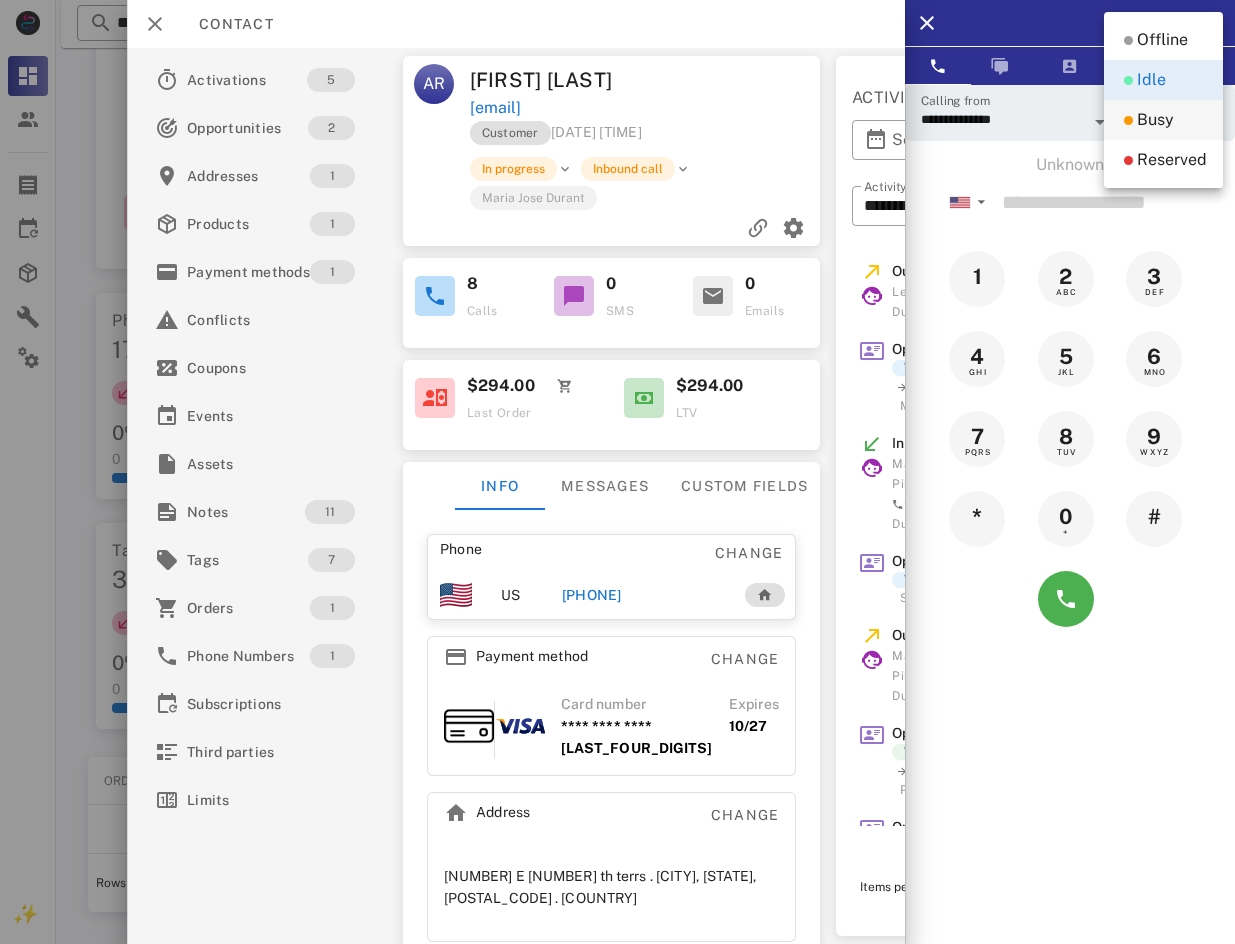 click on "Busy" at bounding box center (1155, 120) 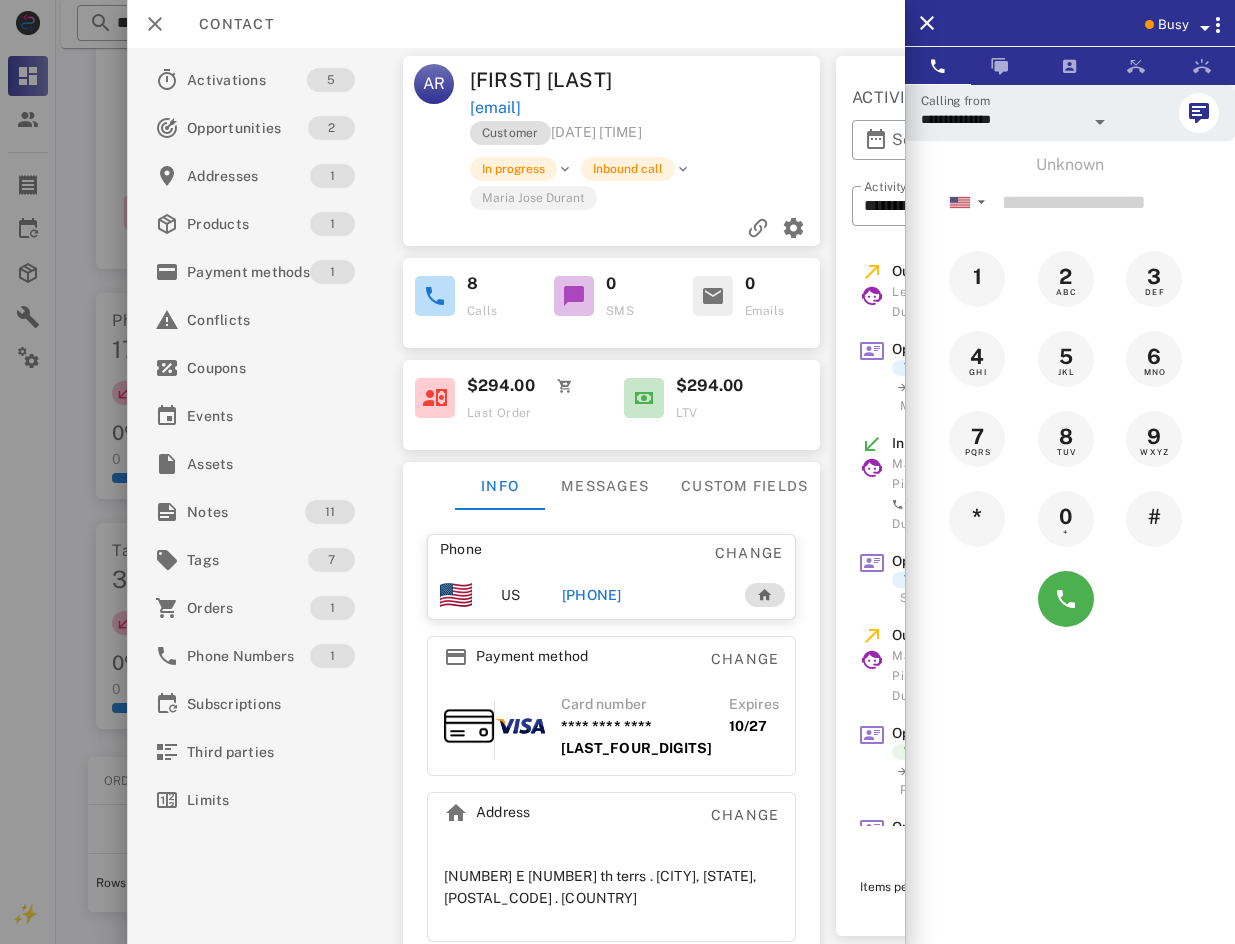 click on "[PHONE]" at bounding box center [643, 595] 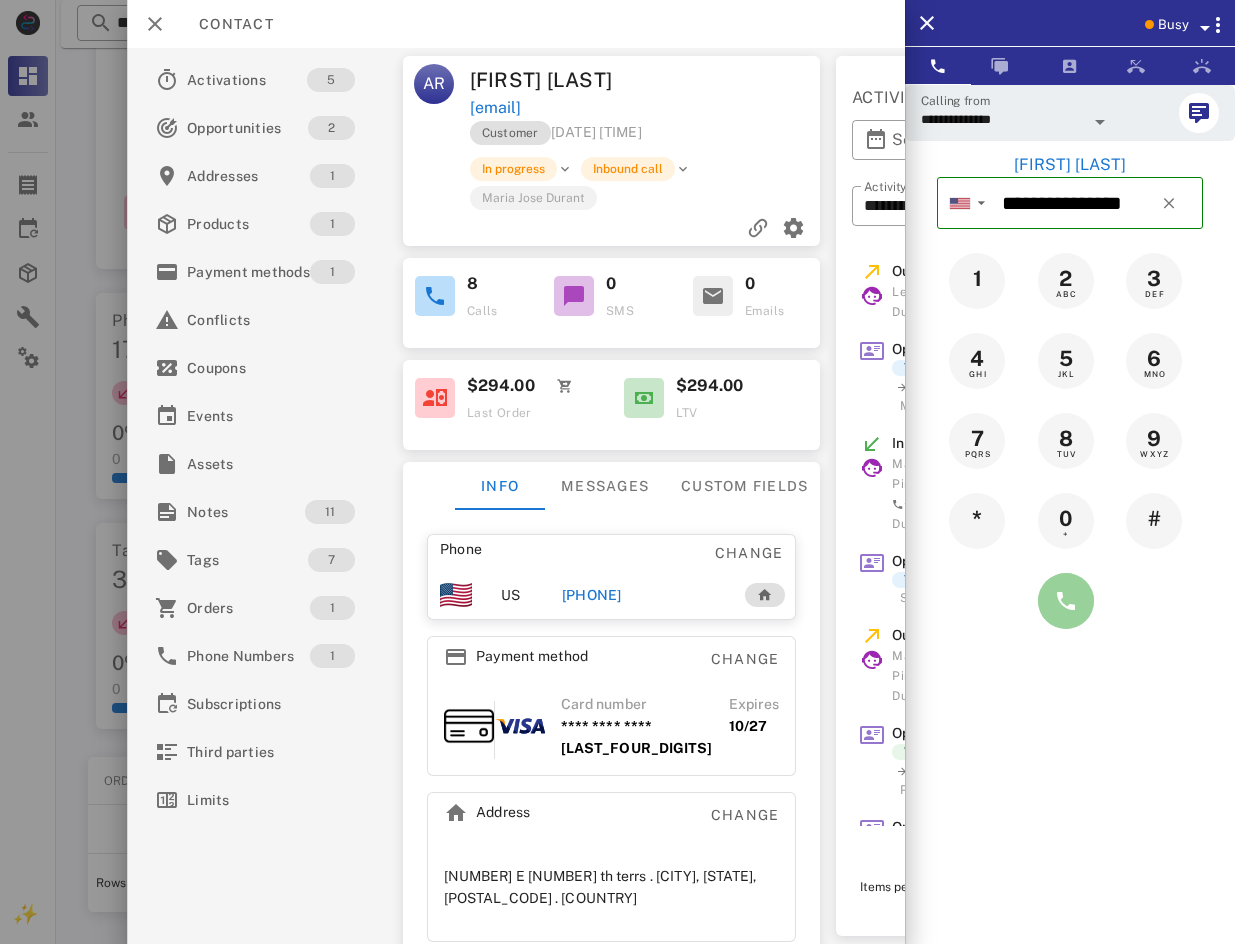 click at bounding box center [1066, 601] 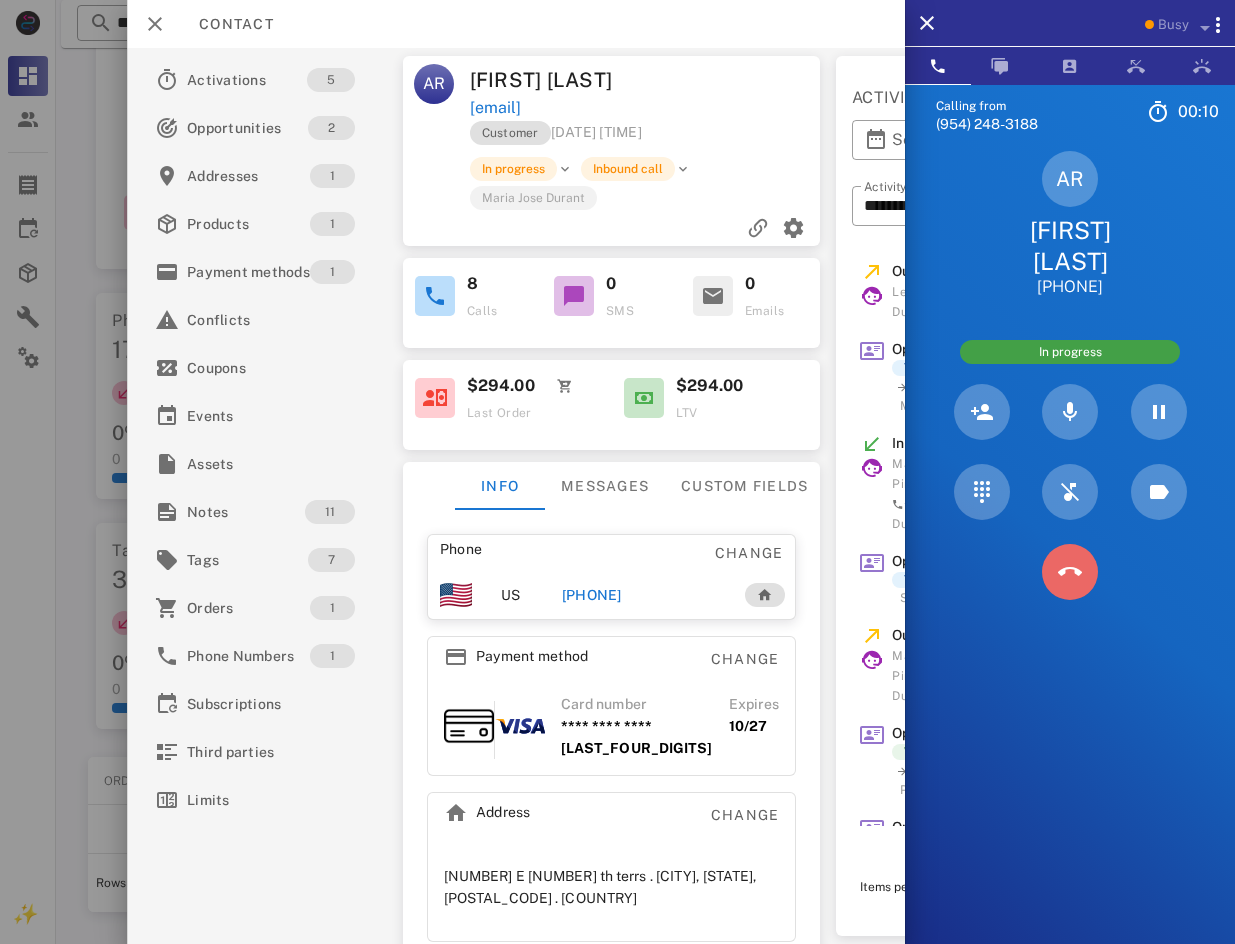 click at bounding box center (1070, 572) 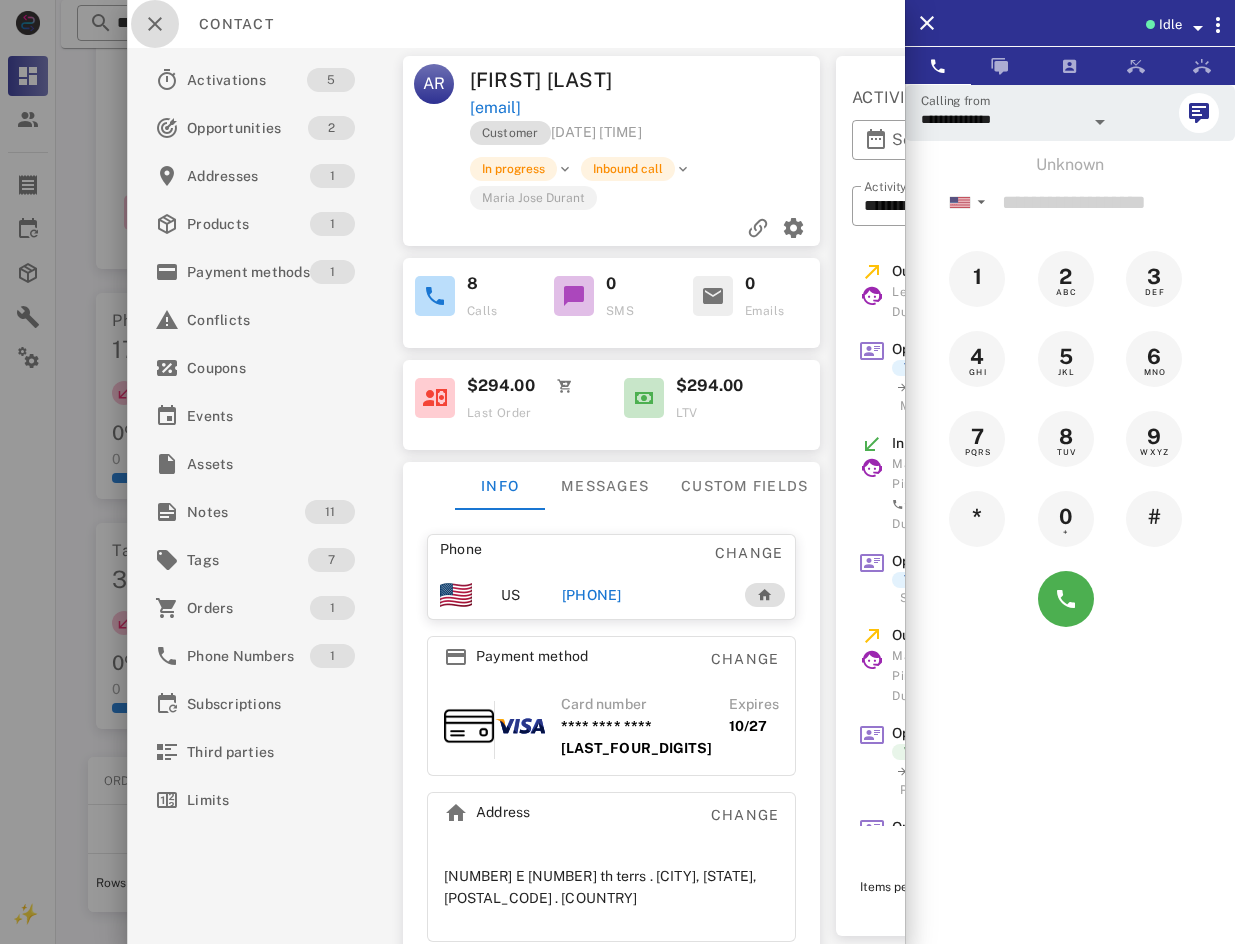 click at bounding box center [155, 24] 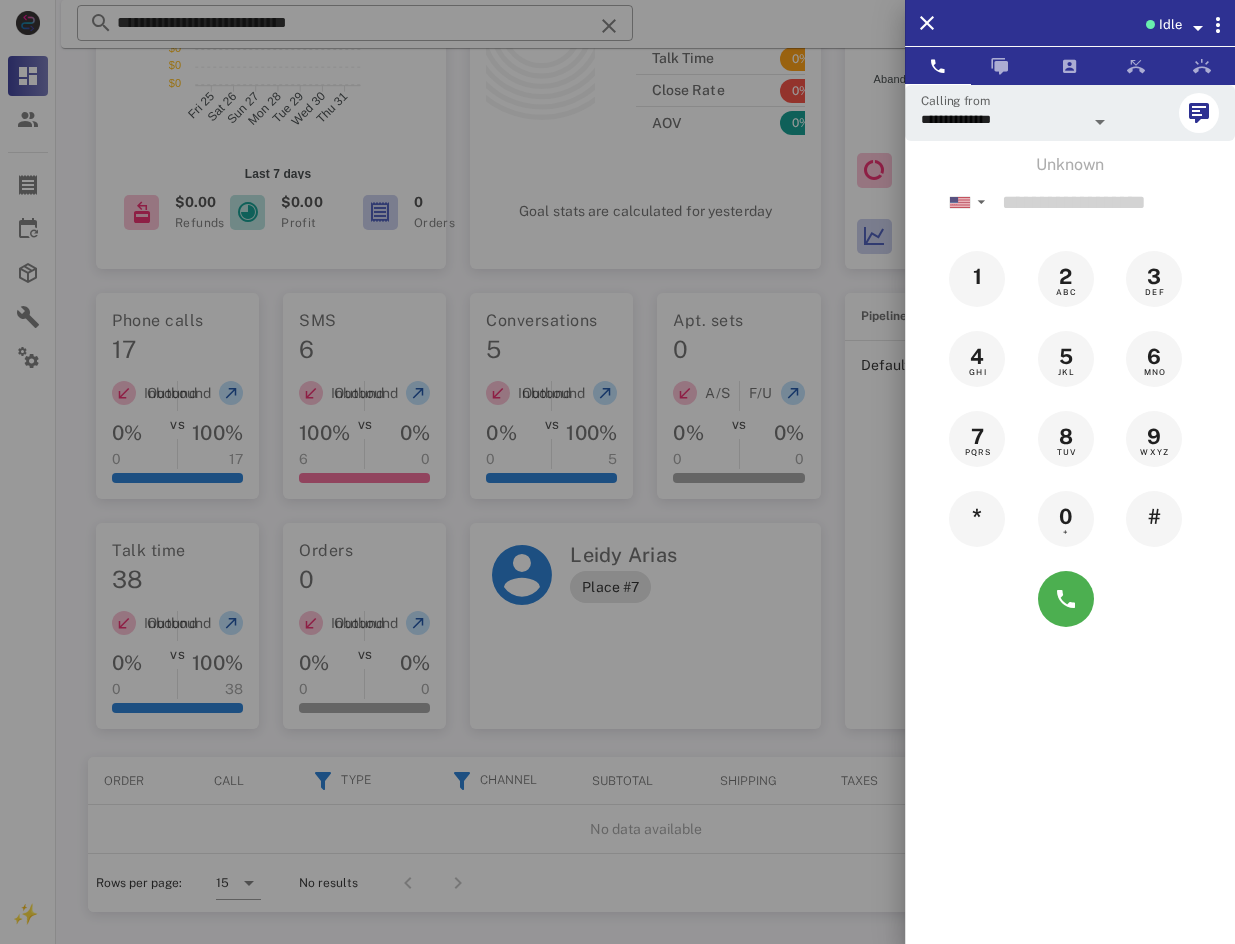 click at bounding box center [617, 472] 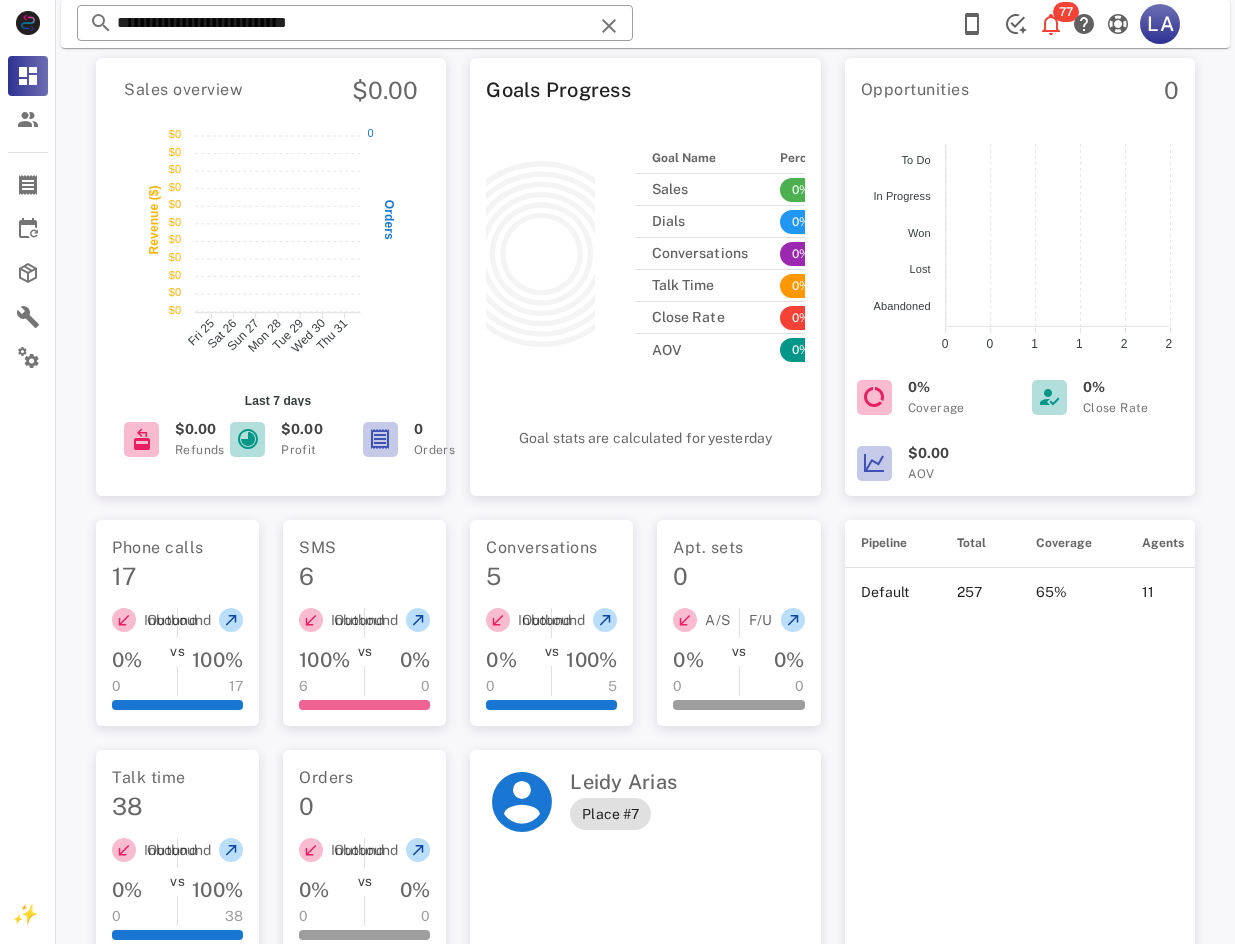 scroll, scrollTop: 0, scrollLeft: 0, axis: both 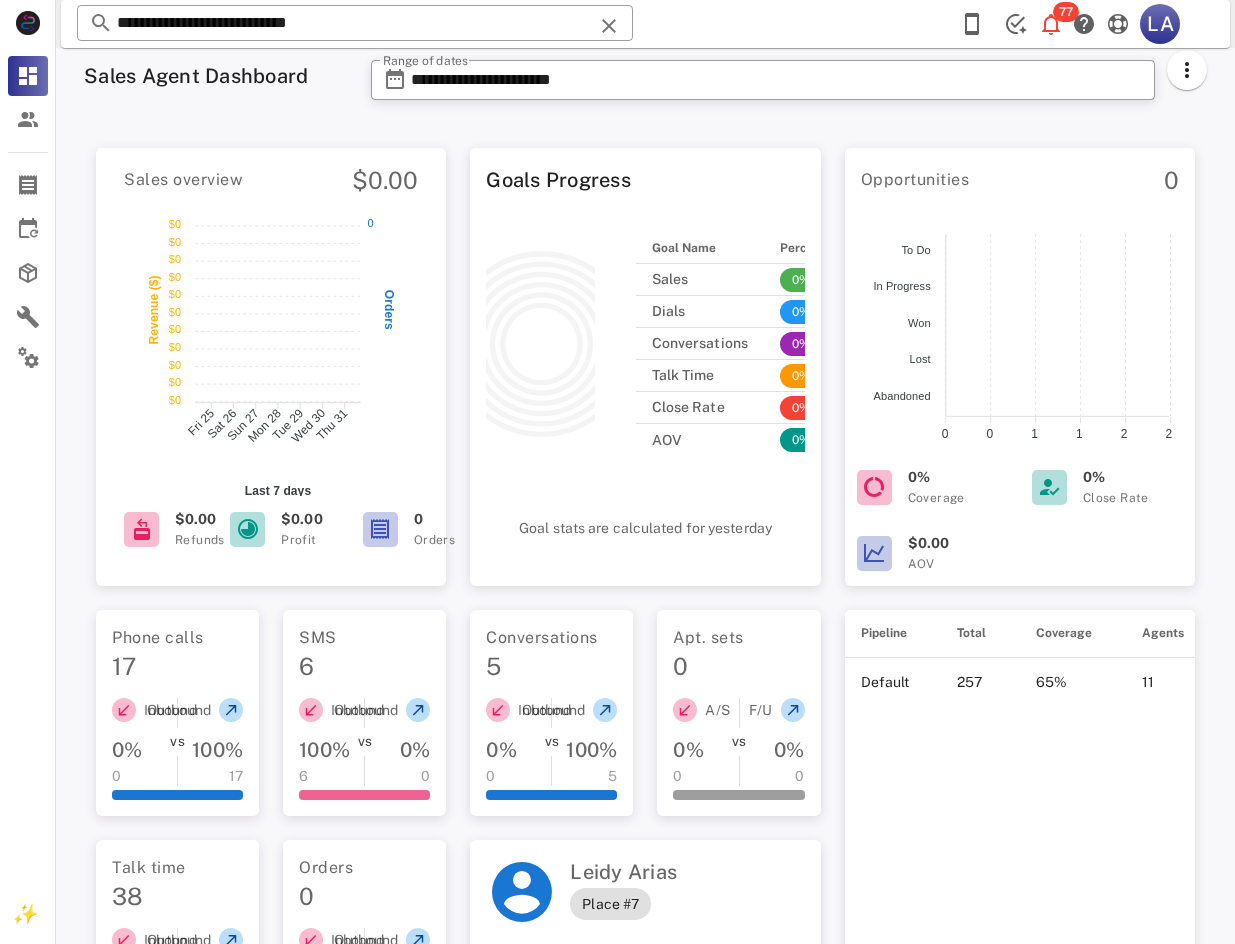 drag, startPoint x: 1228, startPoint y: 481, endPoint x: 1228, endPoint y: 297, distance: 184 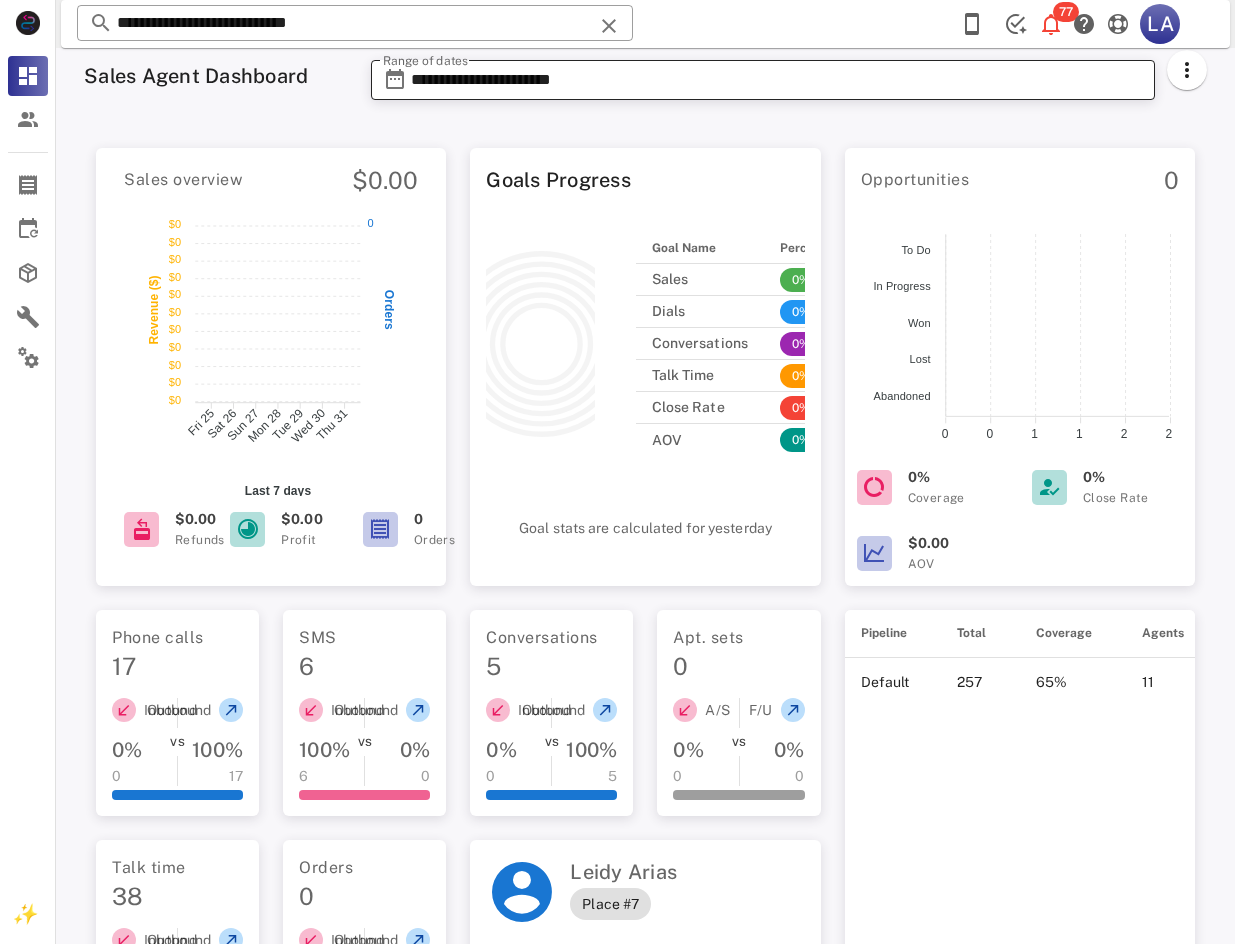 click on "**********" at bounding box center (777, 80) 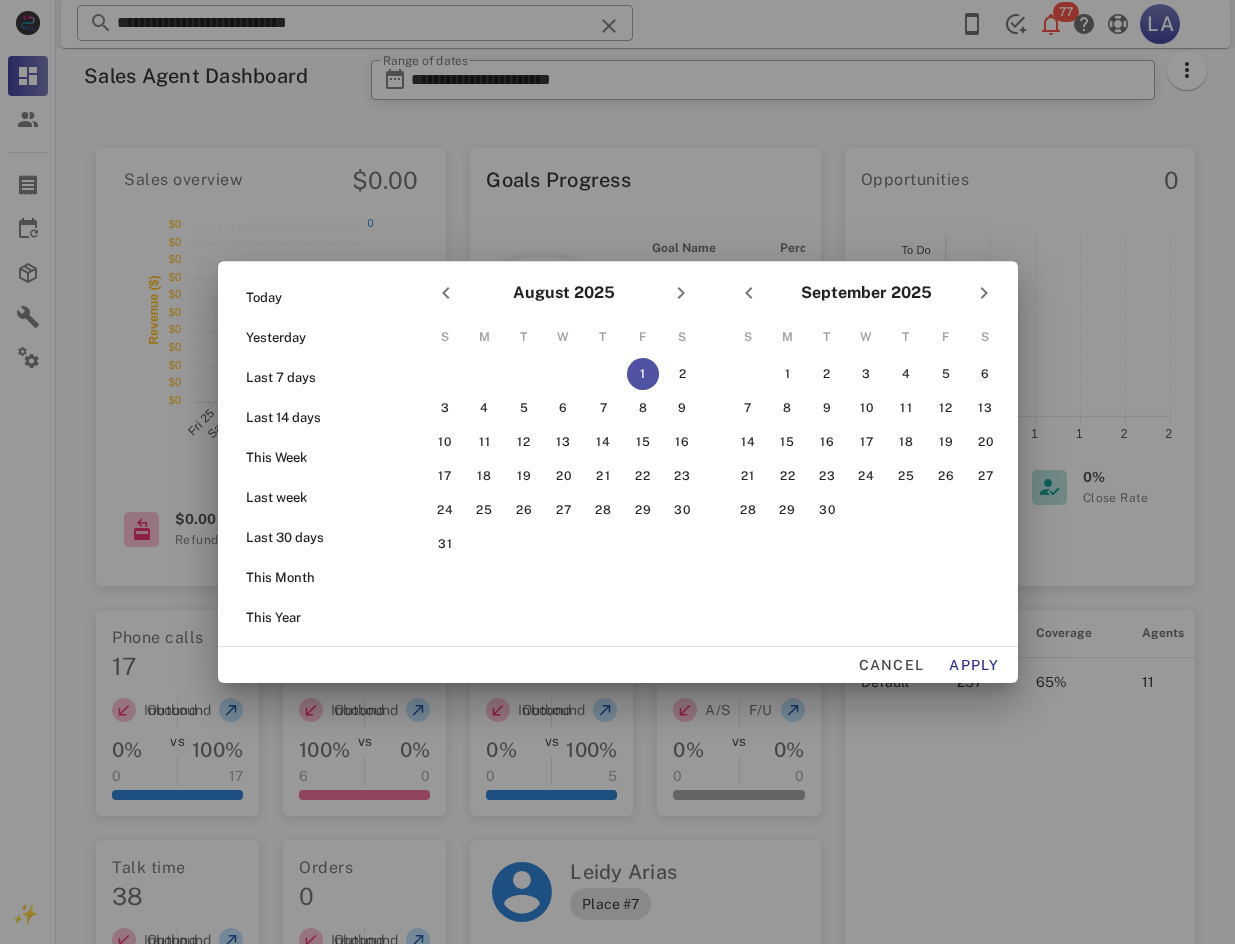 click on "1" at bounding box center (642, 374) 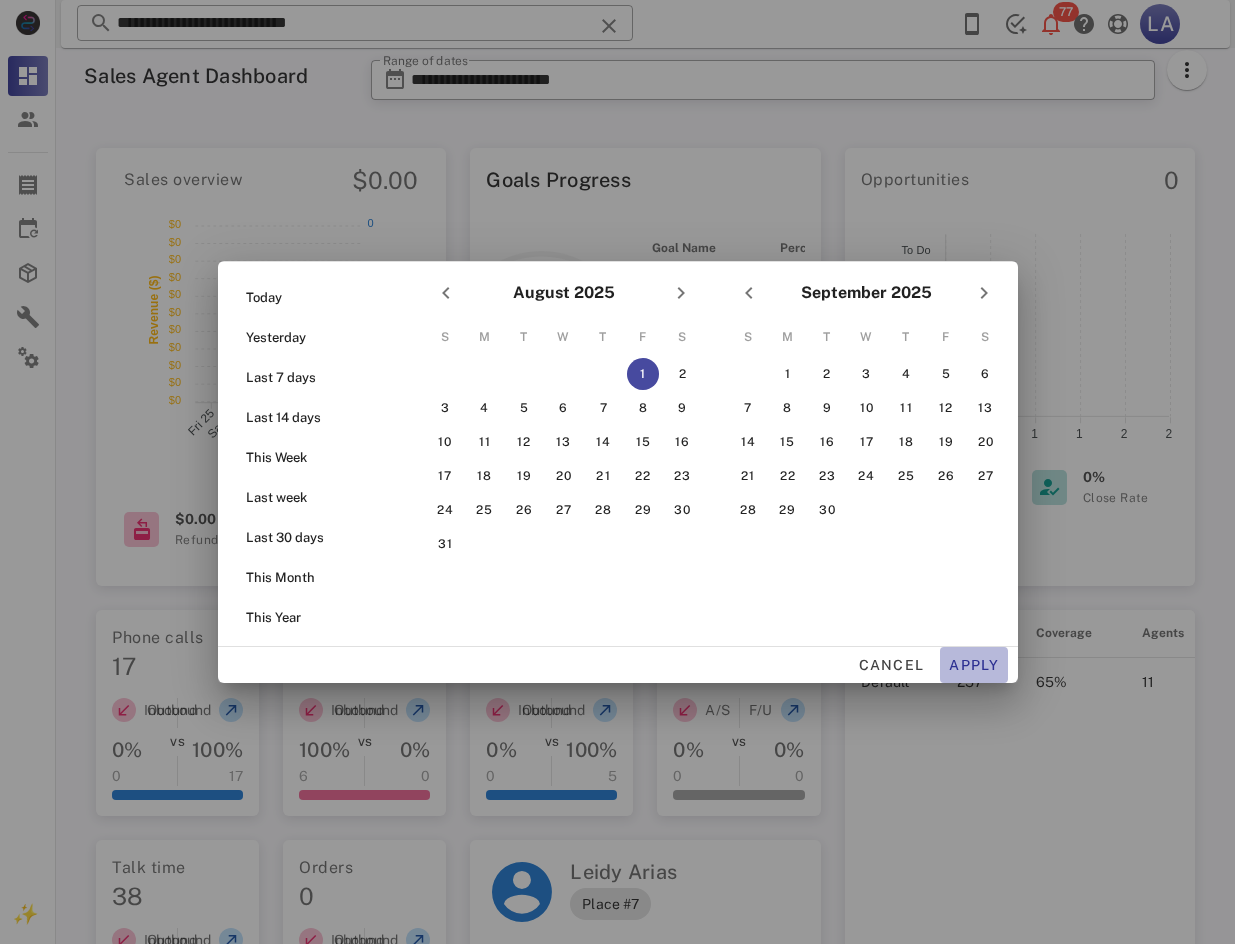 click on "Apply" at bounding box center (974, 665) 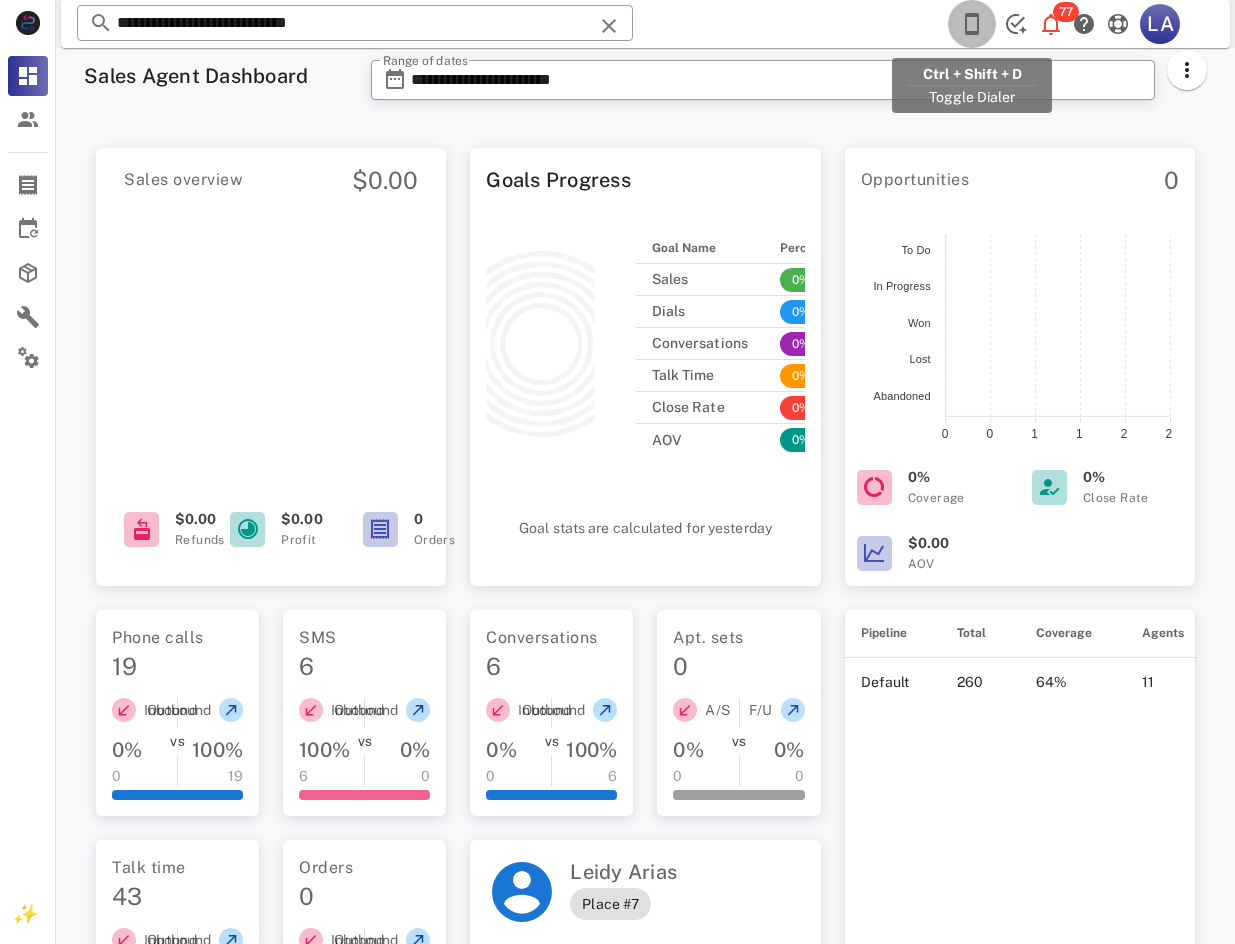 click at bounding box center (972, 24) 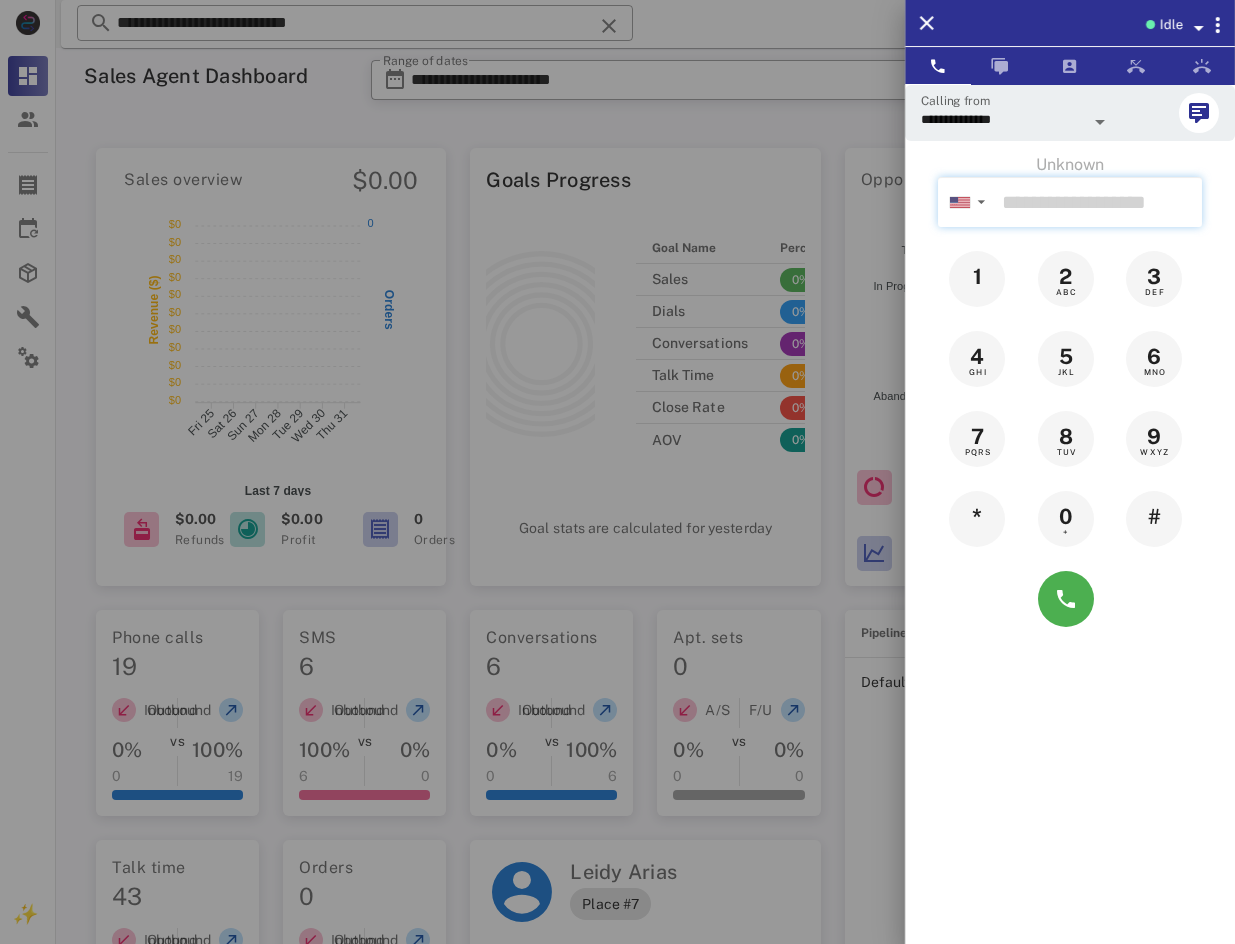 click at bounding box center (1098, 202) 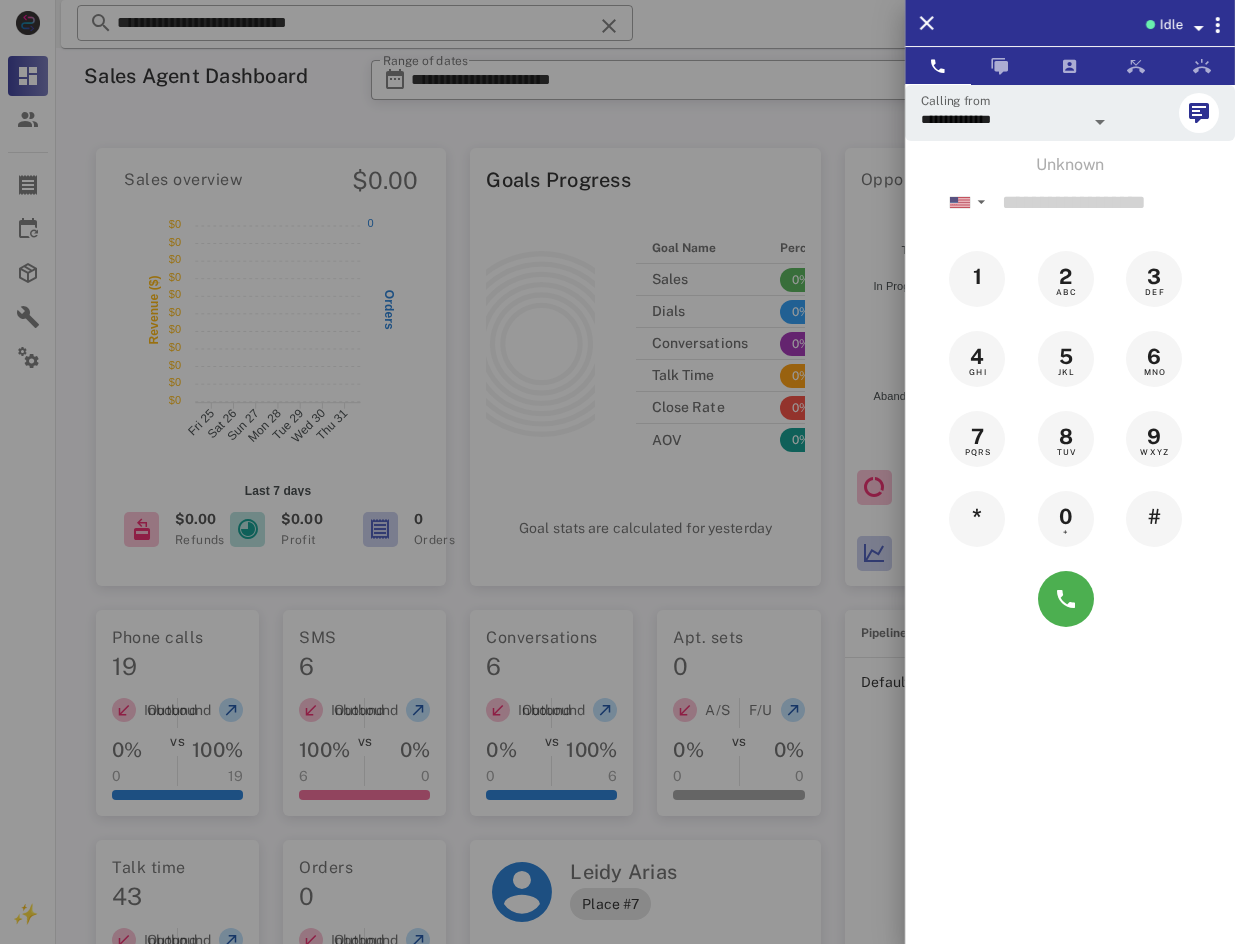 click at bounding box center [617, 472] 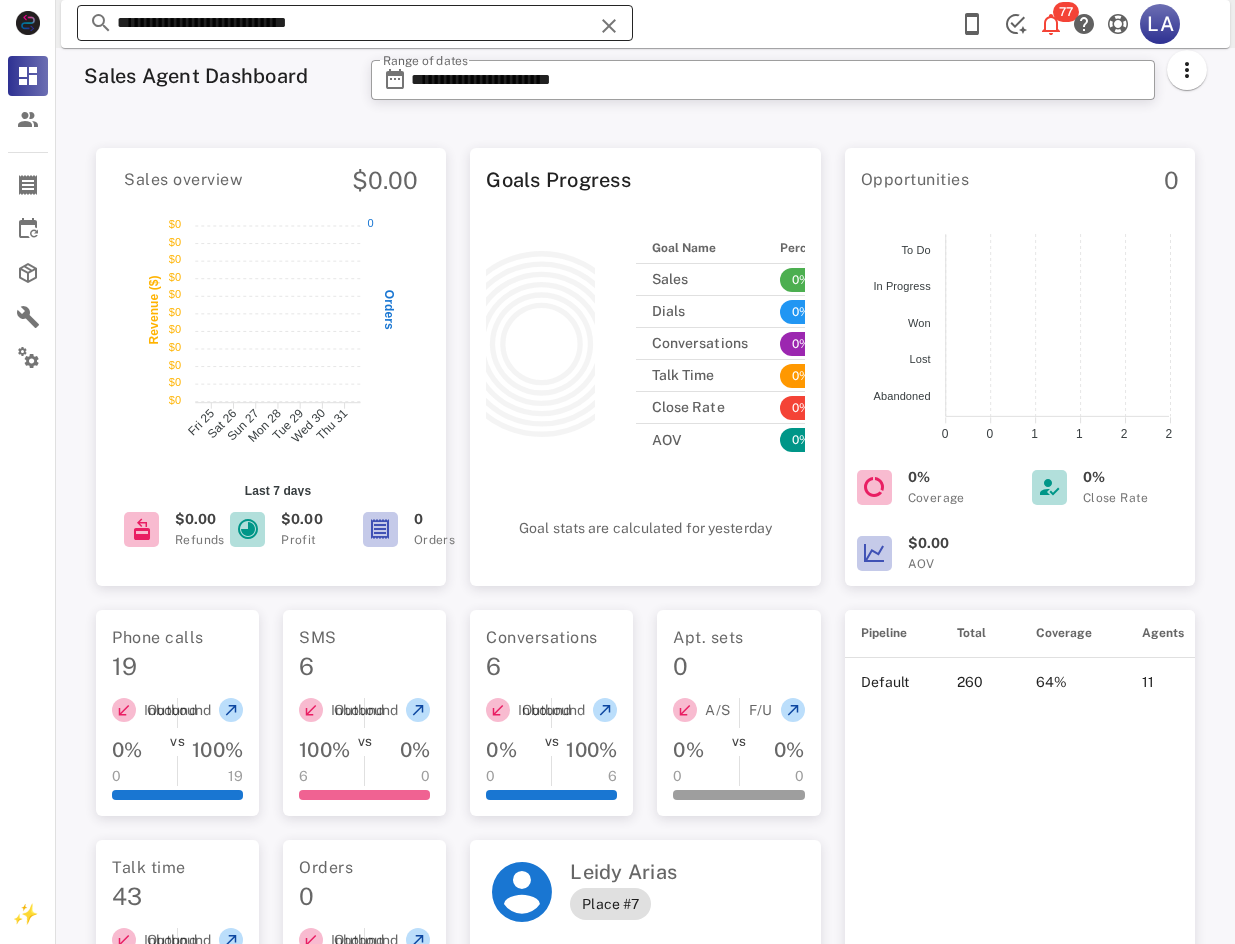 click on "**********" at bounding box center [355, 23] 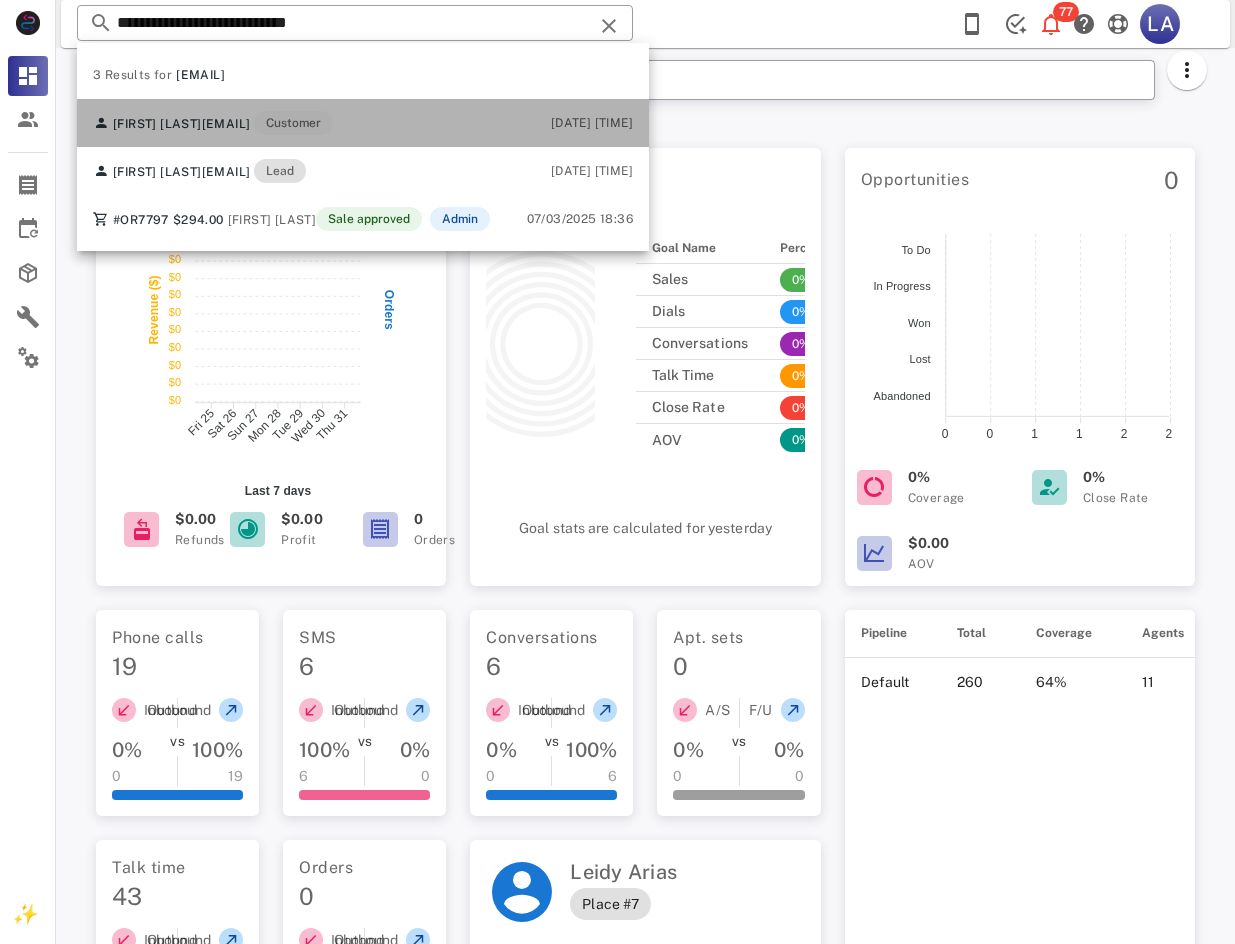 click on "[FIRST] [LAST]   [EMAIL]" at bounding box center [213, 123] 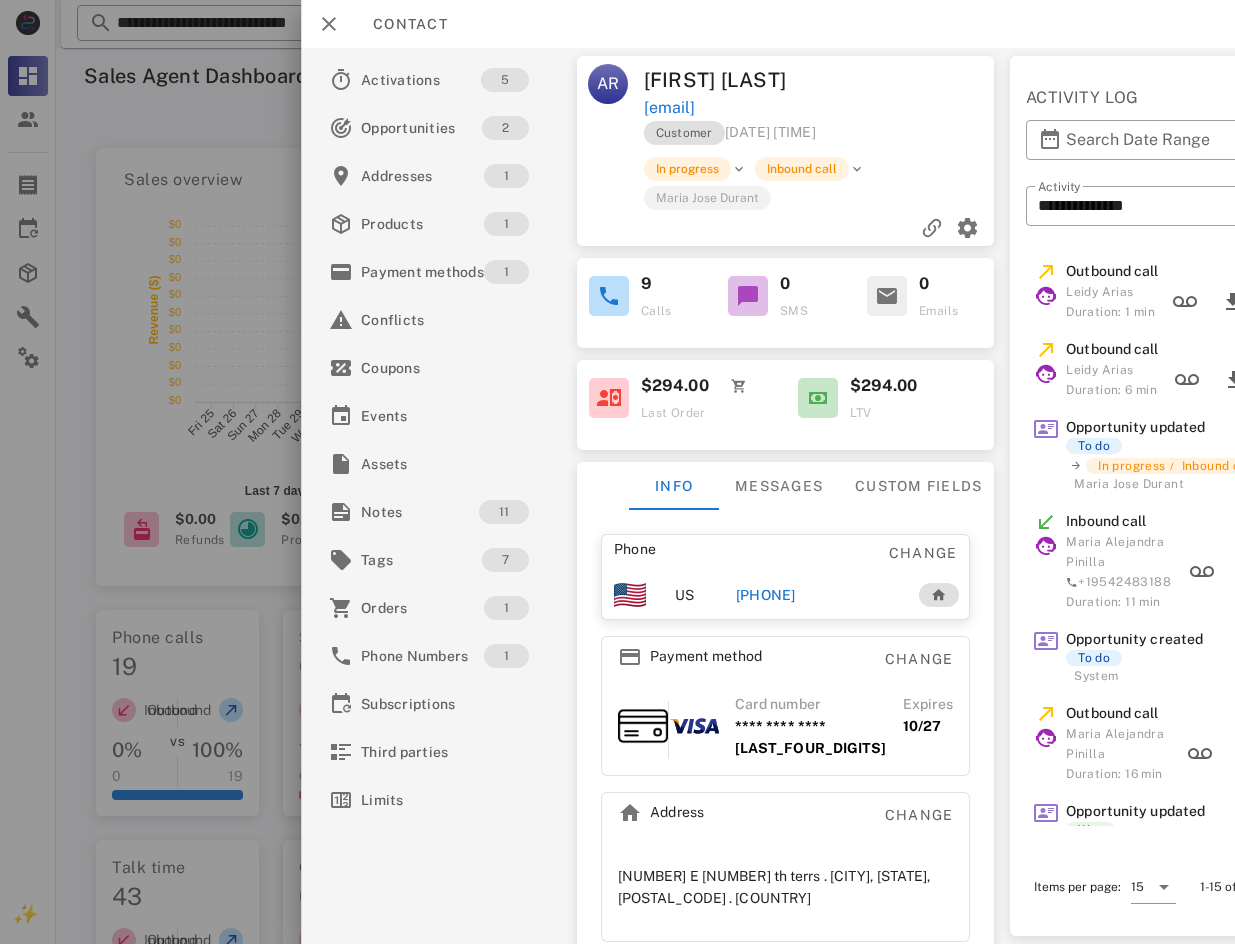 click on "[PHONE]" at bounding box center [817, 595] 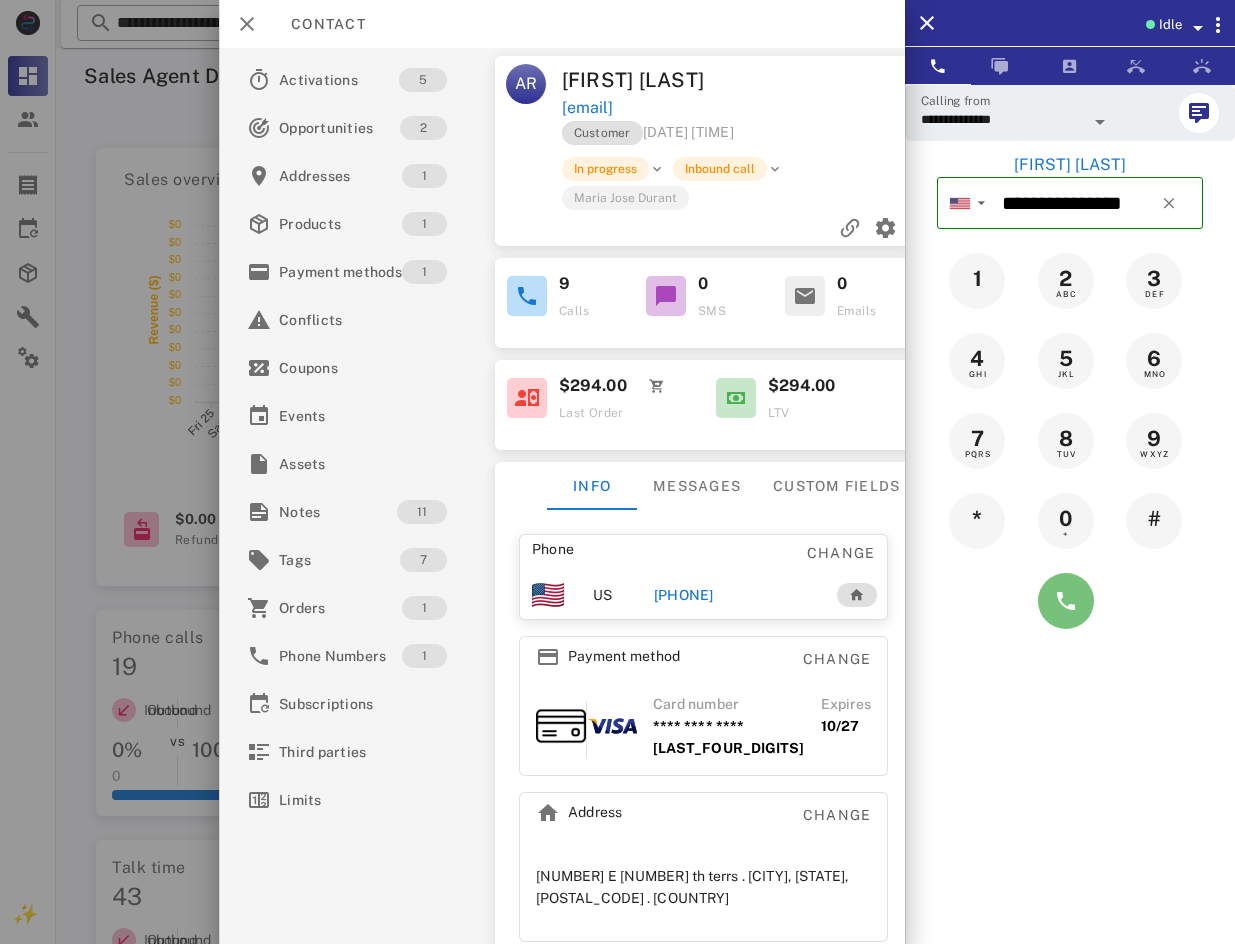 click at bounding box center [1066, 601] 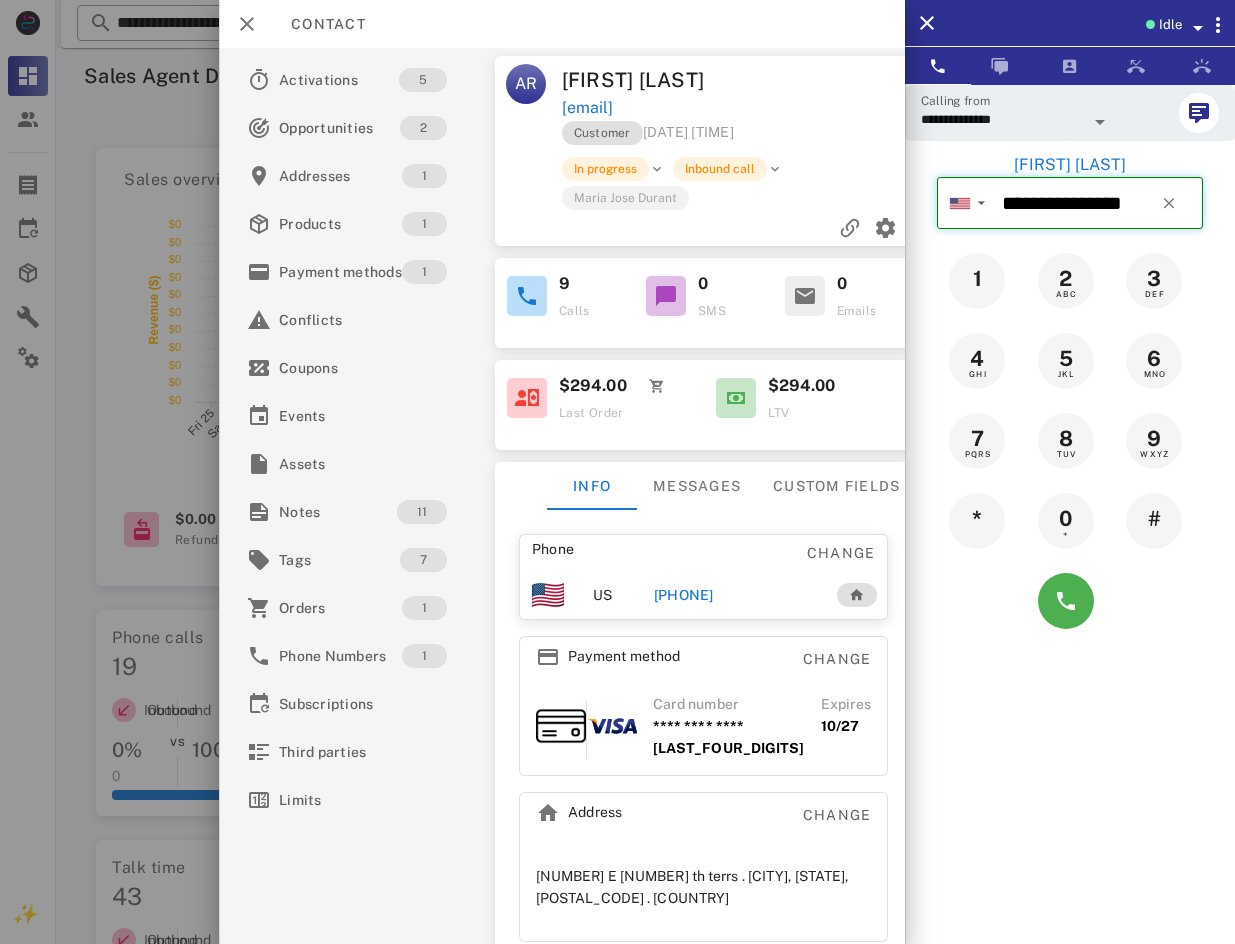 type 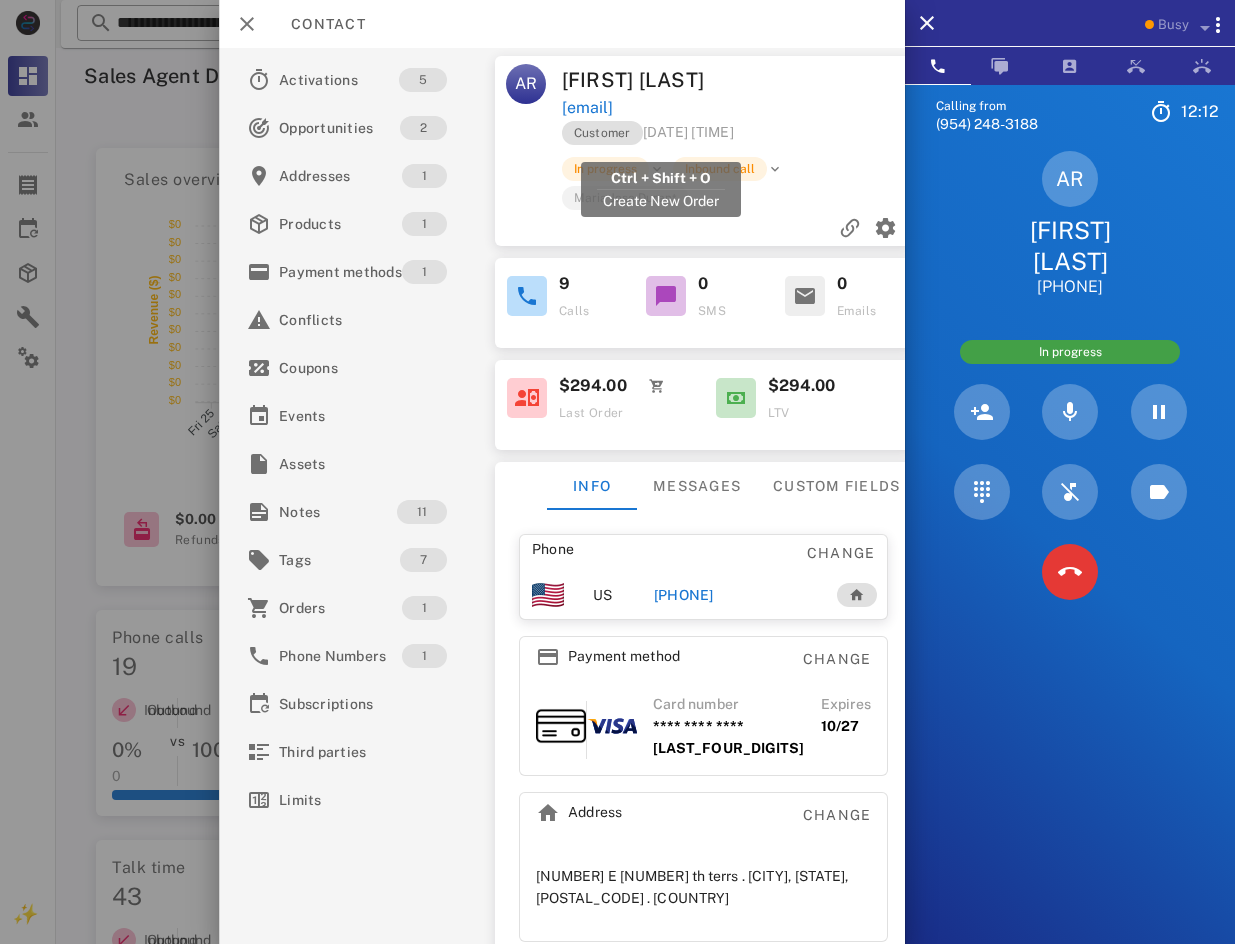 drag, startPoint x: 710, startPoint y: 137, endPoint x: 553, endPoint y: 137, distance: 157 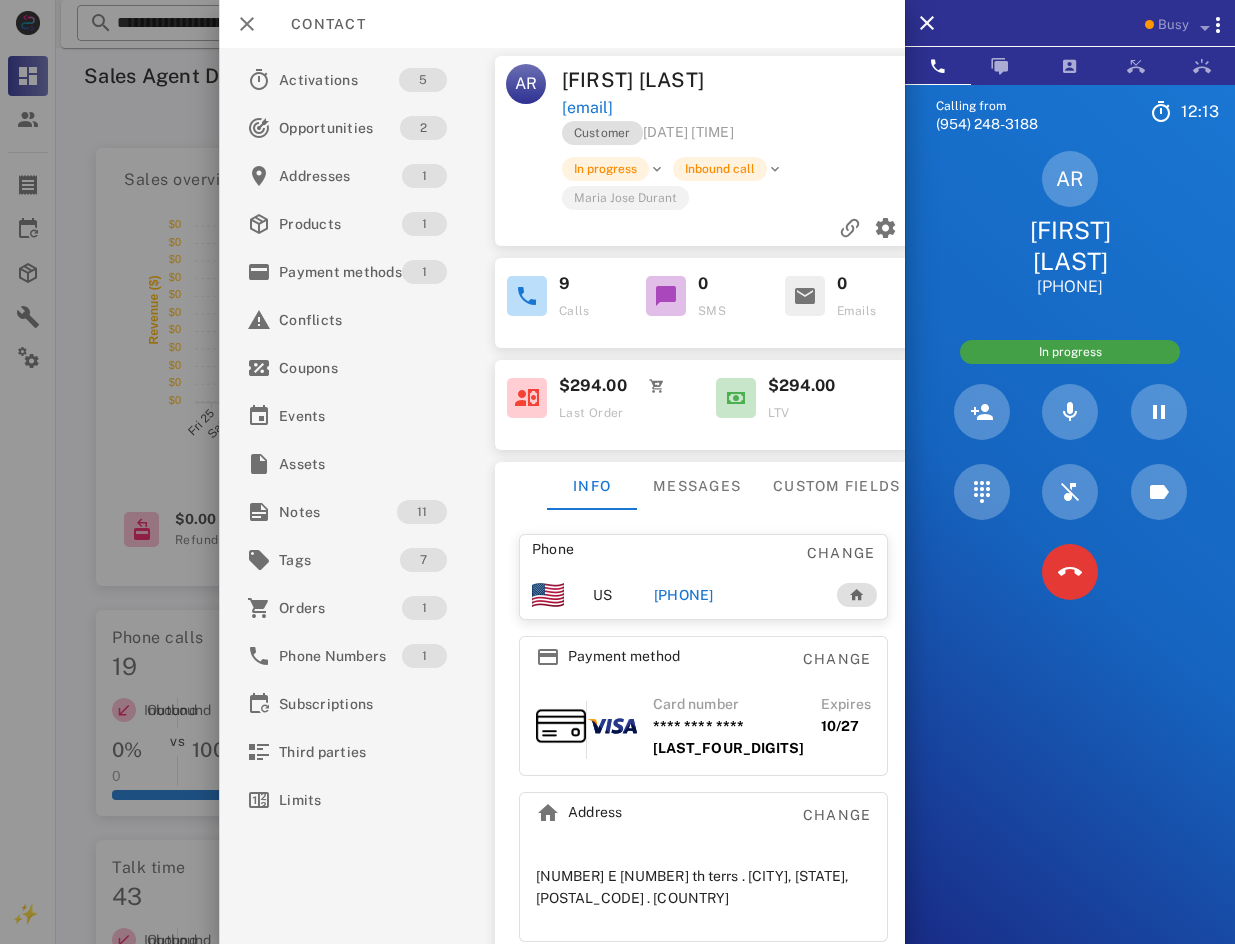 copy on "[EMAIL]" 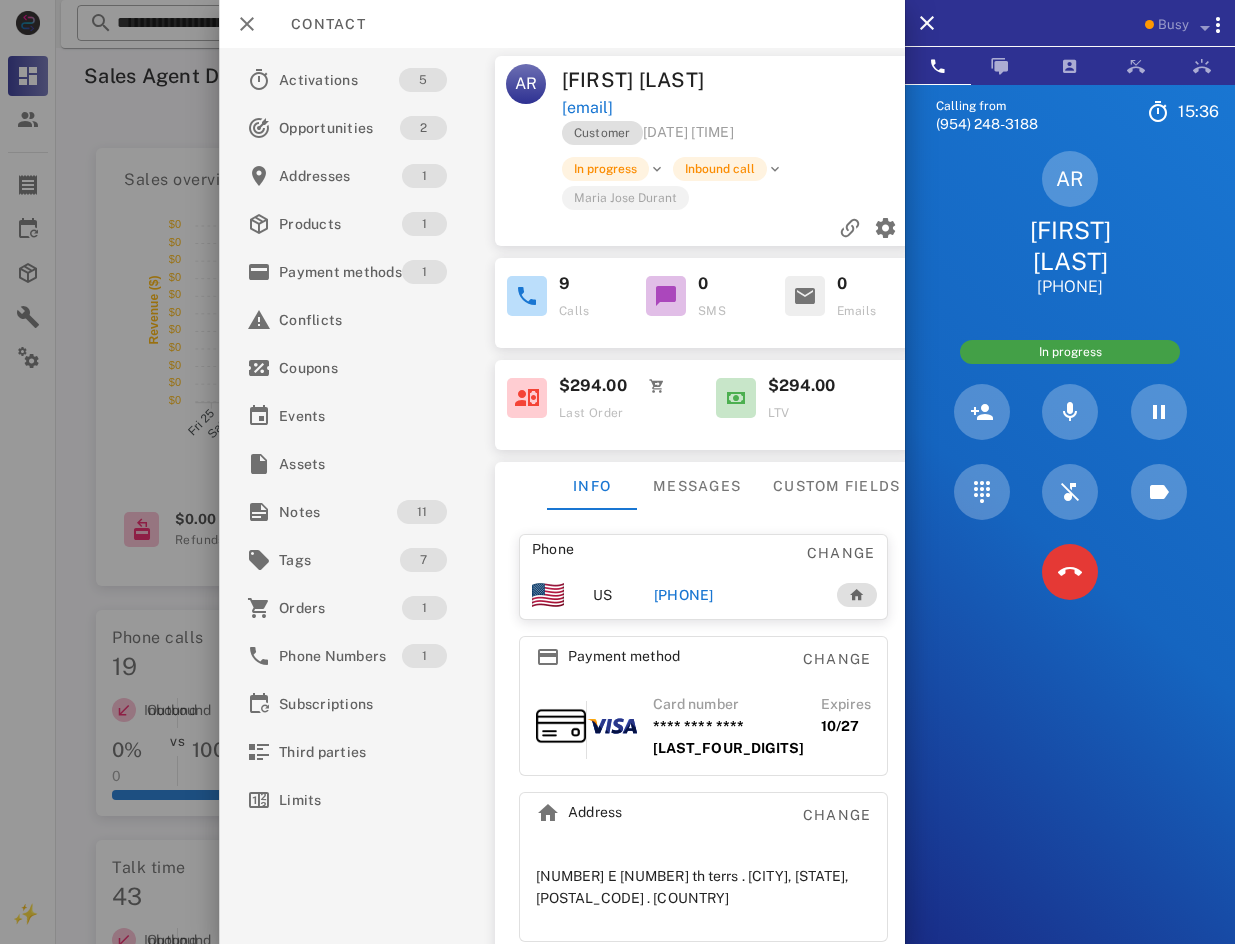 click on "AR   [FIRST] [LAST]  [PHONE]" at bounding box center [1070, 224] 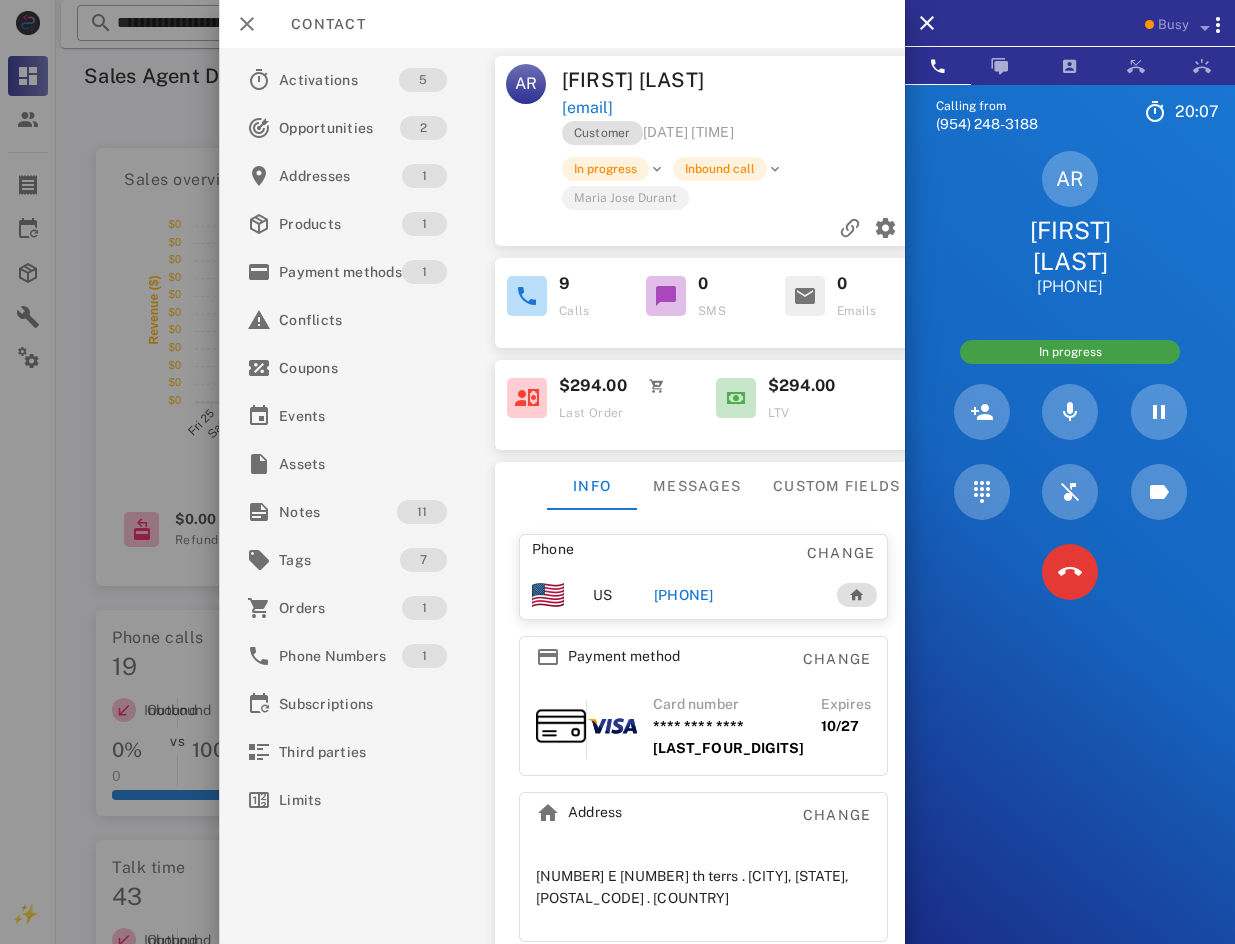 click on "Calling from [PHONE] 20: 07  Unknown      ▼     Andorra
+376
Argentina
+54
Aruba
+297
Australia
+61
Belgium (België)
+32
Bolivia
+591
Brazil (Brasil)
+55
Canada
+1
Chile
+56
Colombia
+57
Costa Rica
+506
Dominican Republic (República Dominicana)
+1
Ecuador
+593
El Salvador
+503
France
+33
Germany (Deutschland)
+49
Guadeloupe
+590
Guatemala
+502
Honduras
+504
Iceland (Ísland)
+354
India (भारत)
+91
Israel (‫ישראל‬‎)
+972
Italy (Italia)
+39" at bounding box center [1070, 556] 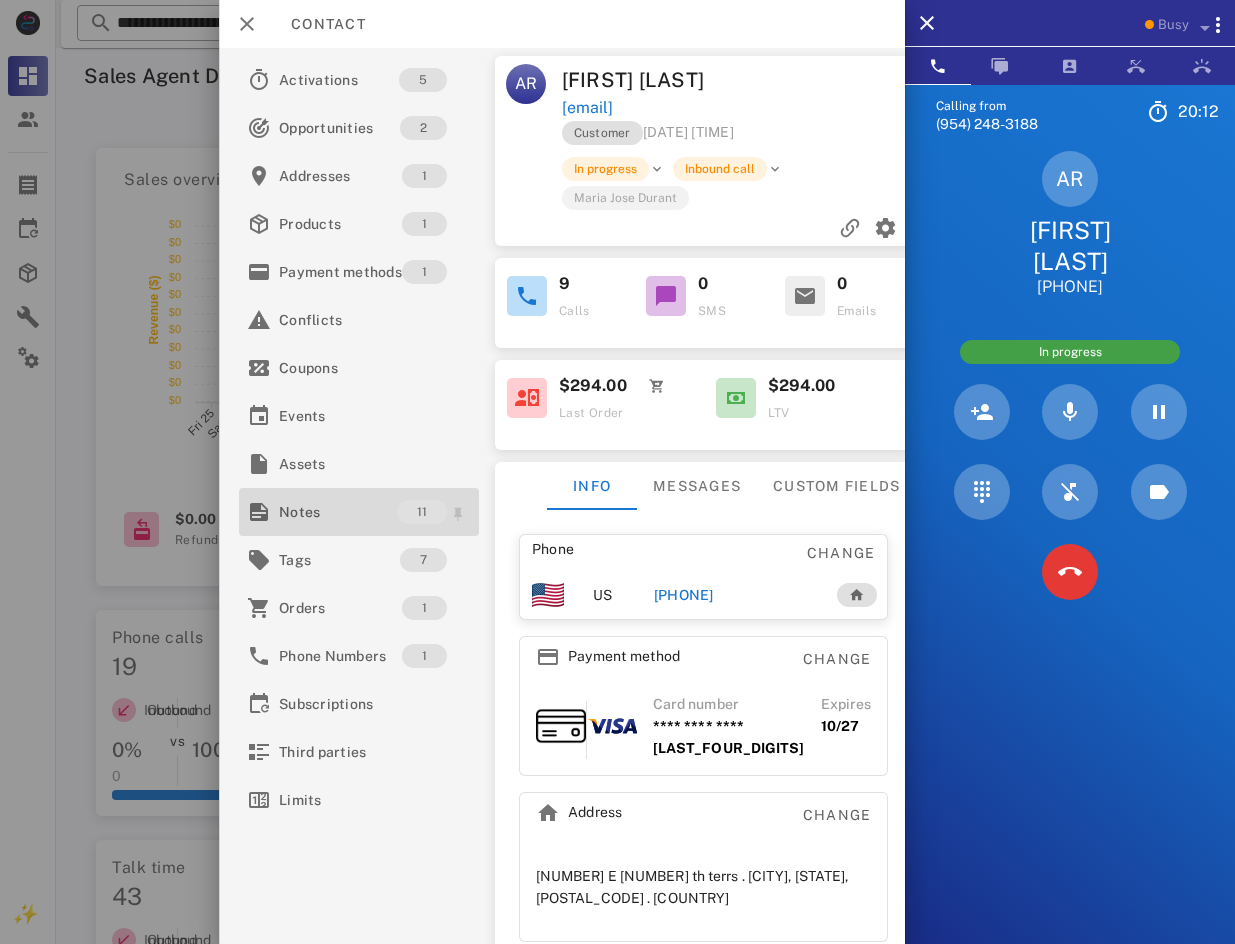 click on "Notes" at bounding box center [338, 512] 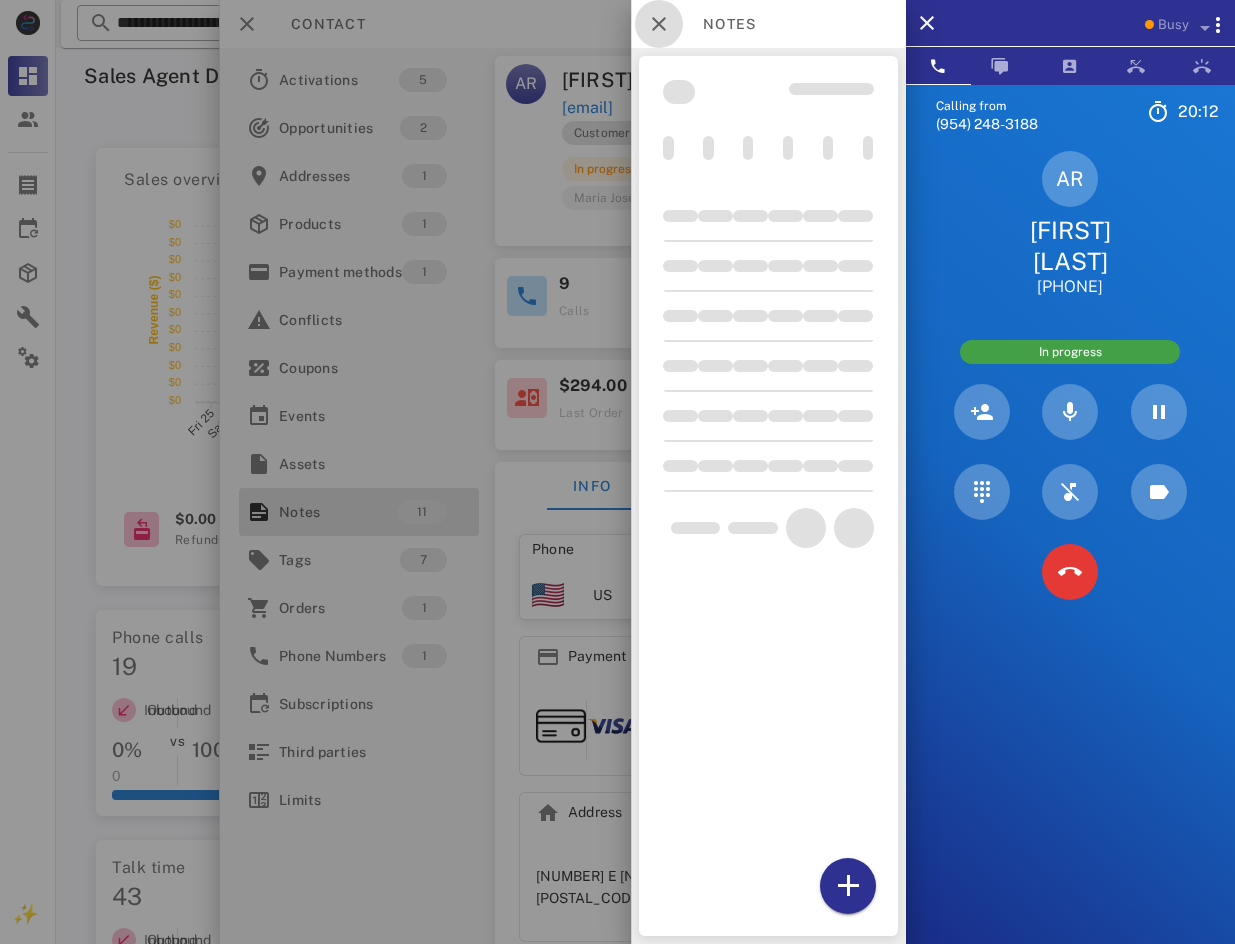 click at bounding box center [659, 24] 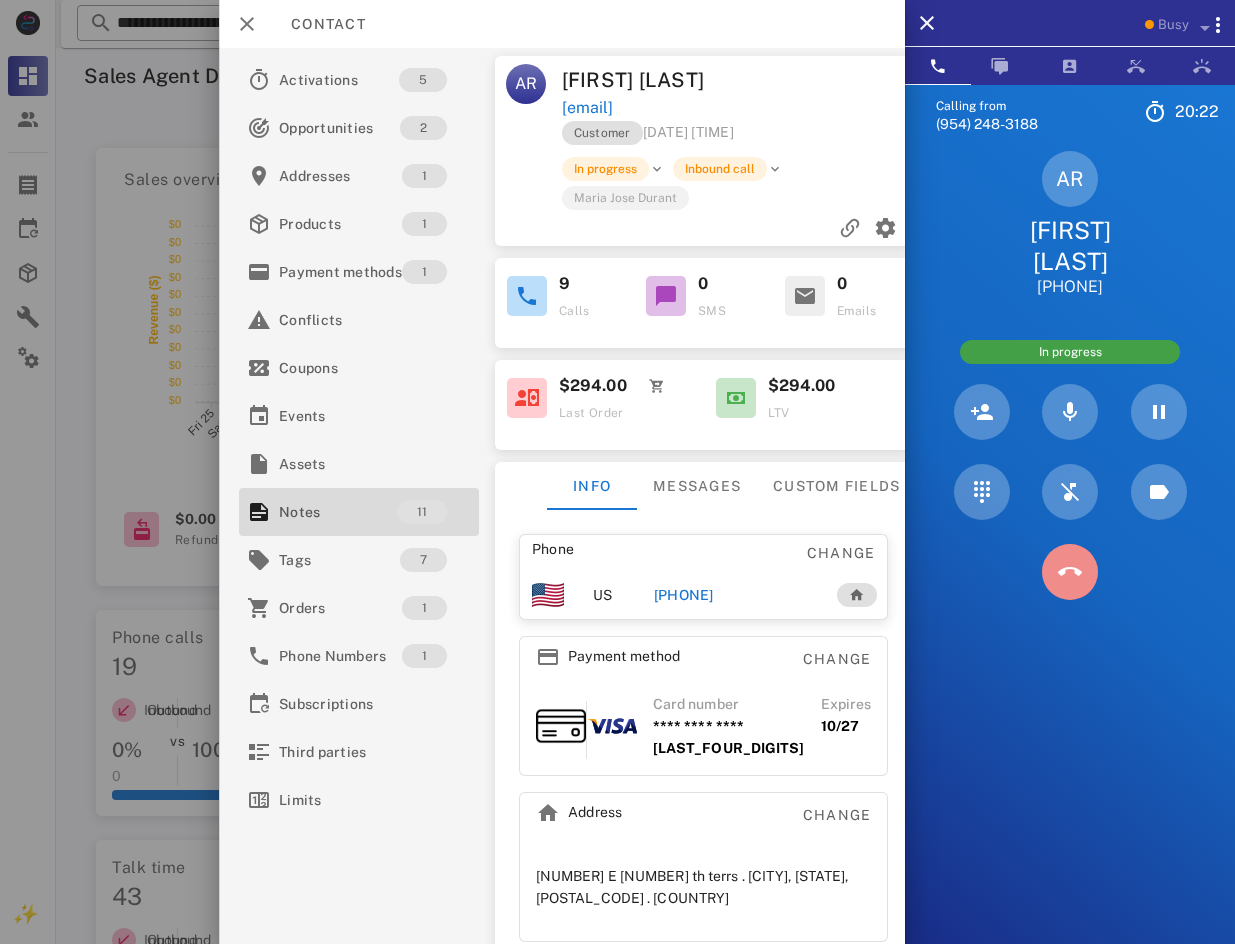 click at bounding box center (1070, 572) 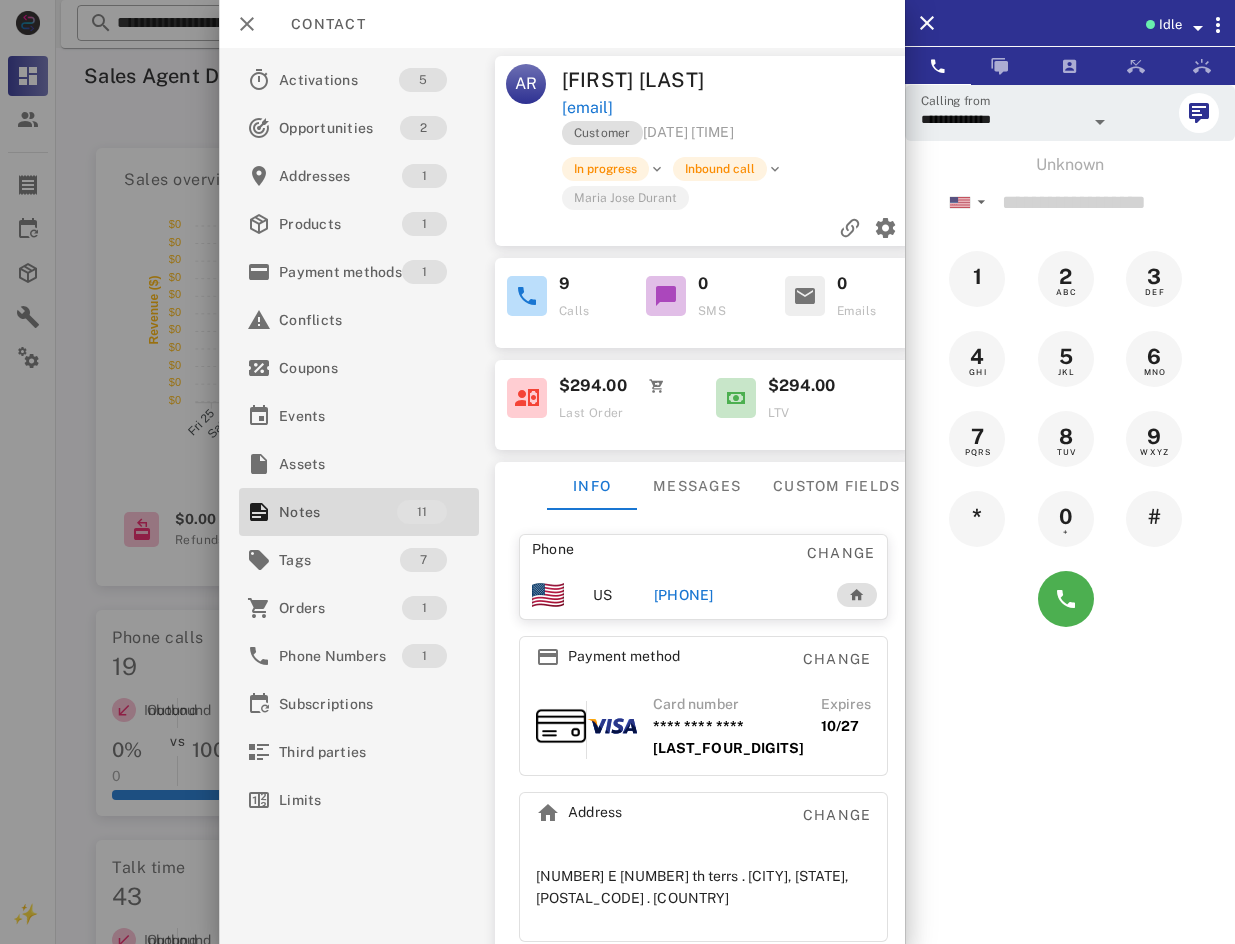 click on "Idle" at bounding box center (1170, 25) 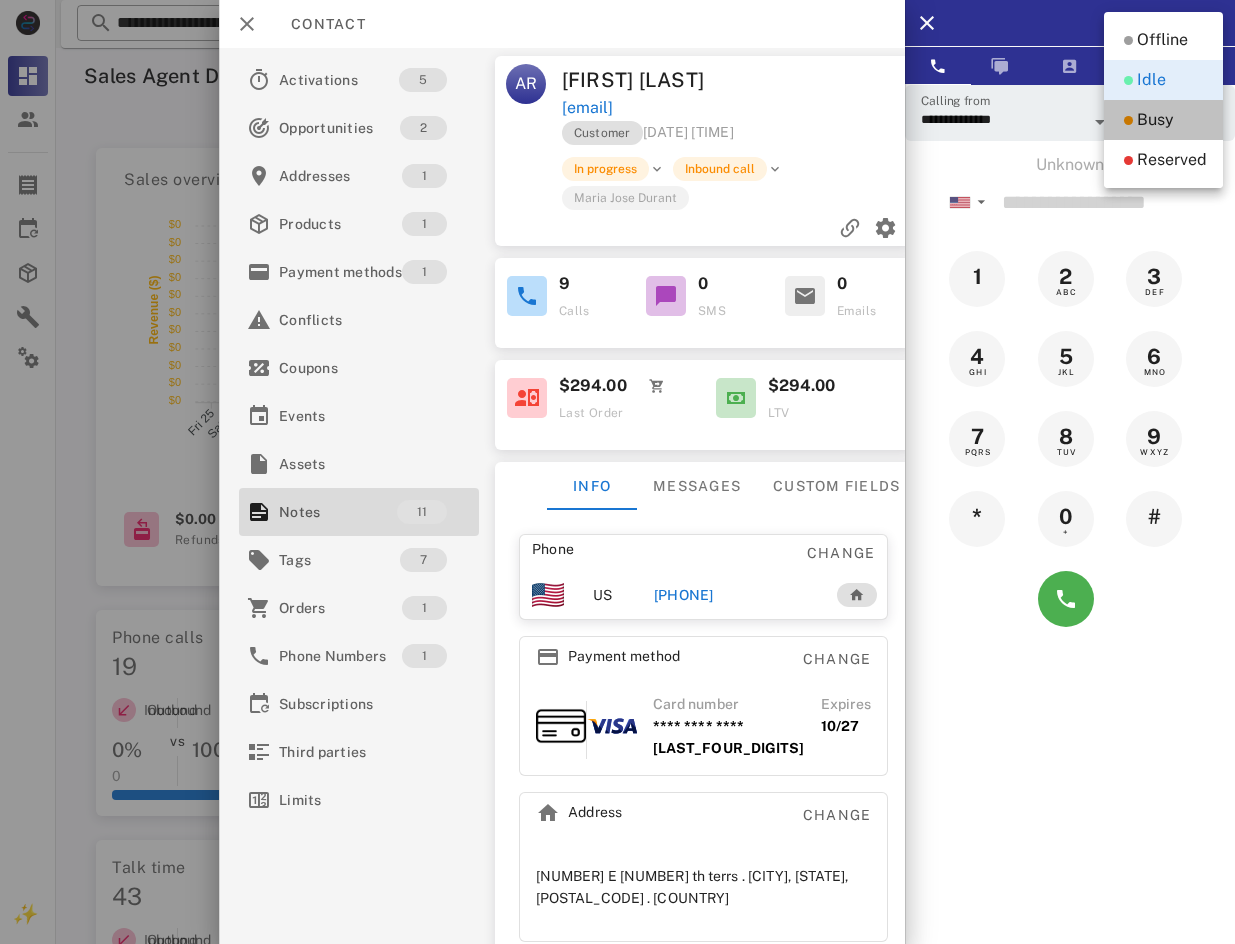 click on "Busy" at bounding box center (1155, 120) 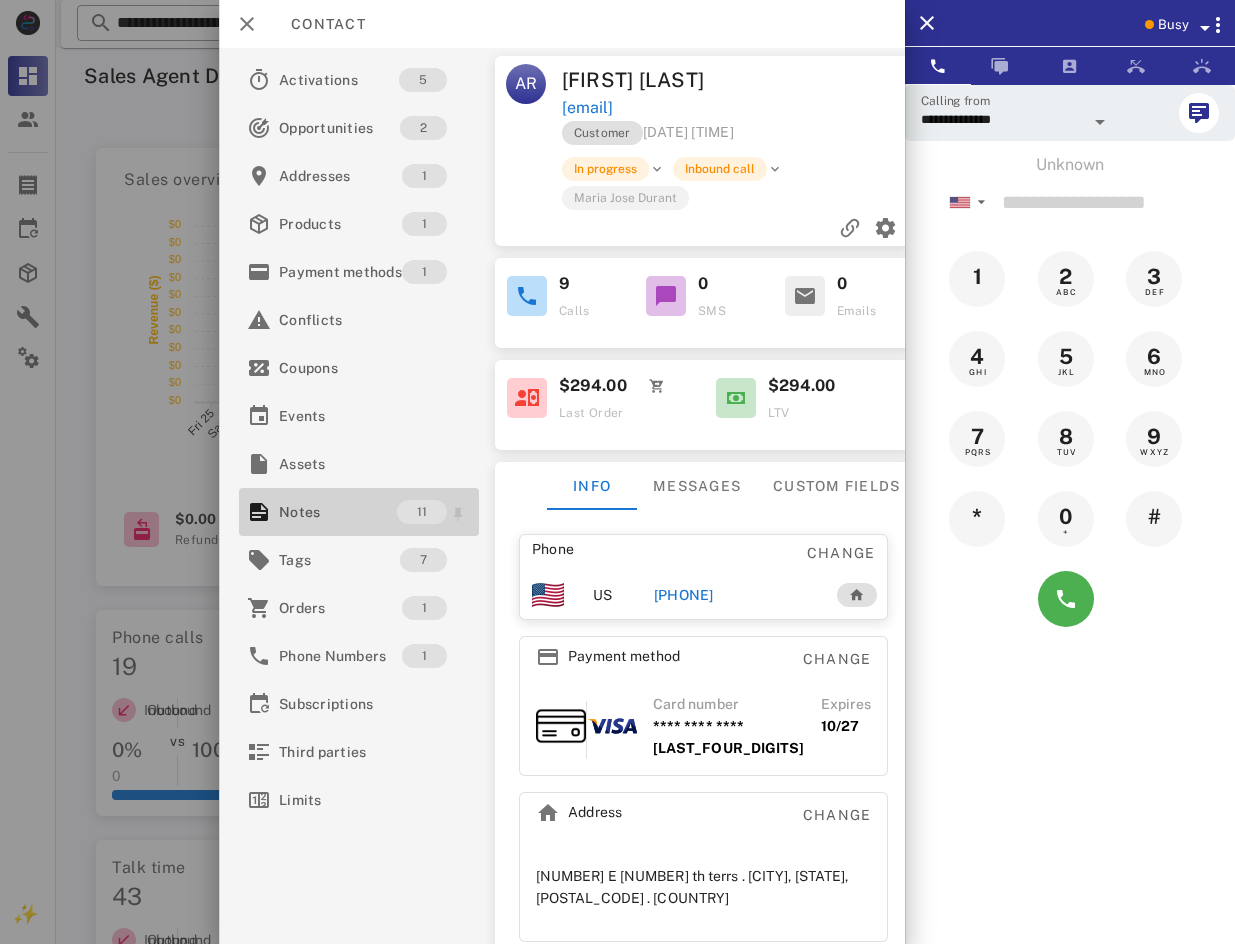 click on "Notes" at bounding box center (338, 512) 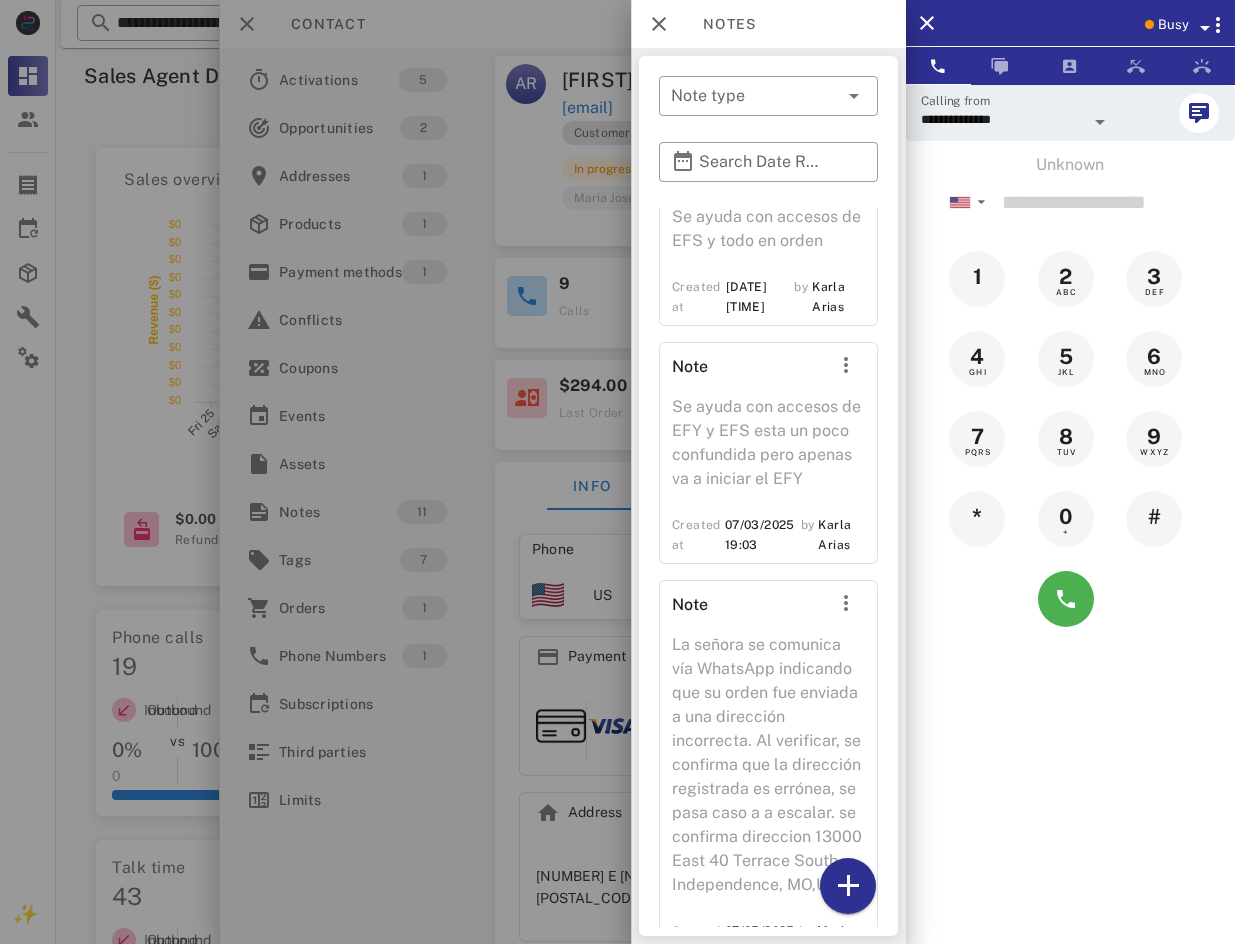 scroll, scrollTop: 2500, scrollLeft: 0, axis: vertical 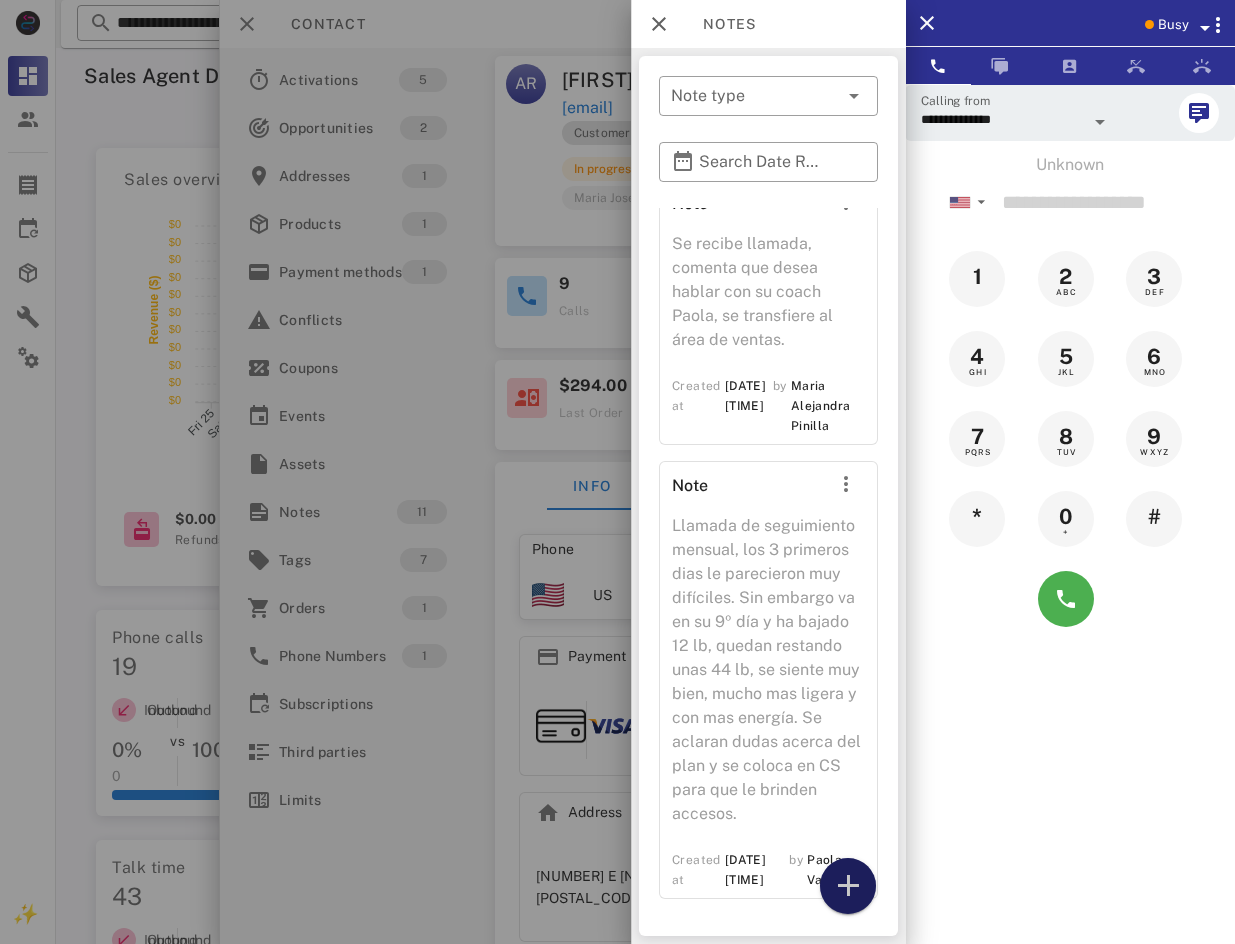 click at bounding box center [847, 886] 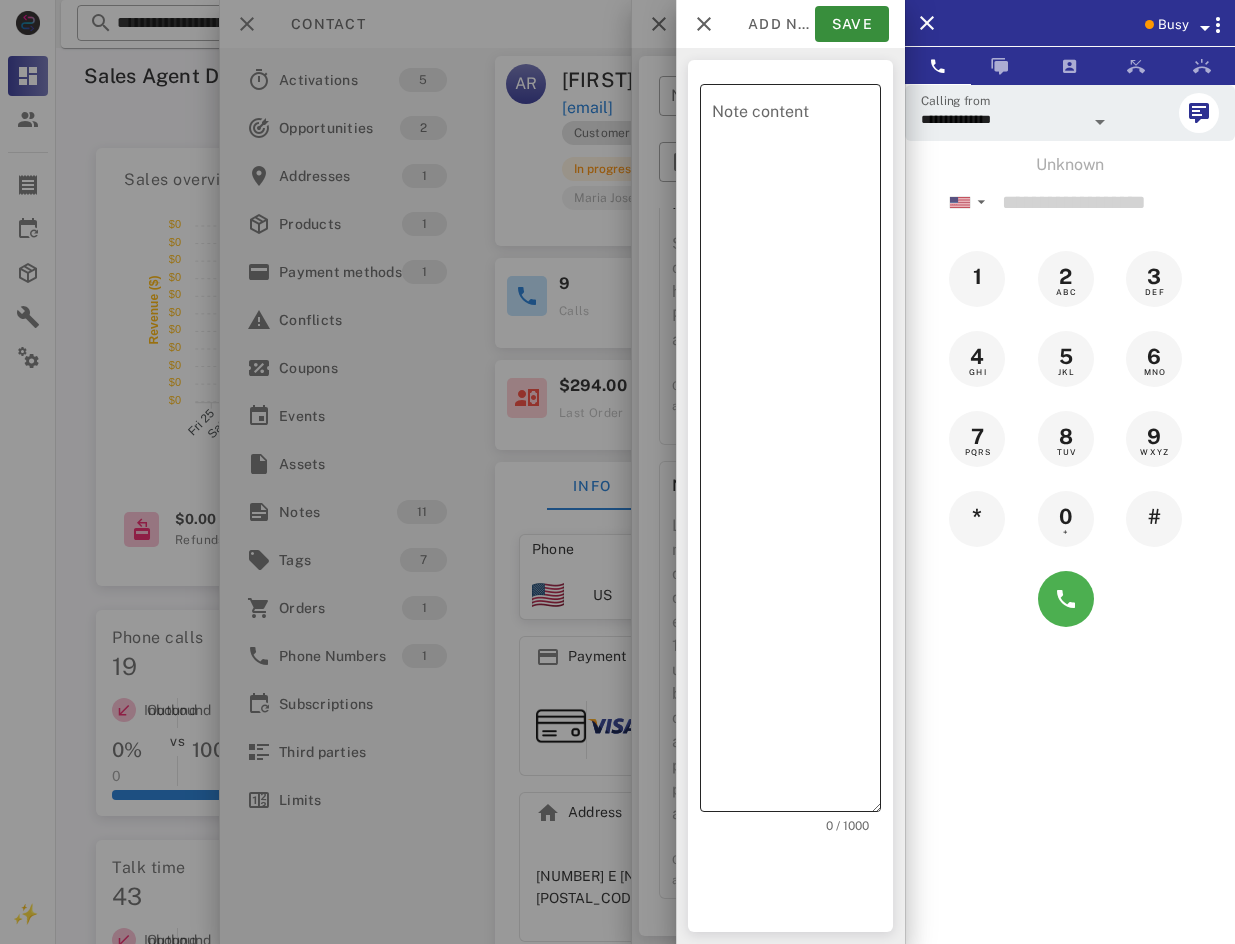 click on "Note content" at bounding box center (796, 453) 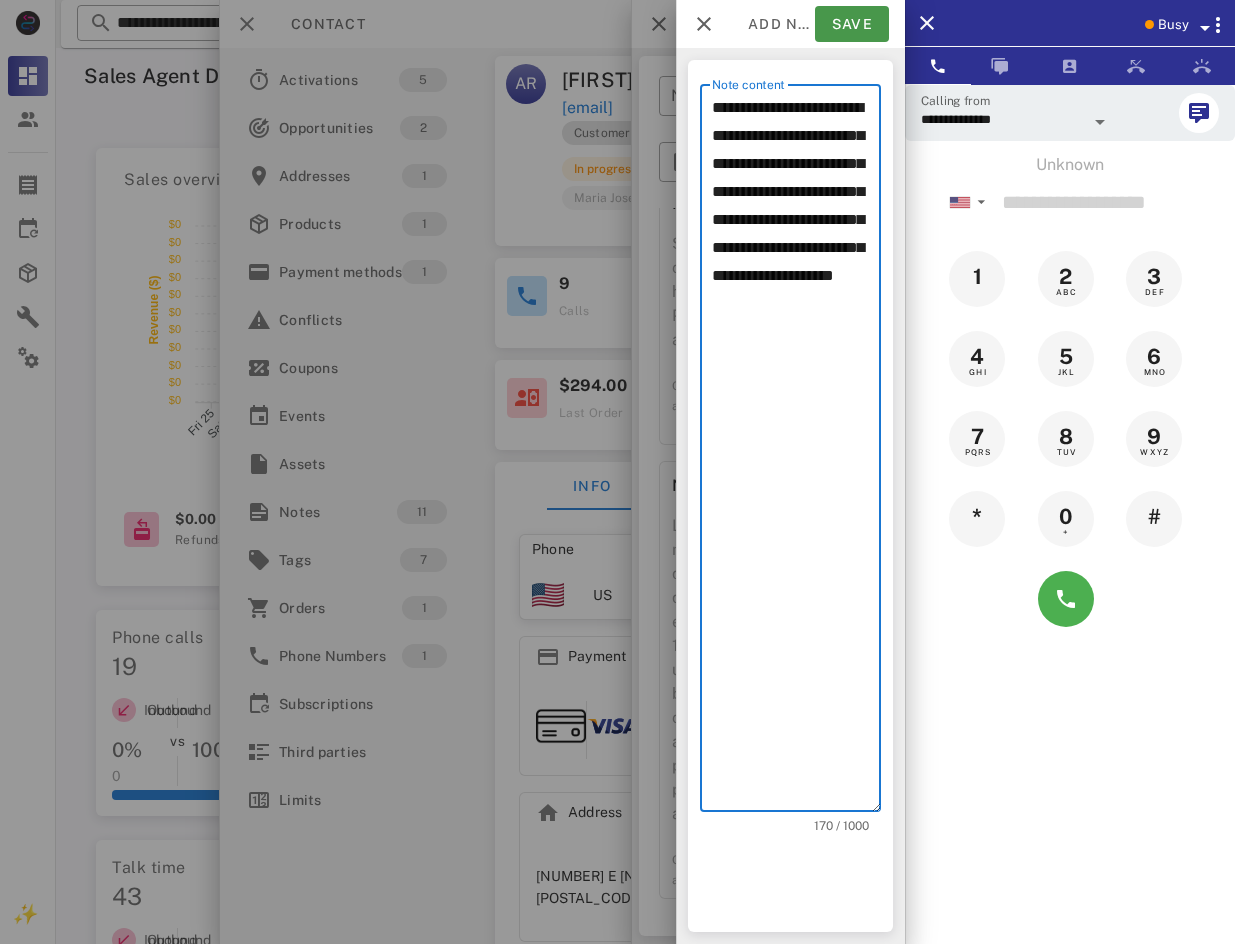 type on "**********" 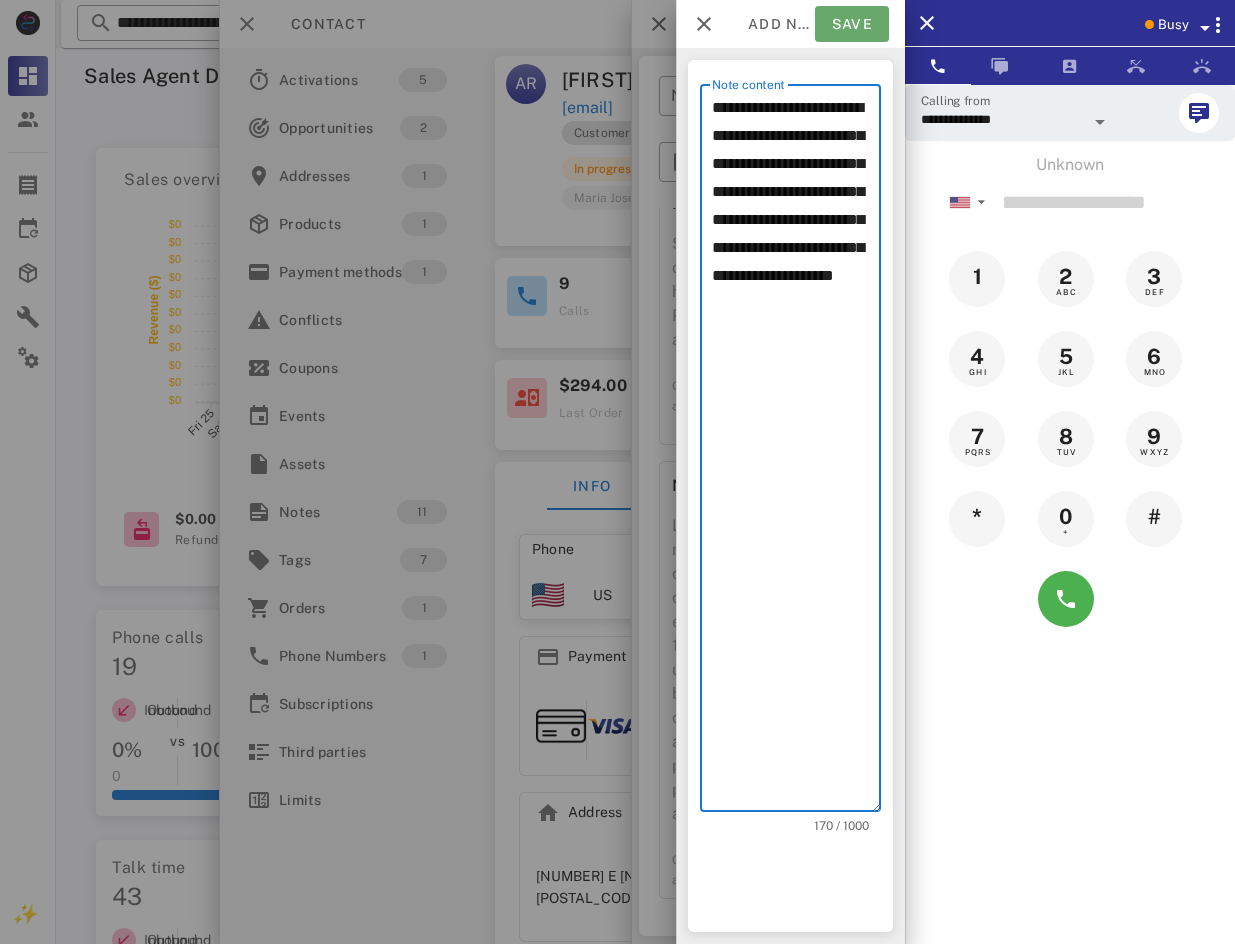 click on "Save" at bounding box center [852, 24] 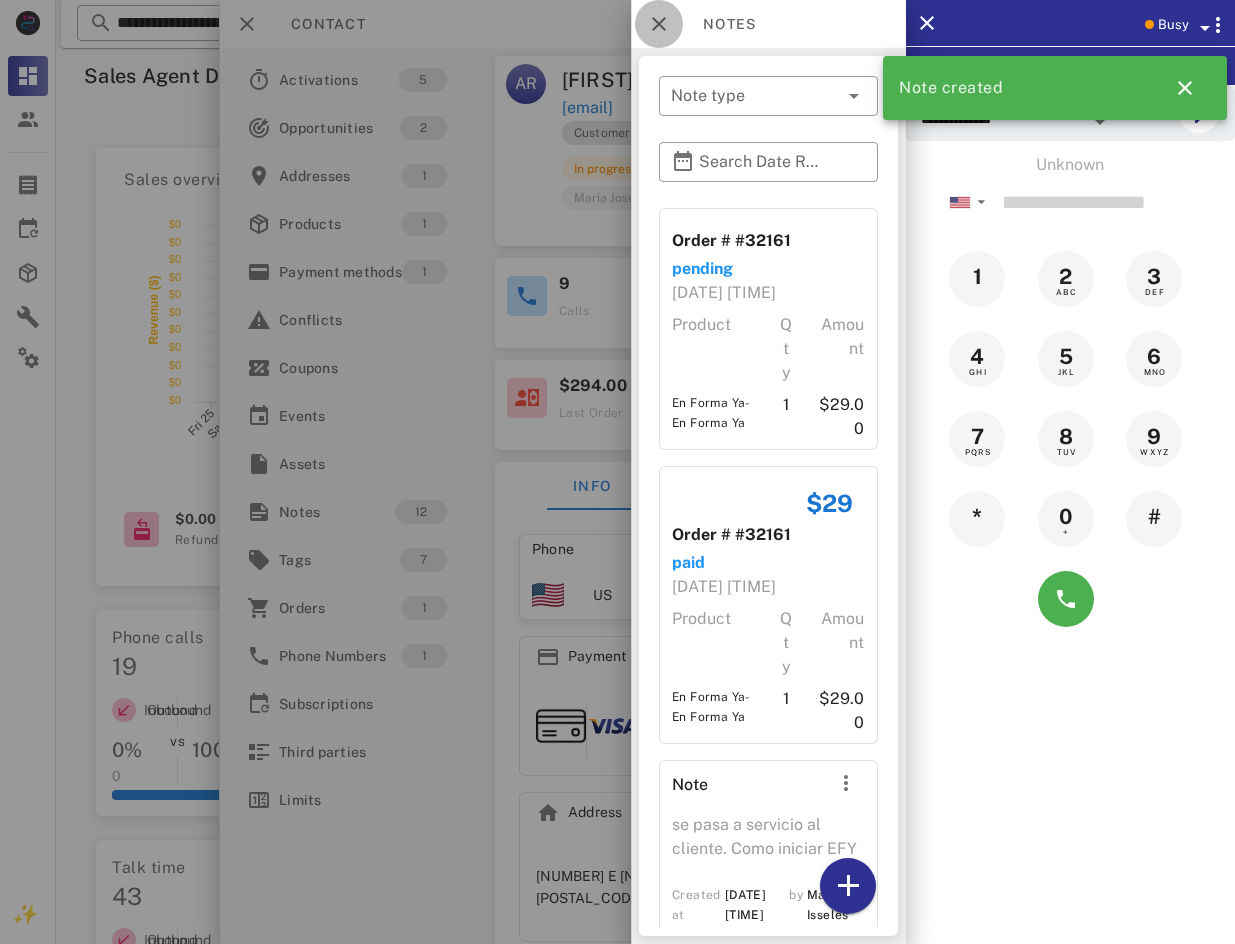 click at bounding box center (659, 24) 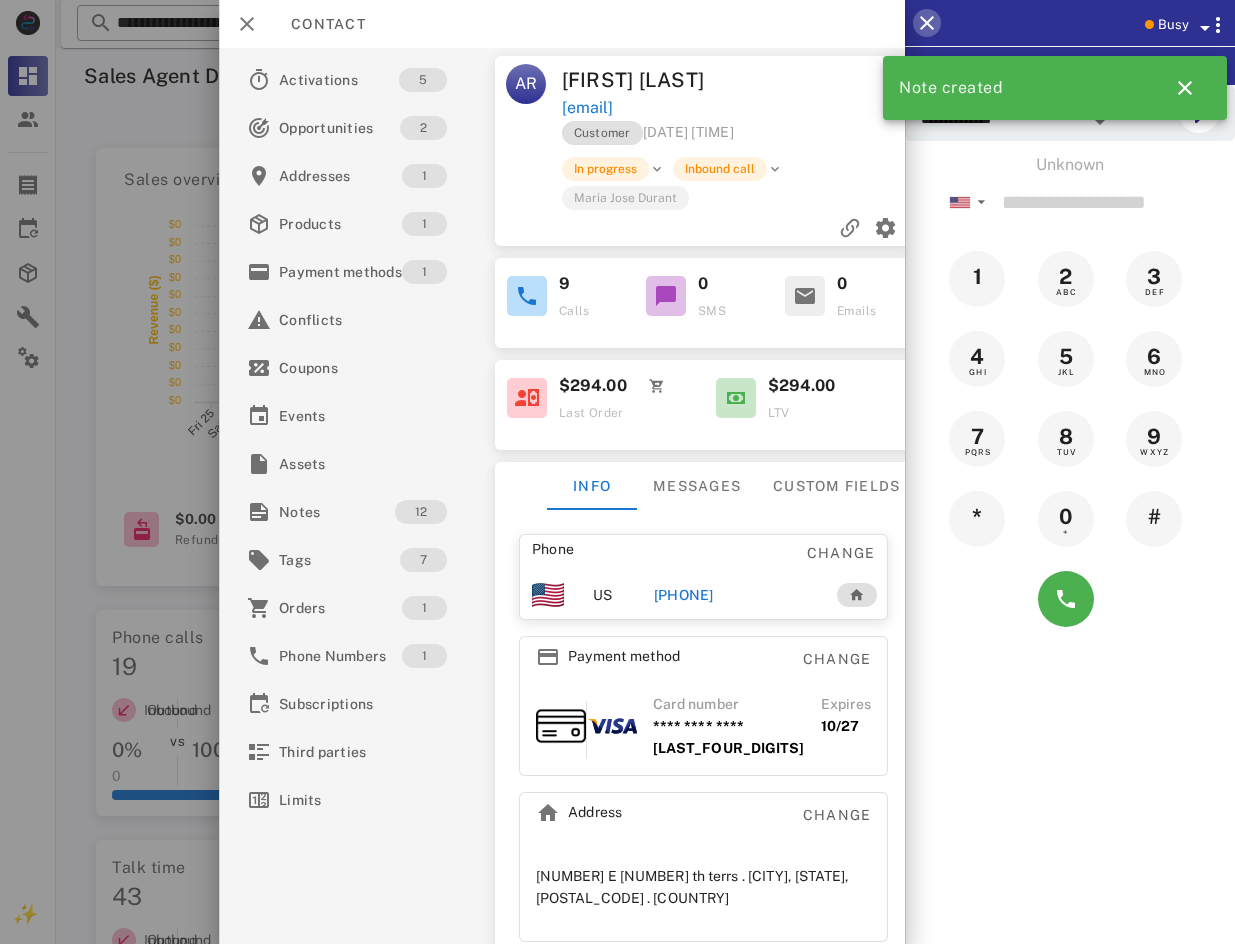click at bounding box center (927, 23) 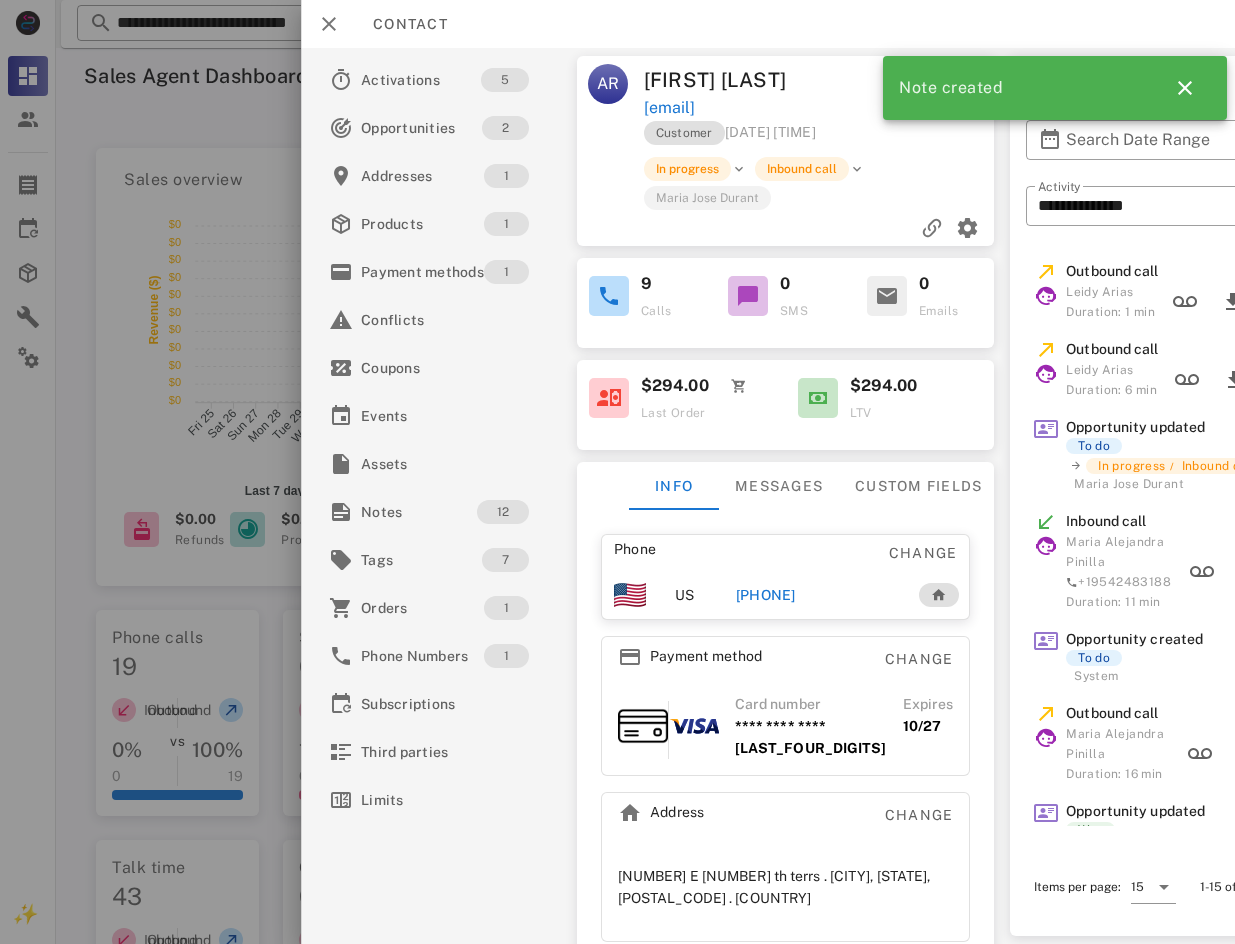 click on "[PHONE]" at bounding box center [766, 595] 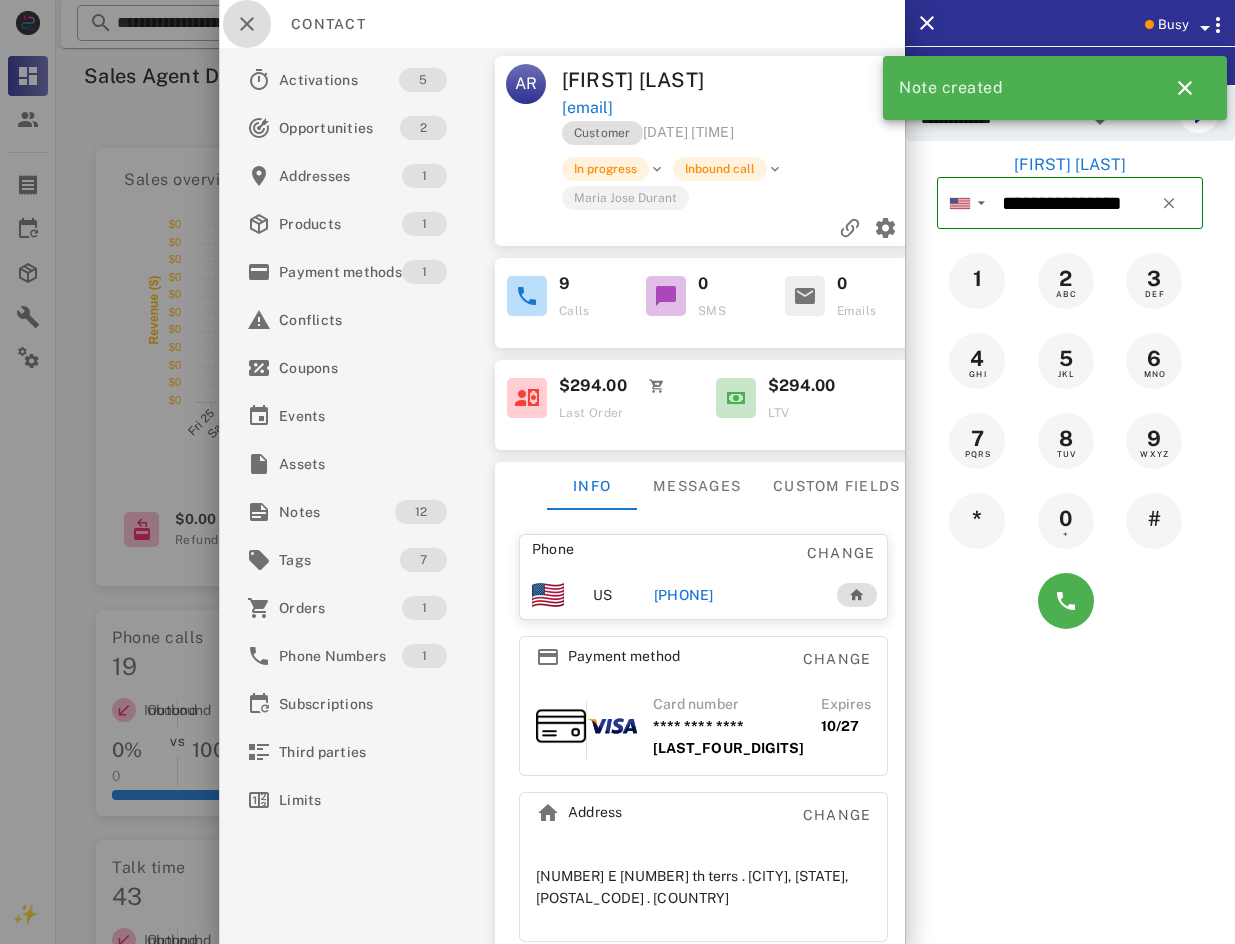click at bounding box center (247, 24) 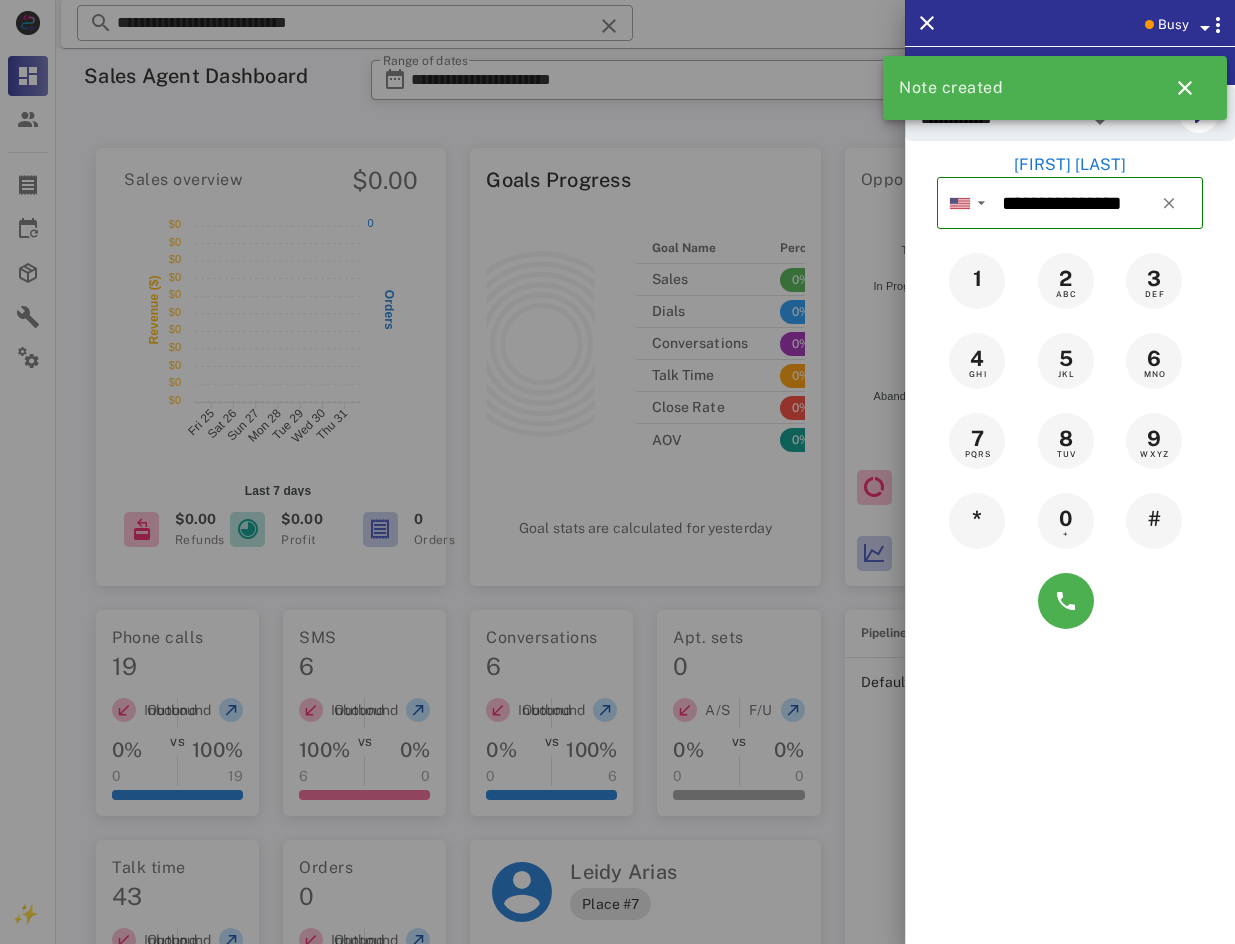 click on "[FIRST] [LAST]" at bounding box center (1070, 165) 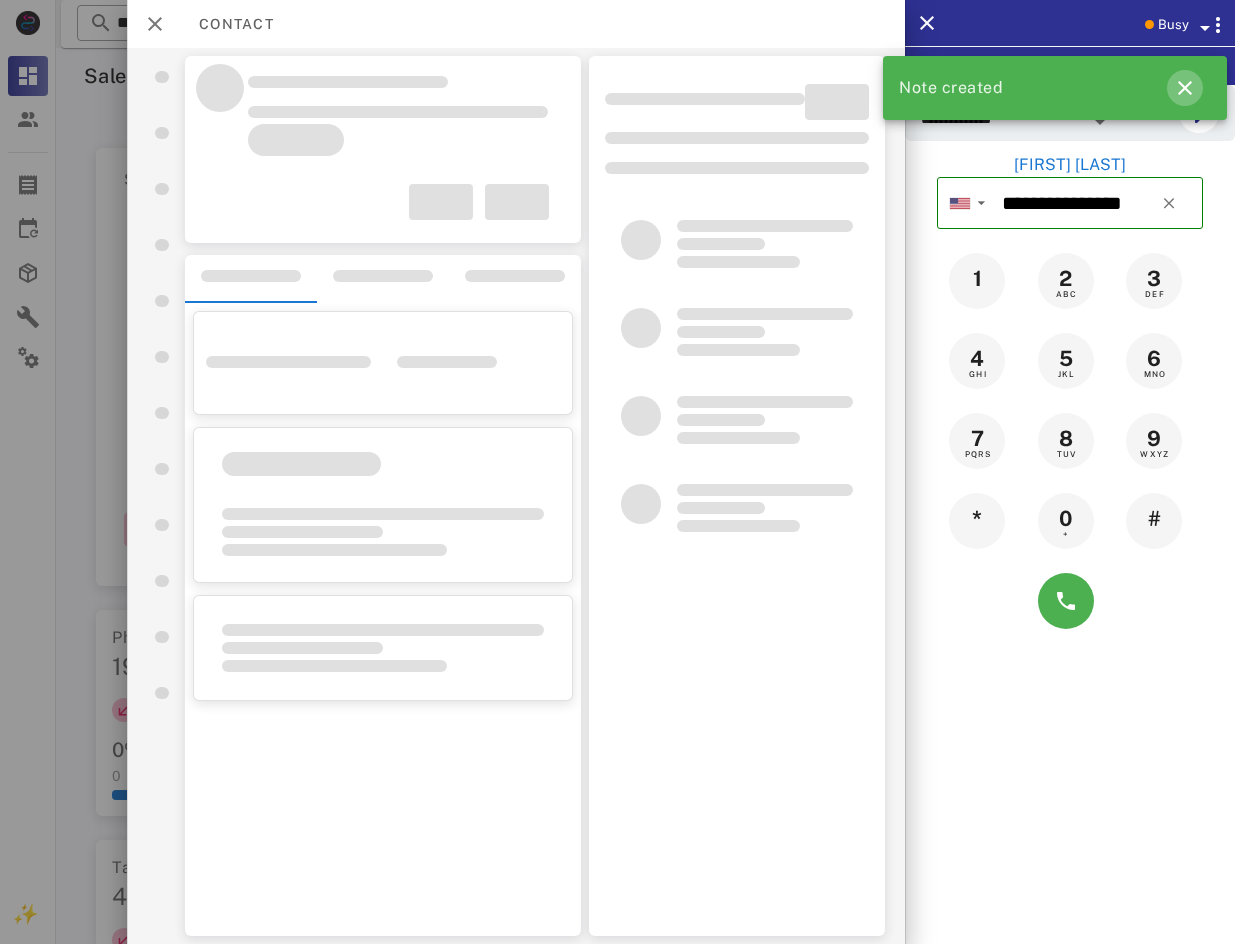 click at bounding box center [1185, 88] 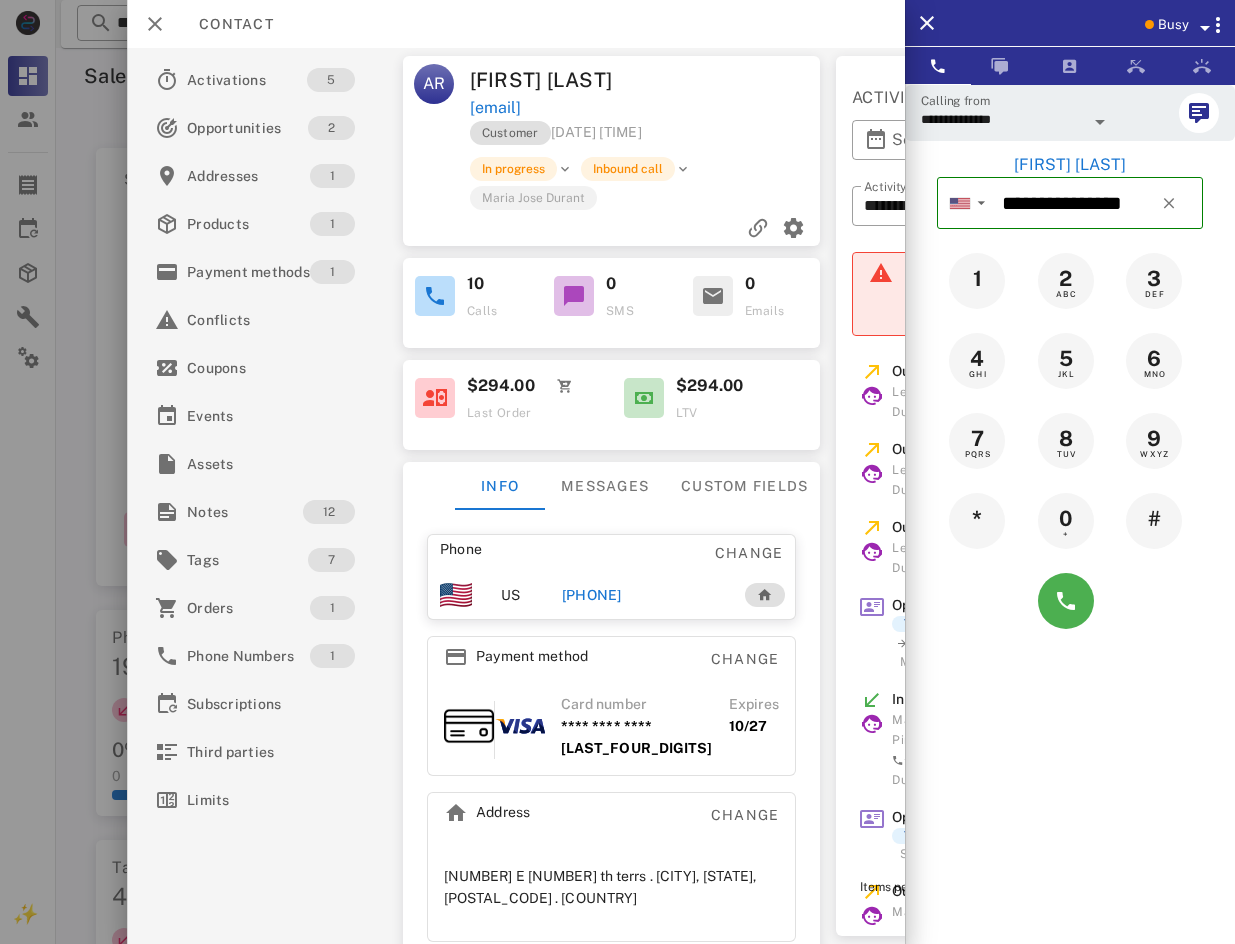 click on "Busy" at bounding box center (1070, 23) 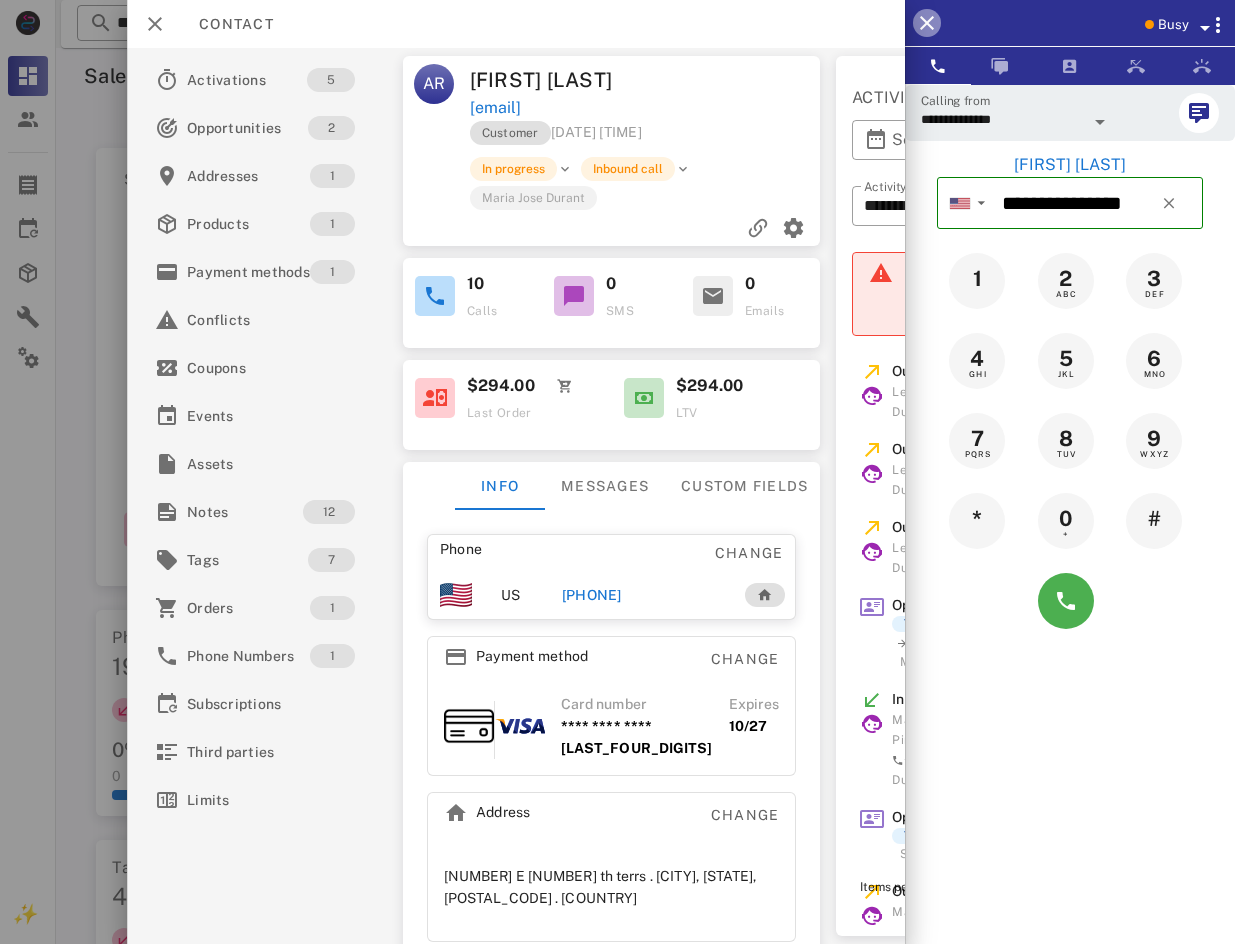 click at bounding box center [927, 23] 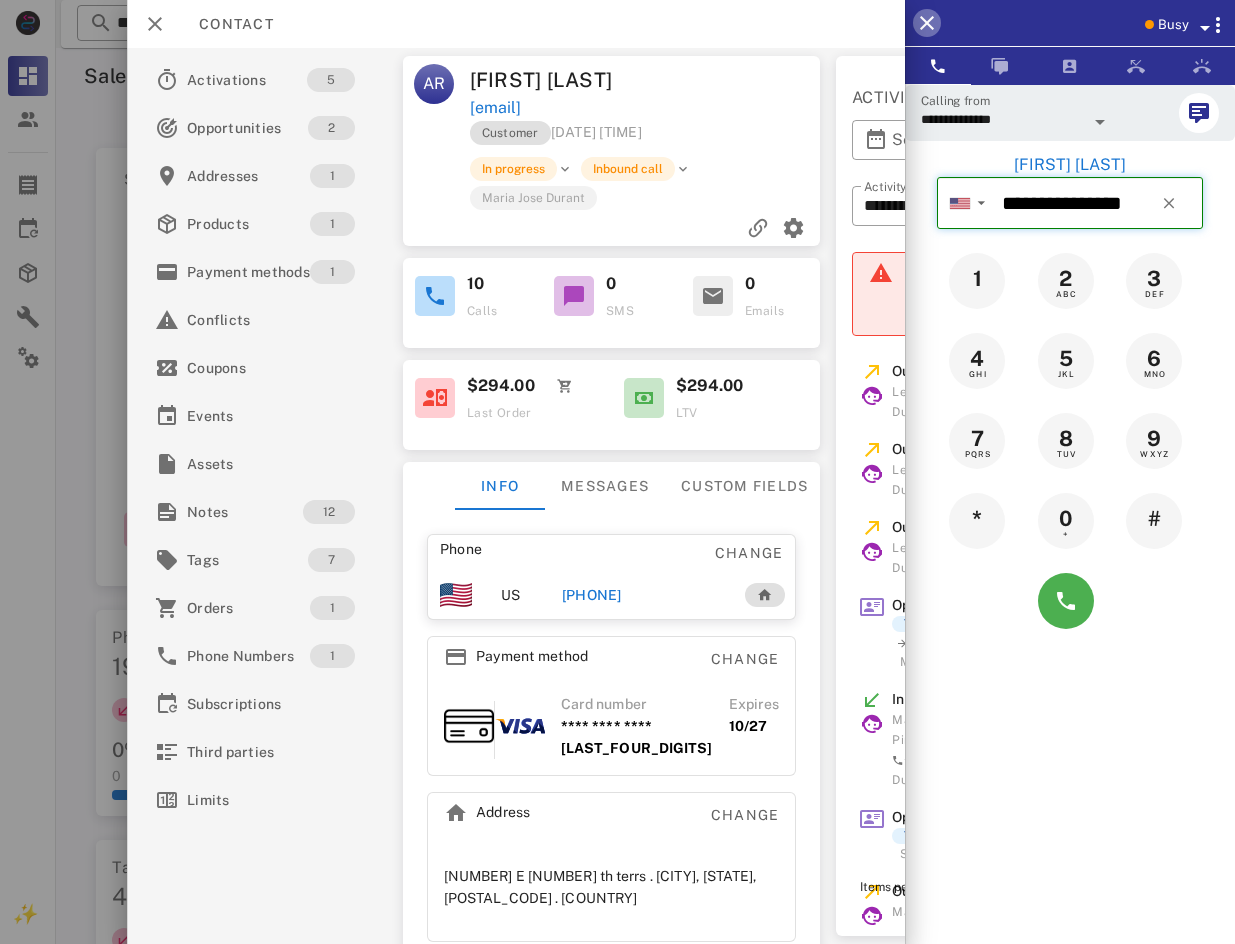 type 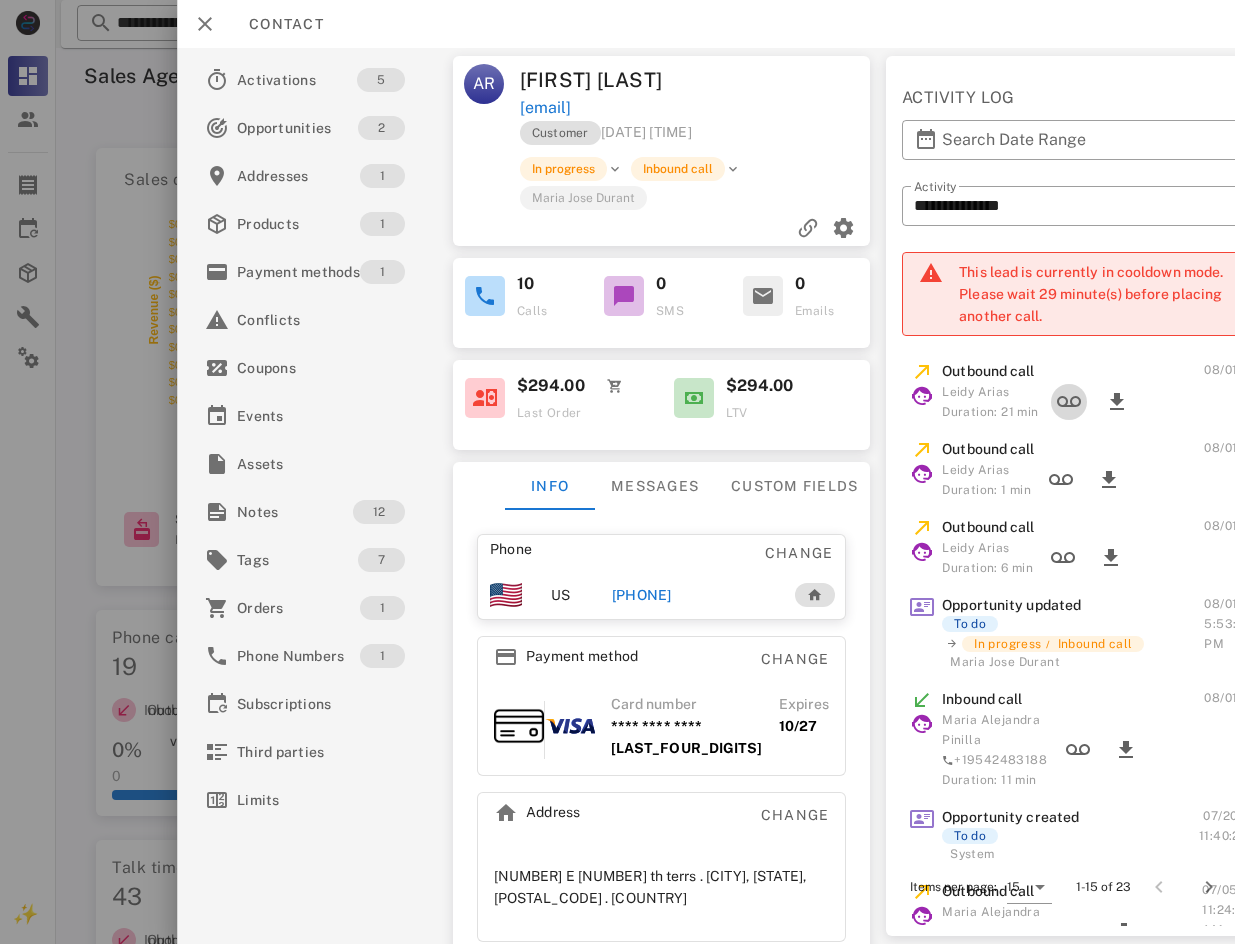 click at bounding box center (1068, 402) 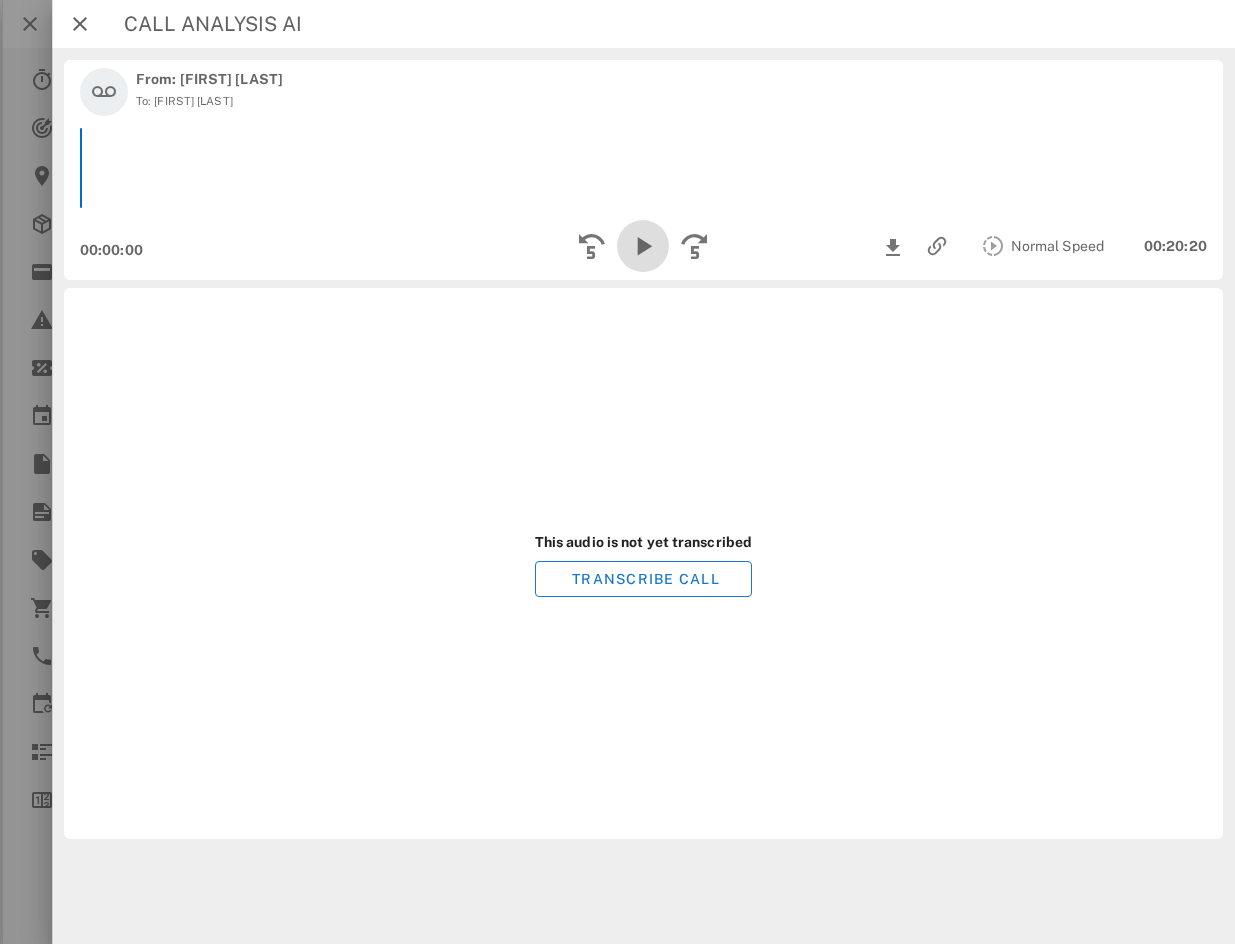 click at bounding box center [644, 246] 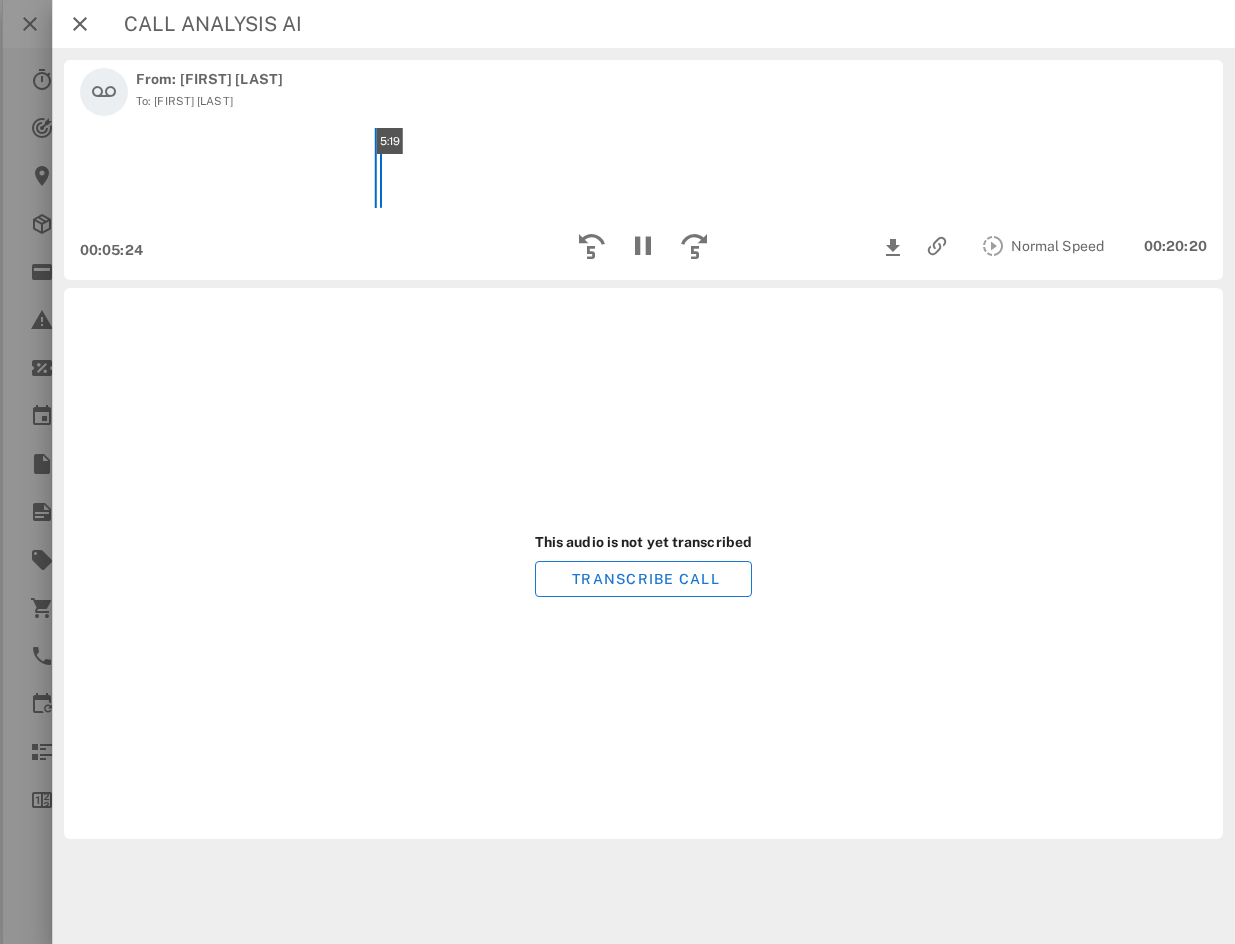 click on "5:19" at bounding box center [643, 168] 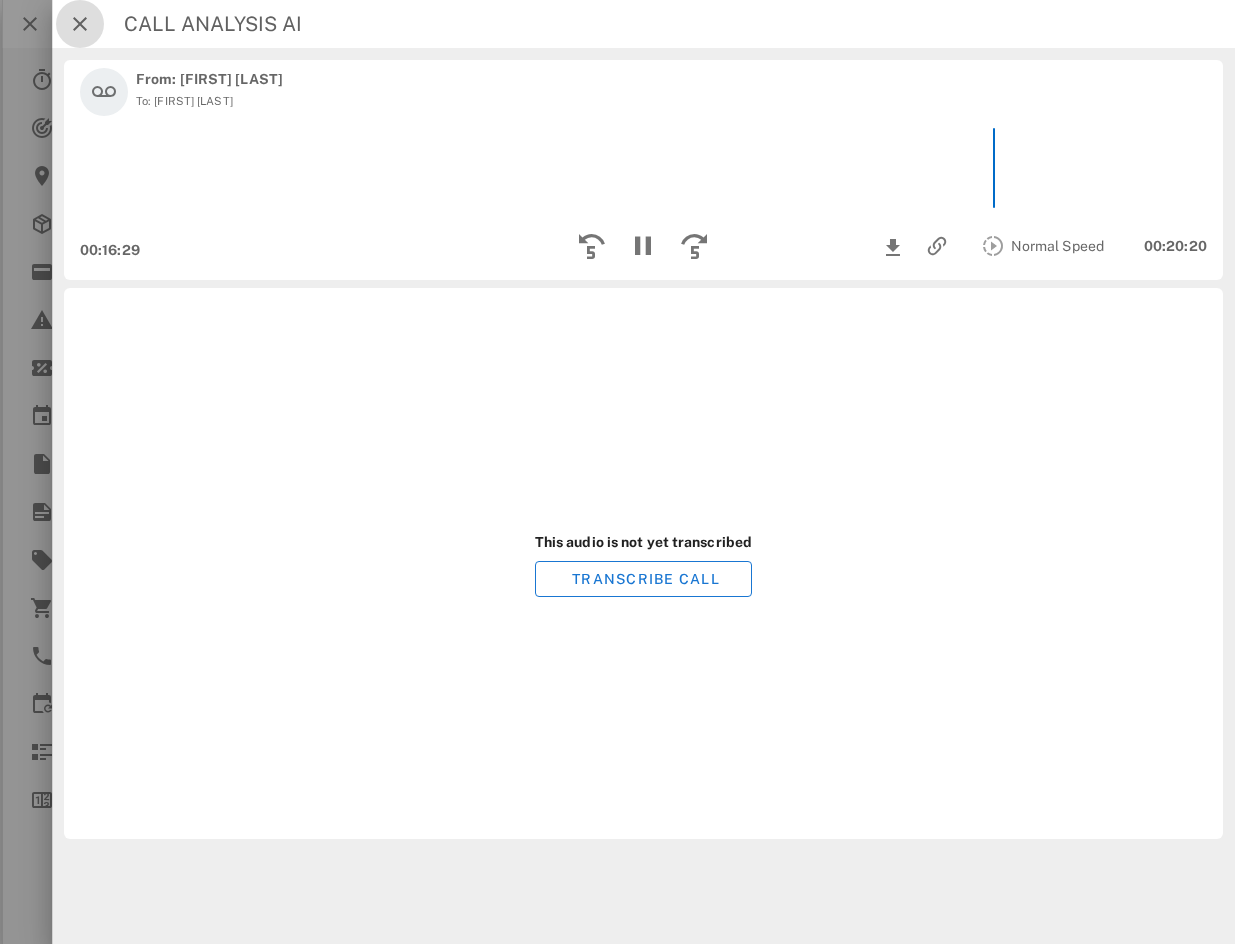 click at bounding box center (80, 24) 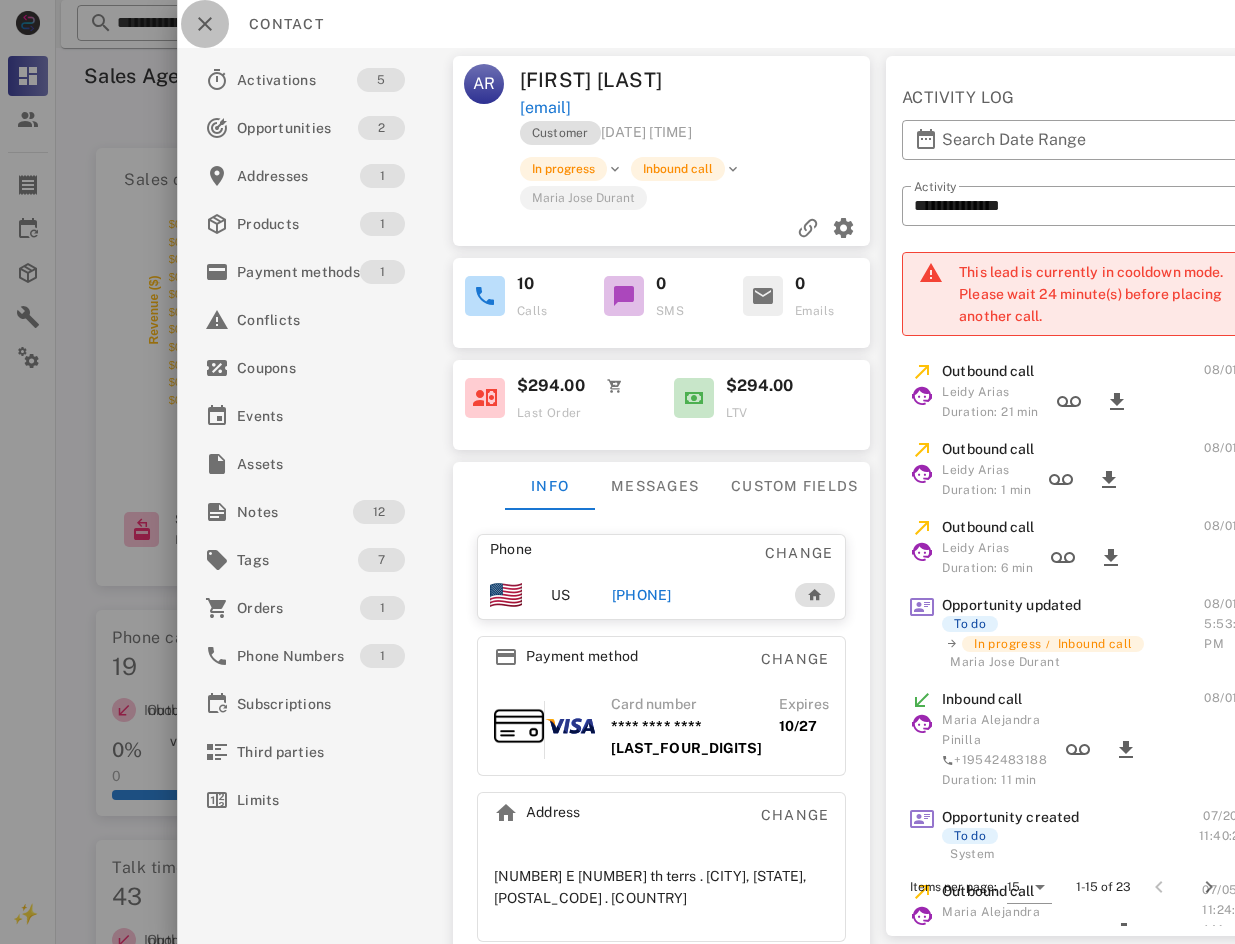 click at bounding box center [205, 24] 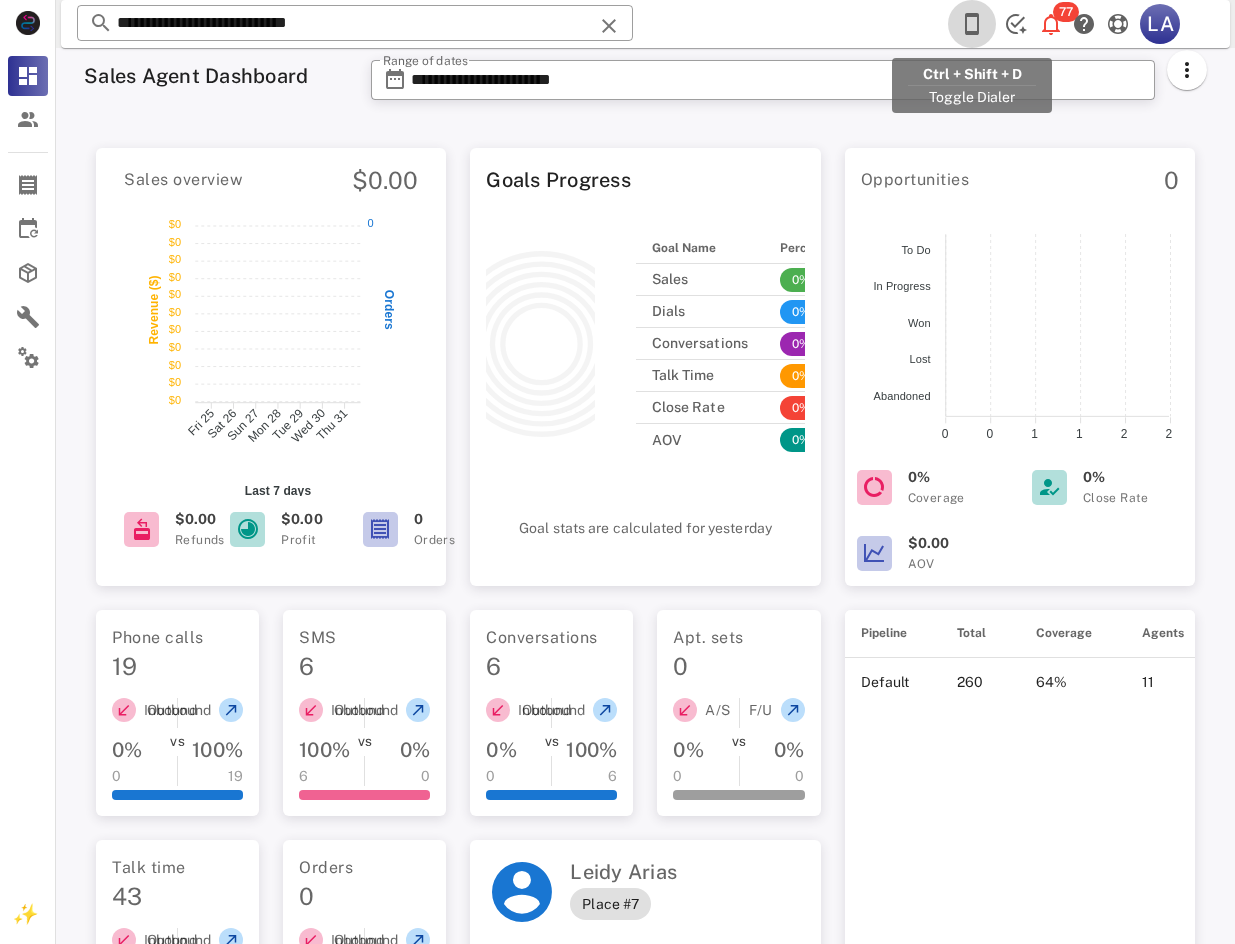 click at bounding box center [972, 24] 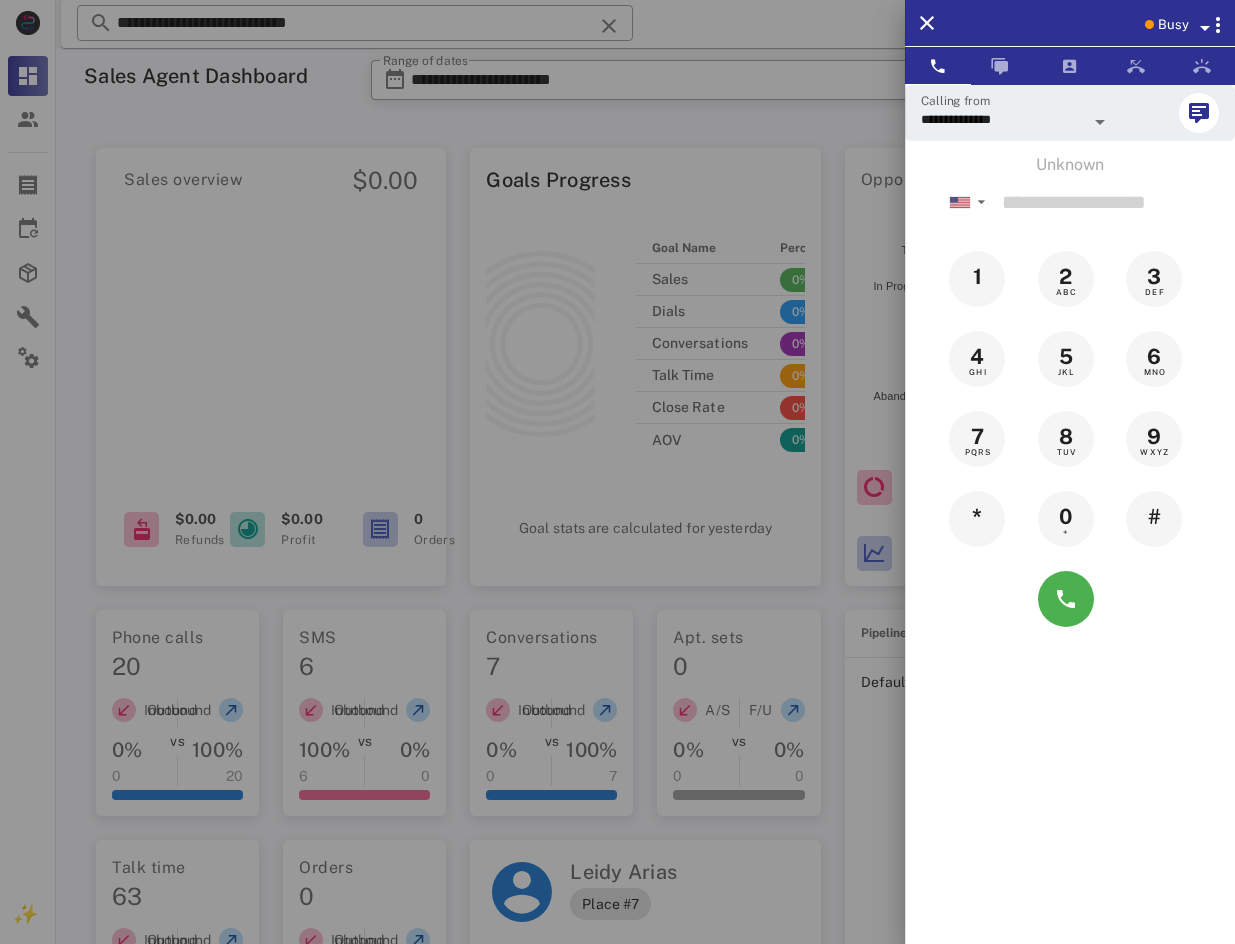 click on "Busy" at bounding box center [1173, 25] 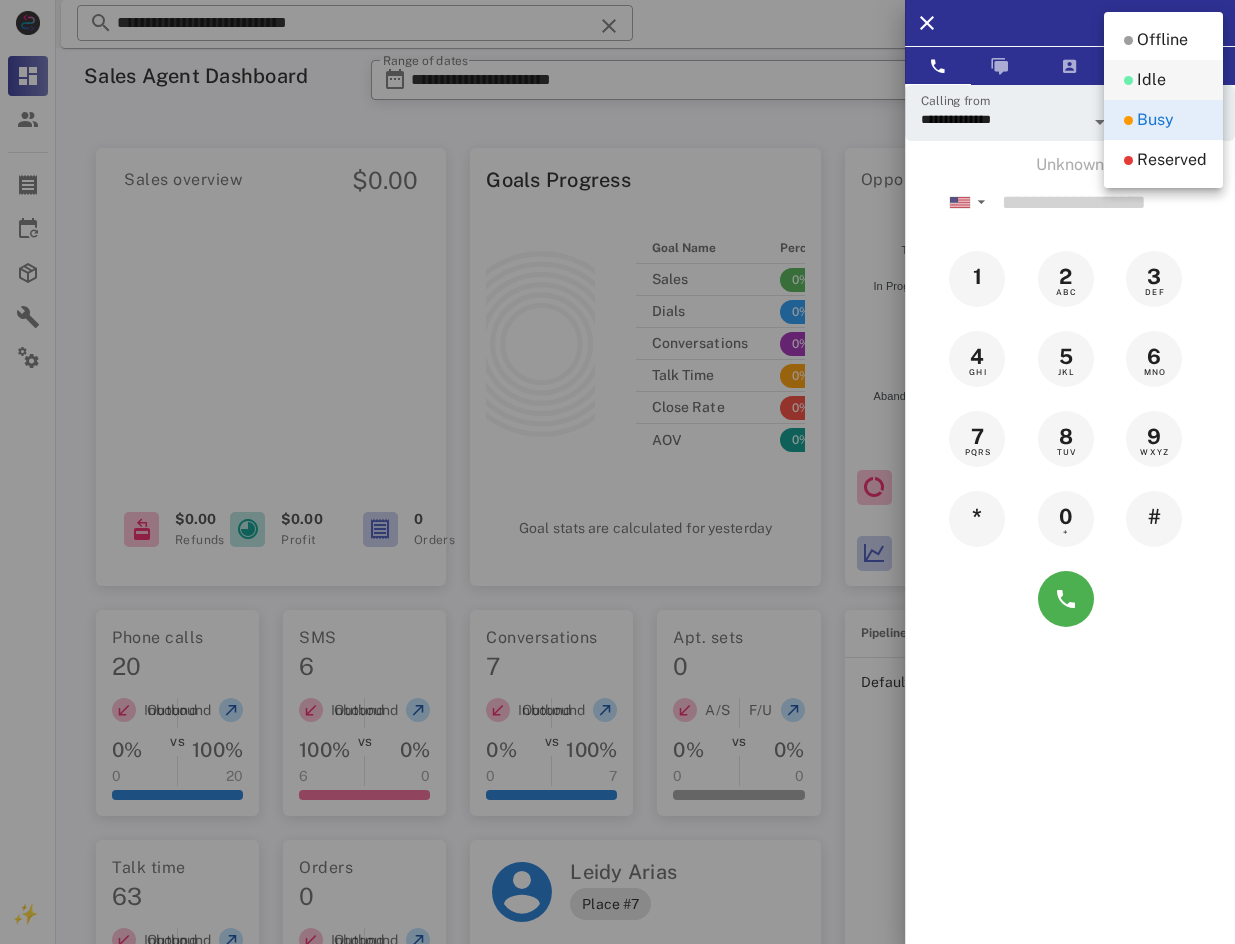 click on "Idle" at bounding box center (1151, 80) 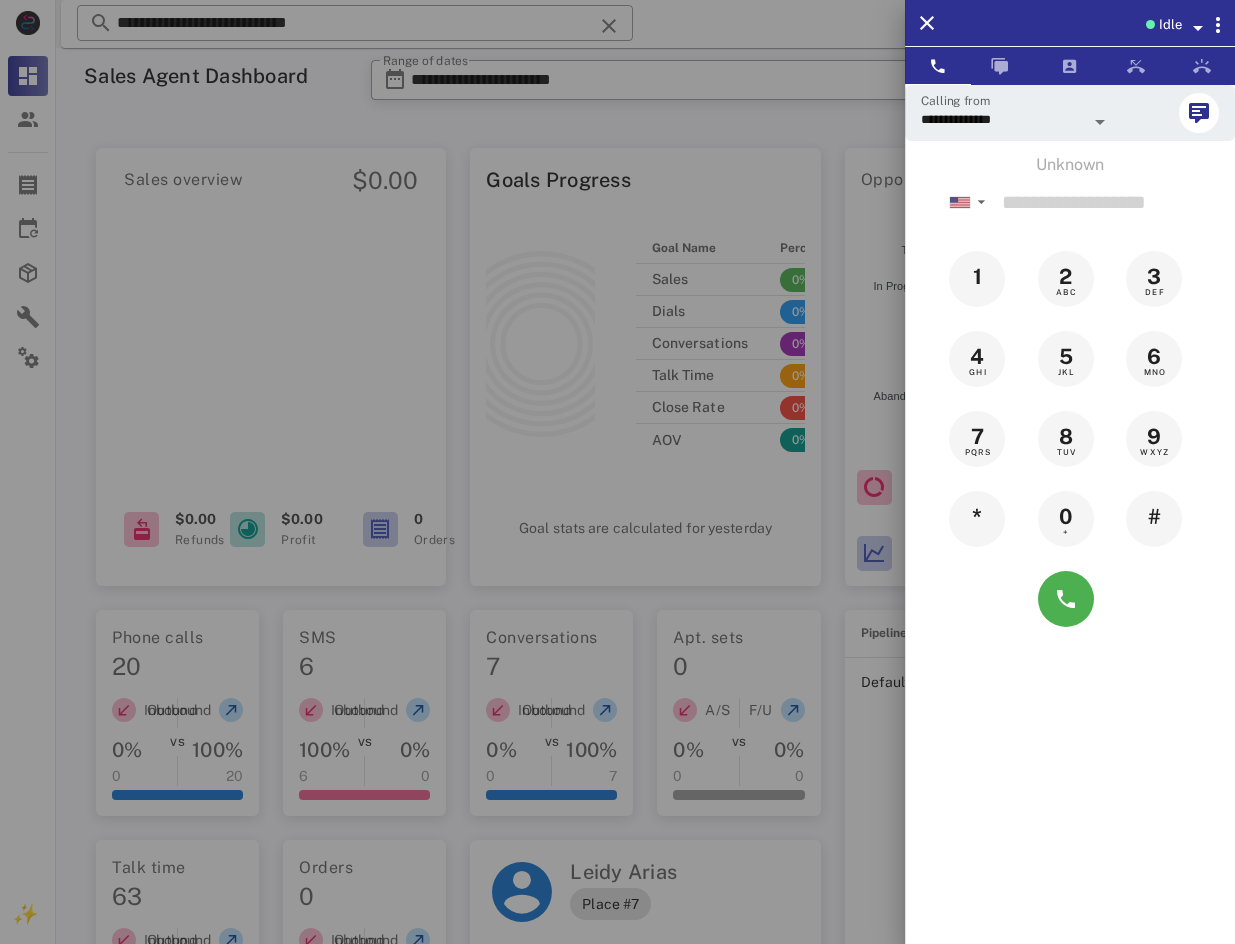 click at bounding box center [617, 472] 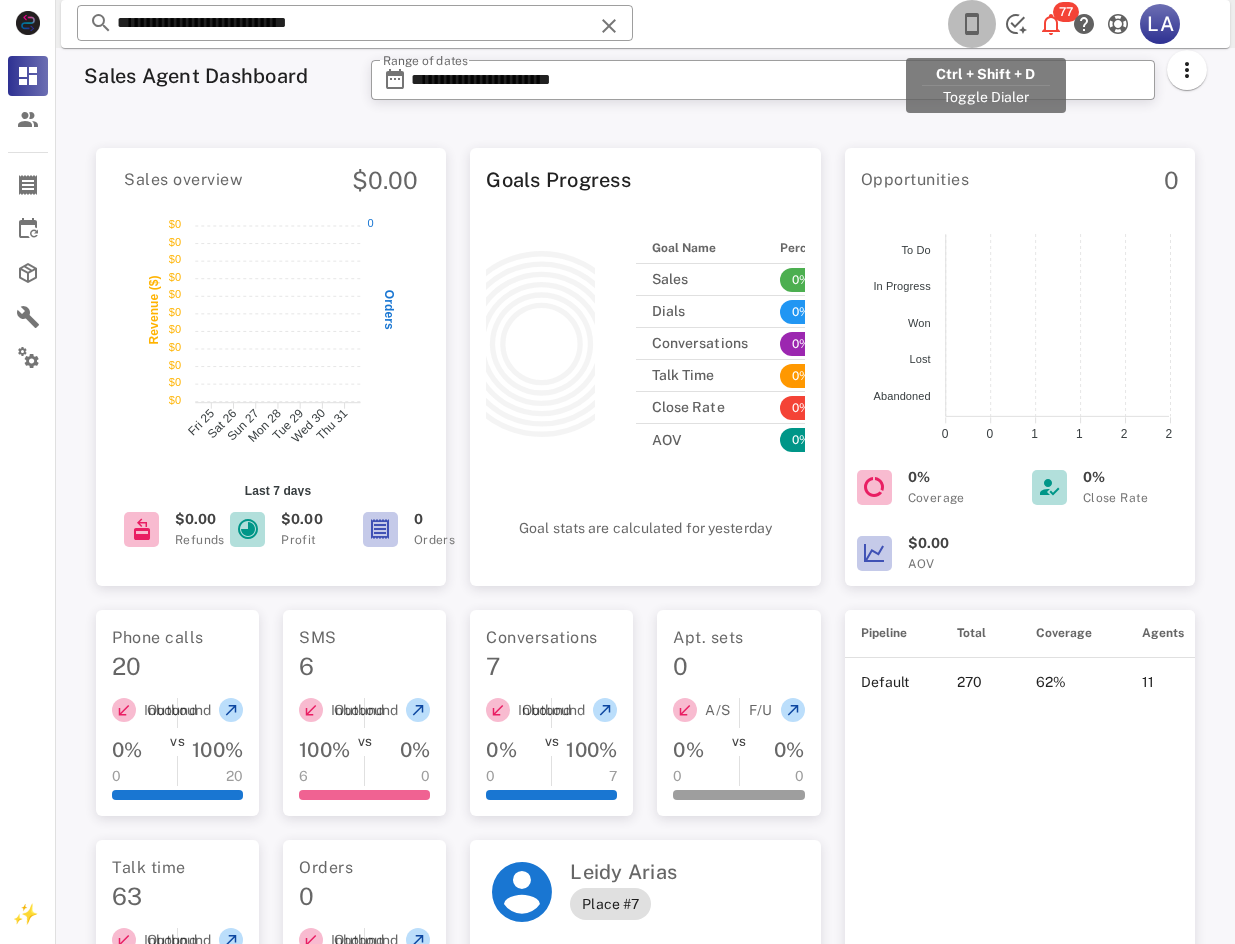 click at bounding box center [972, 24] 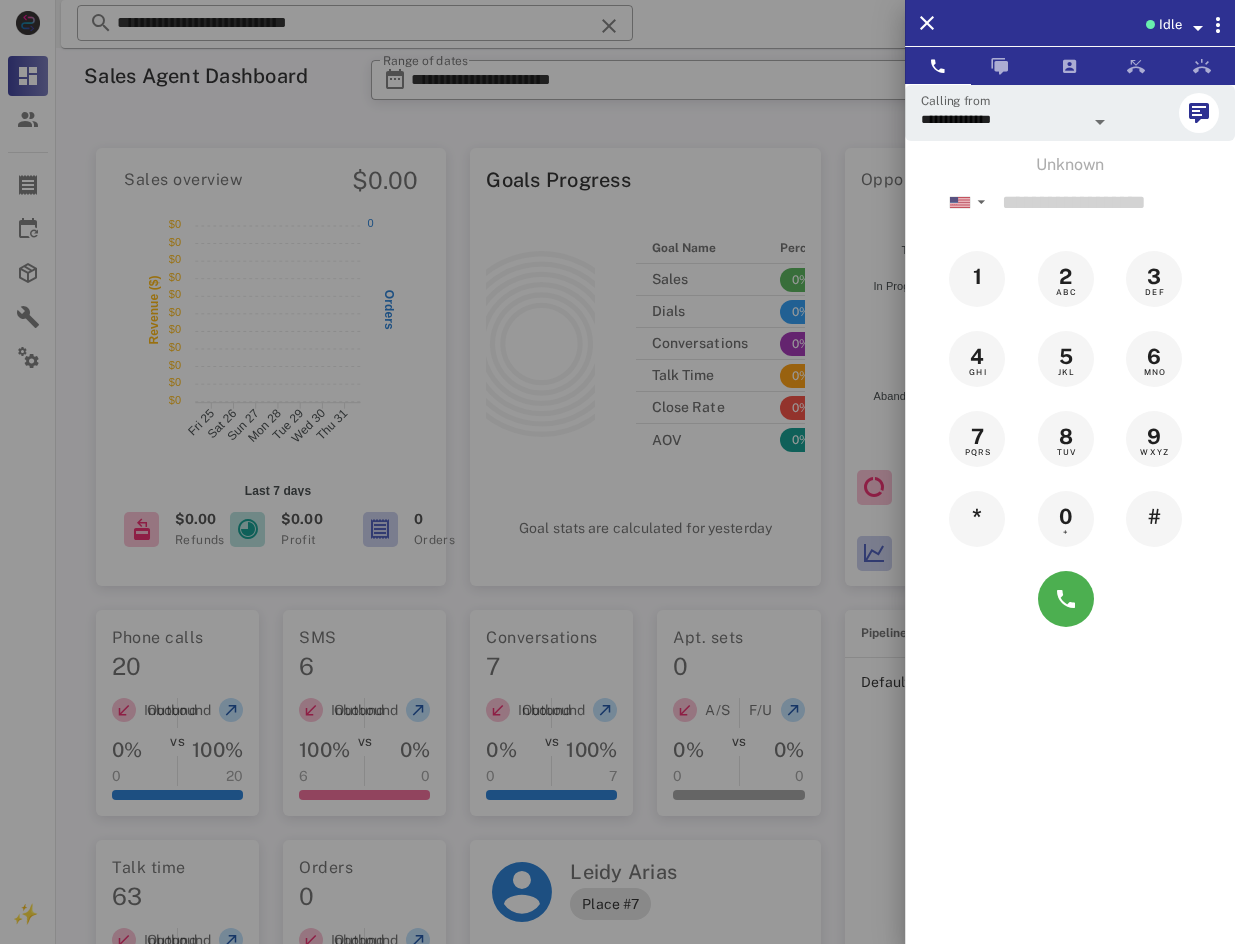 click on "Idle" at bounding box center [1170, 25] 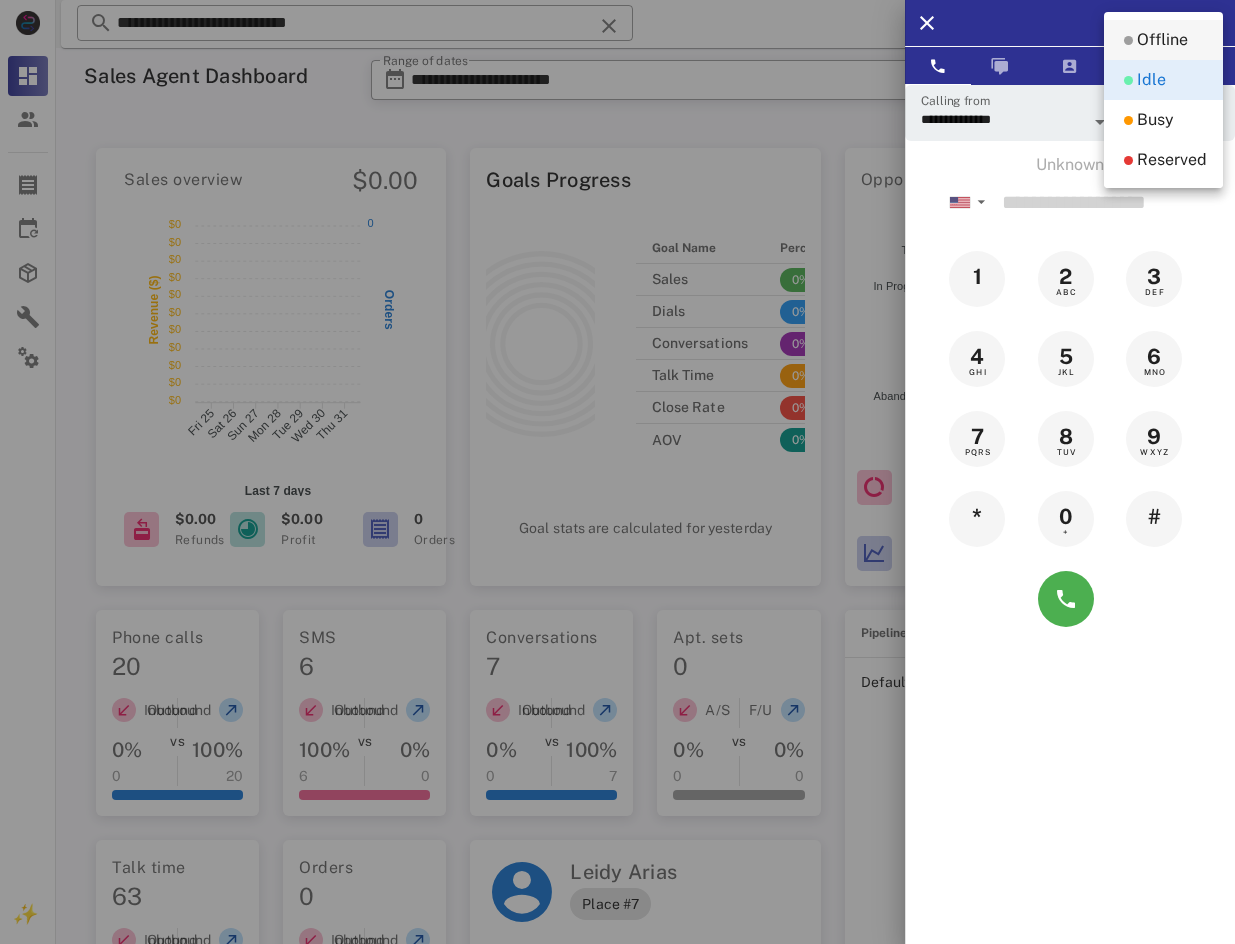 click on "Offline" at bounding box center [1162, 40] 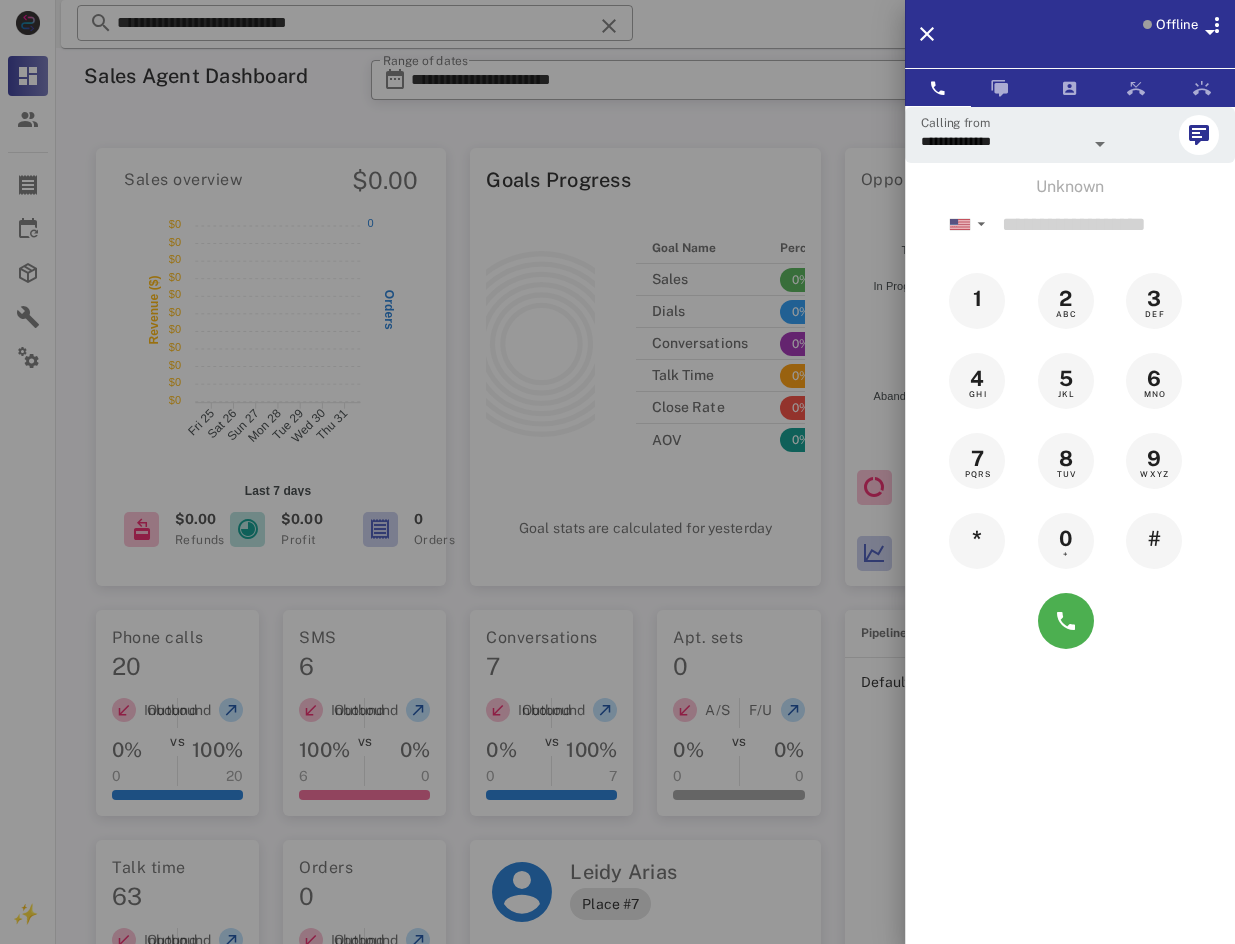 click on "Offline" at bounding box center (1177, 25) 